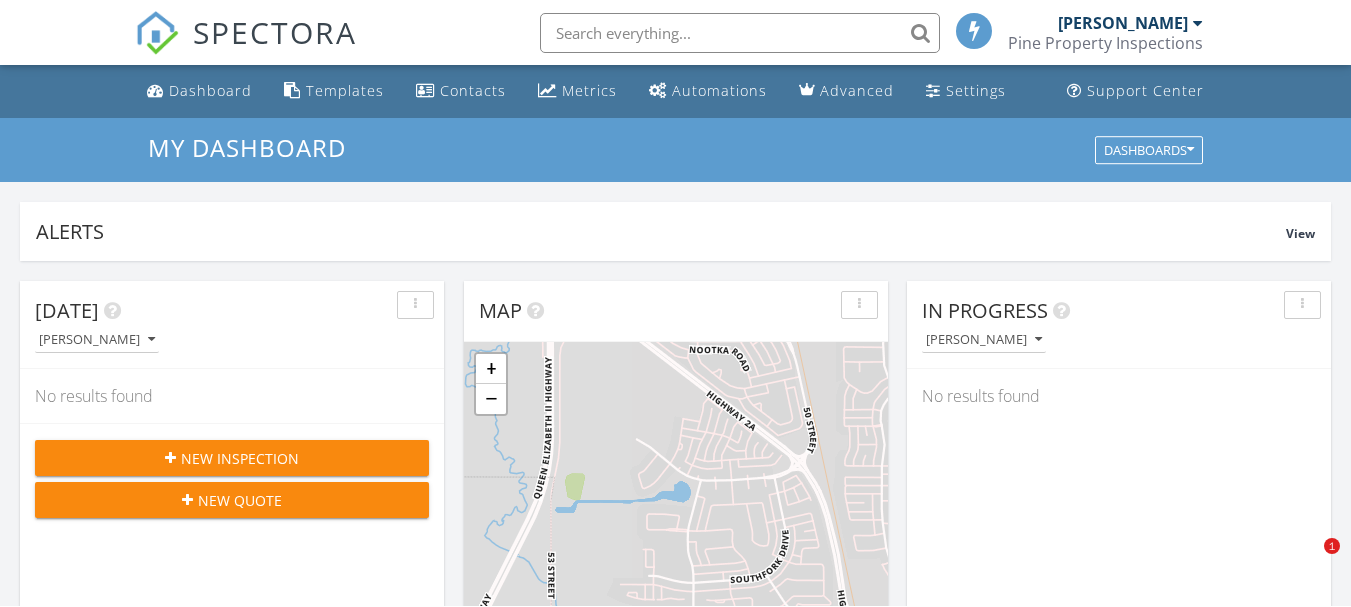 scroll, scrollTop: 100, scrollLeft: 0, axis: vertical 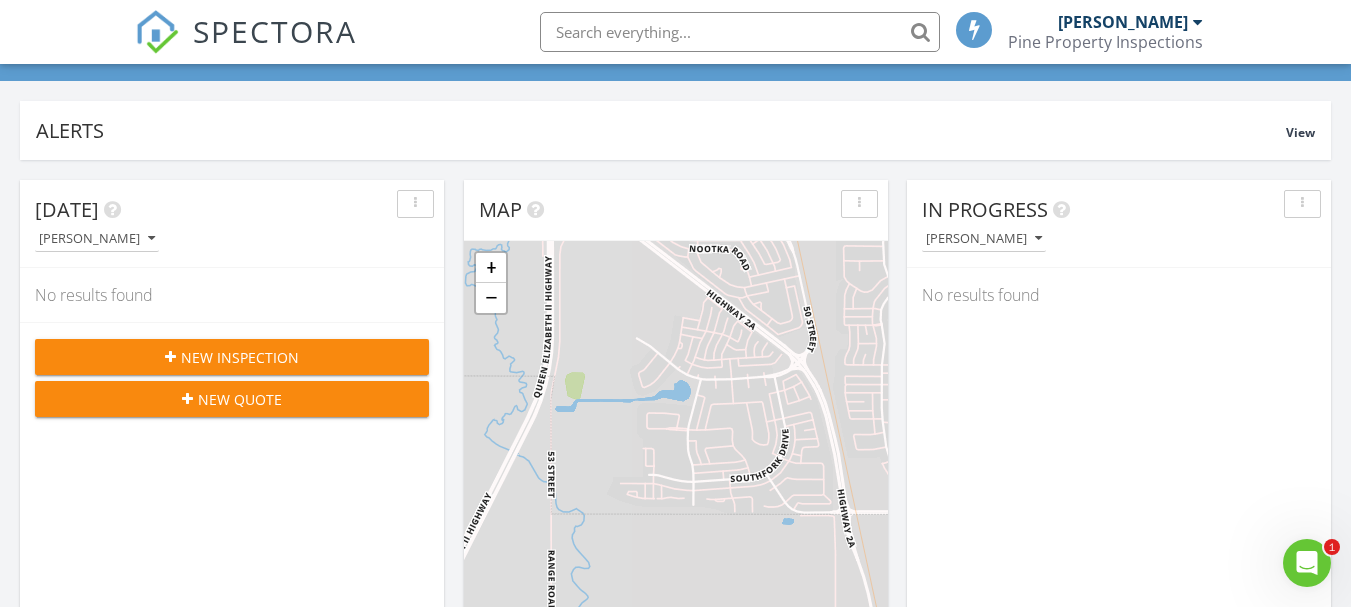 click on "New Inspection" at bounding box center (240, 357) 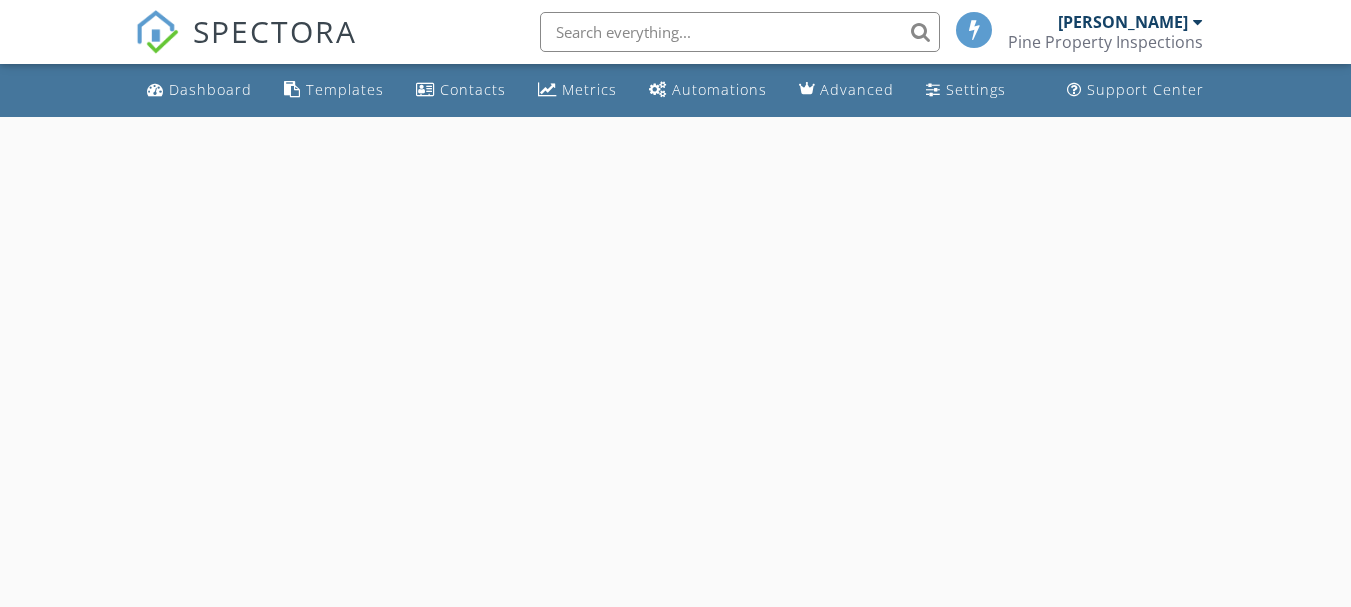 scroll, scrollTop: 0, scrollLeft: 0, axis: both 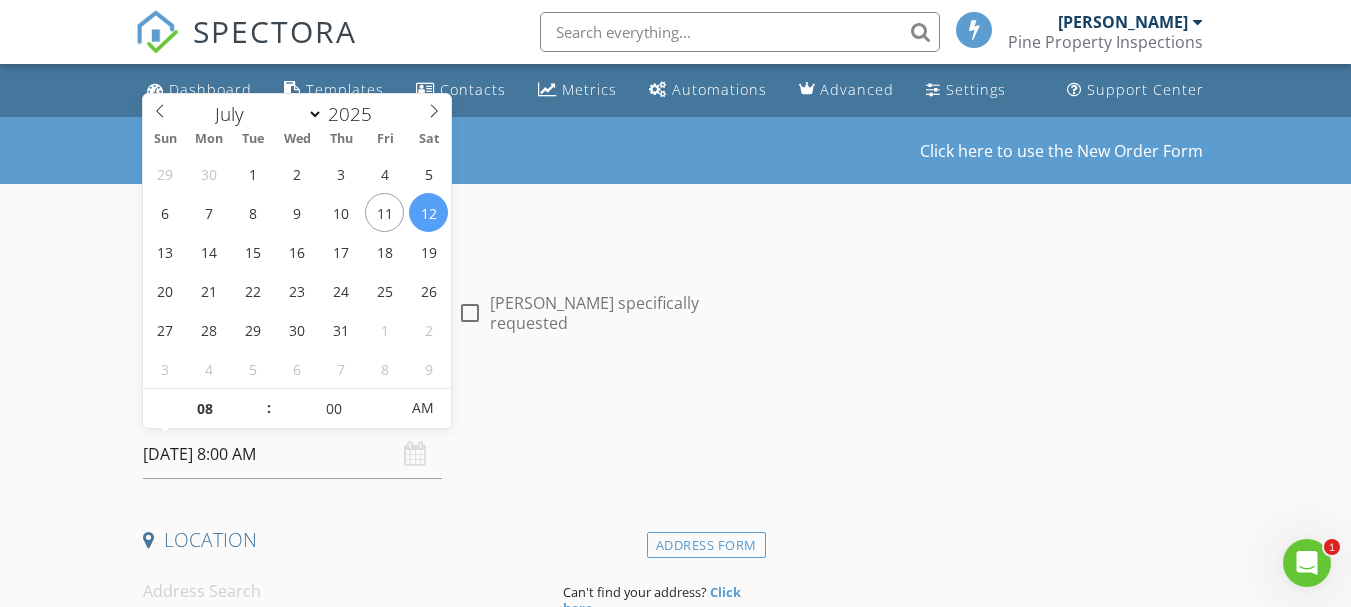 click on "2025/07/12 8:00 AM" at bounding box center (292, 454) 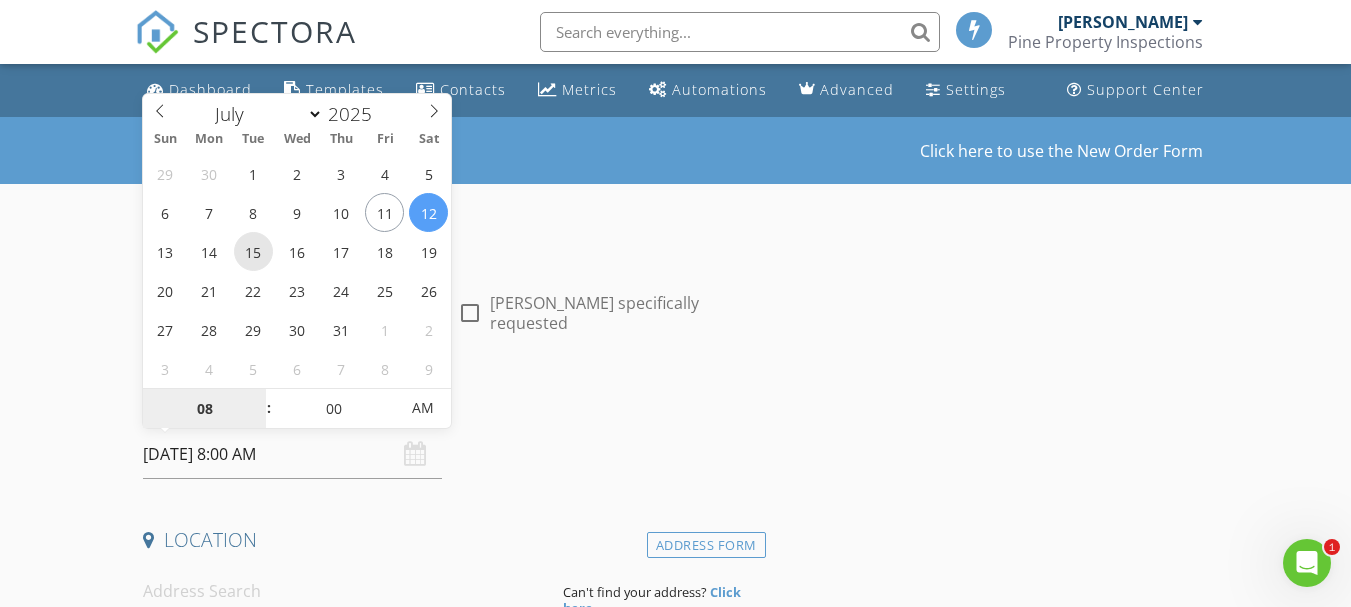 type on "2025/07/15 8:00 AM" 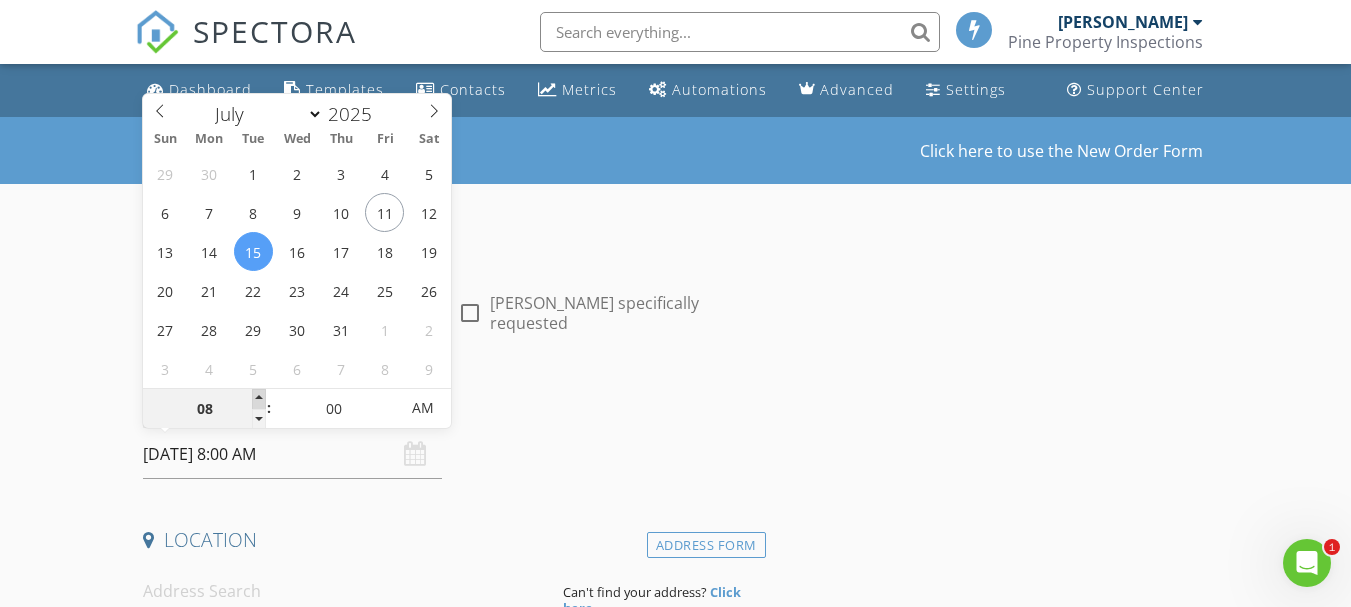 type on "09" 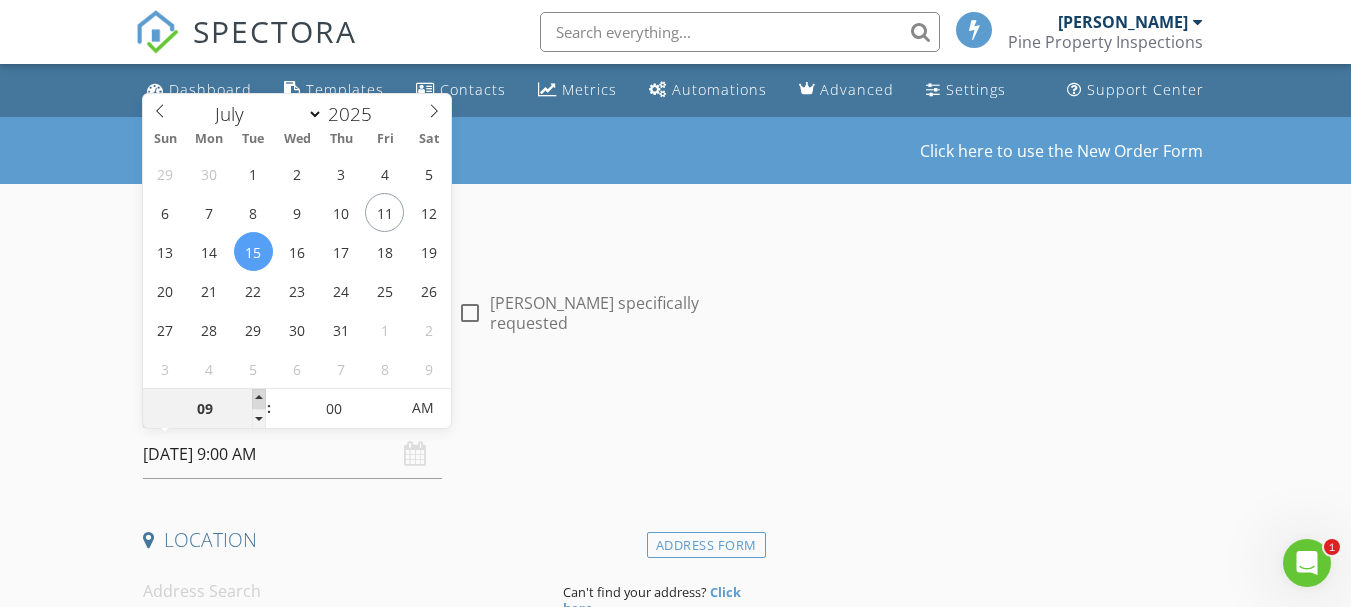 click at bounding box center (259, 399) 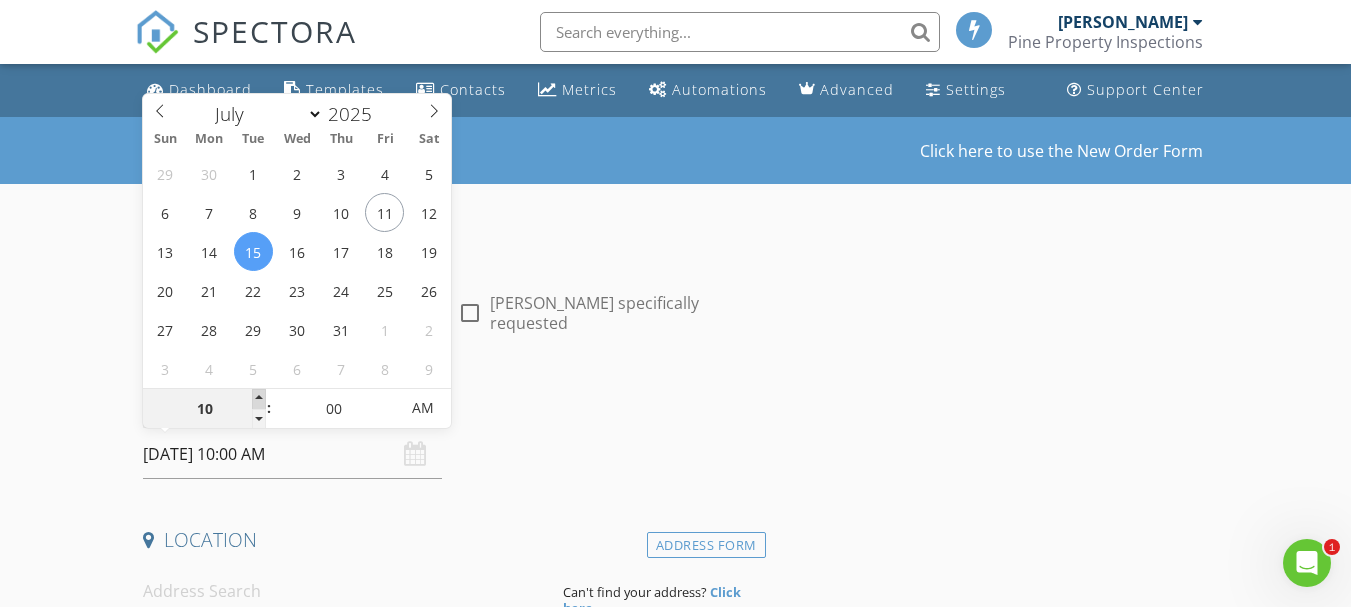 click at bounding box center (259, 399) 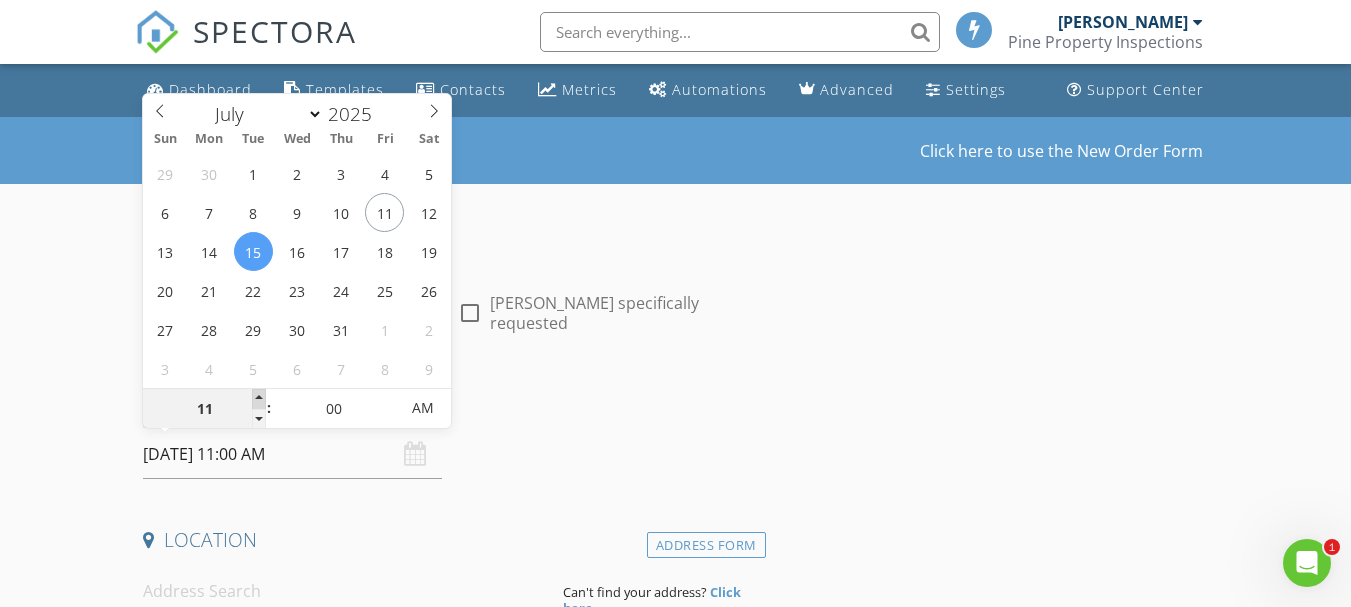 click at bounding box center (259, 399) 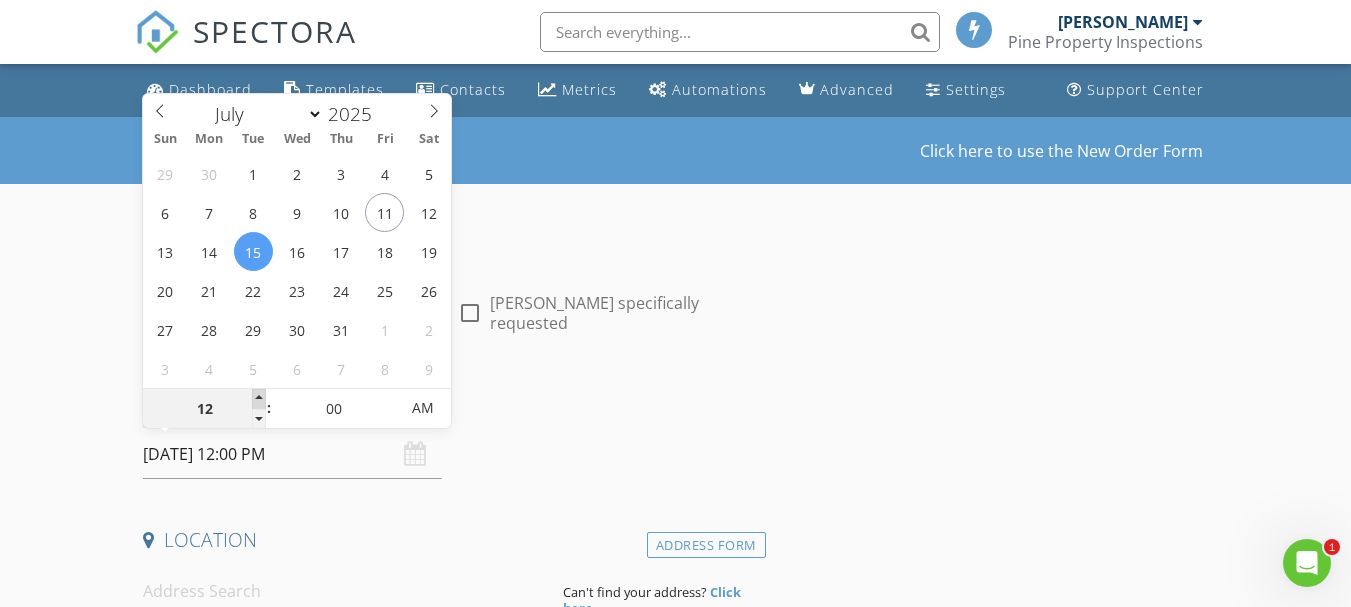 click at bounding box center (259, 399) 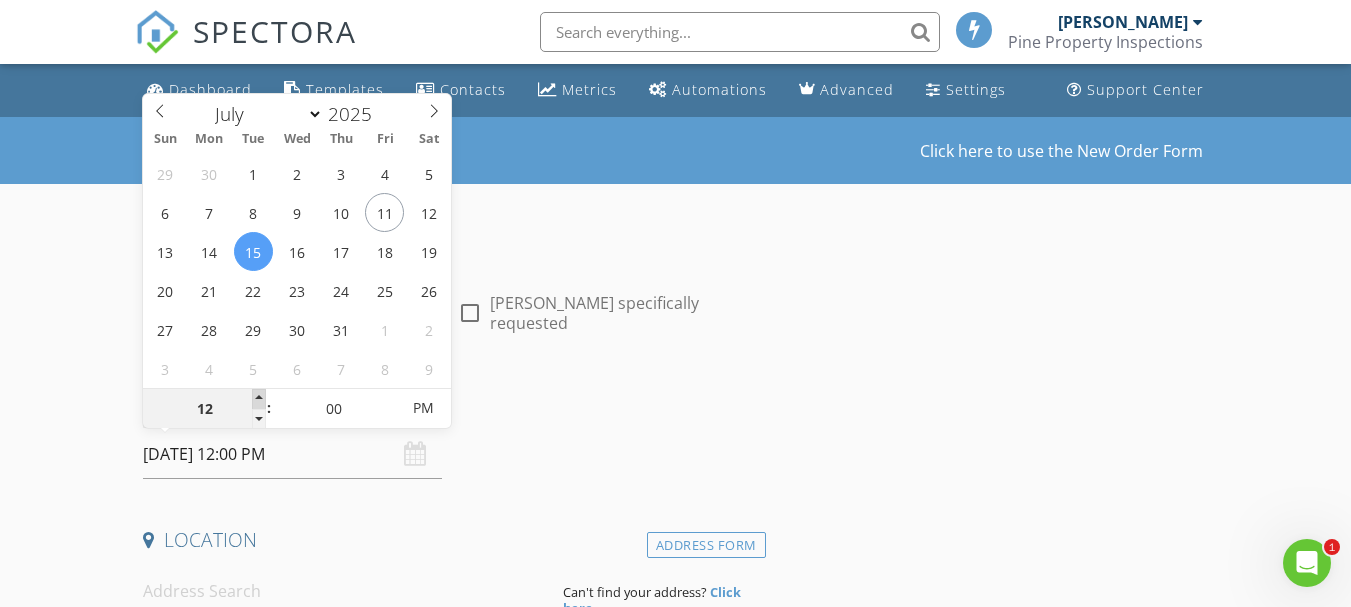 type on "01" 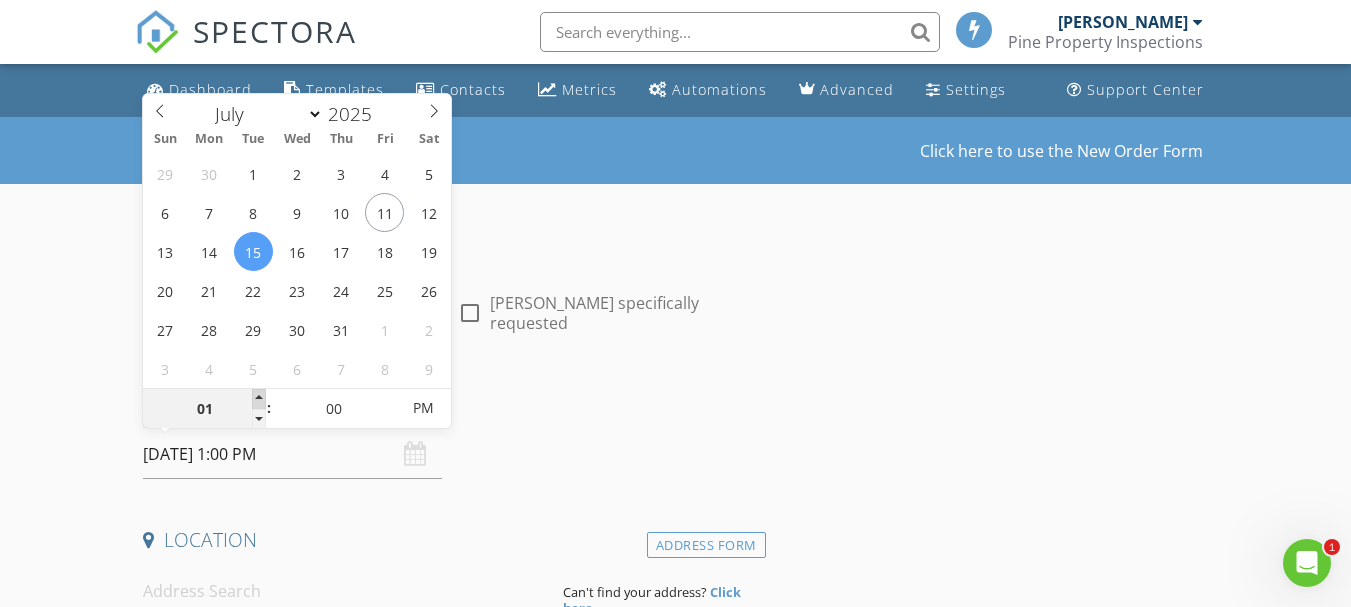 click at bounding box center (259, 399) 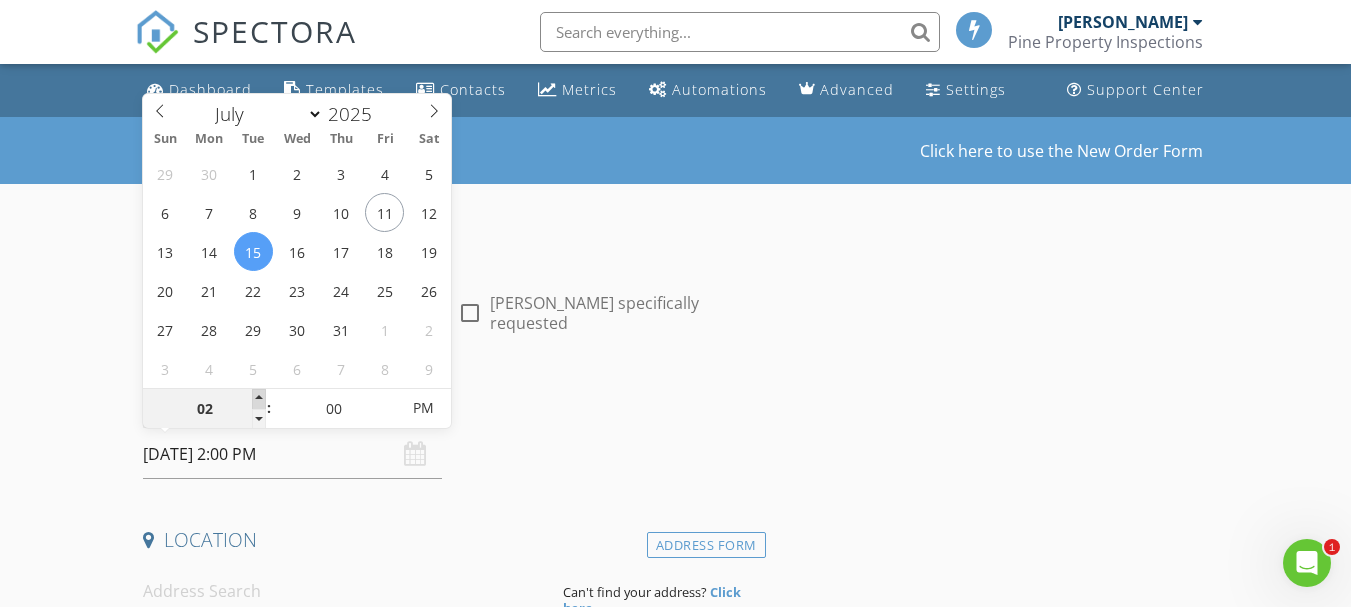 click at bounding box center [259, 399] 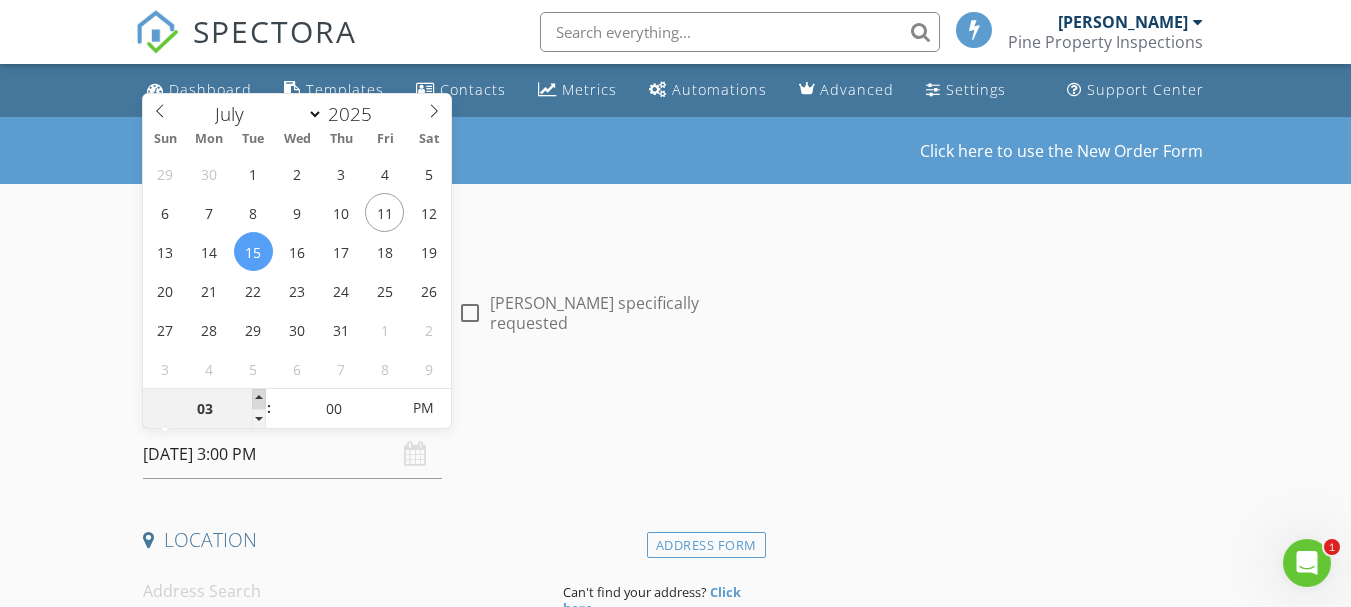 click at bounding box center (259, 399) 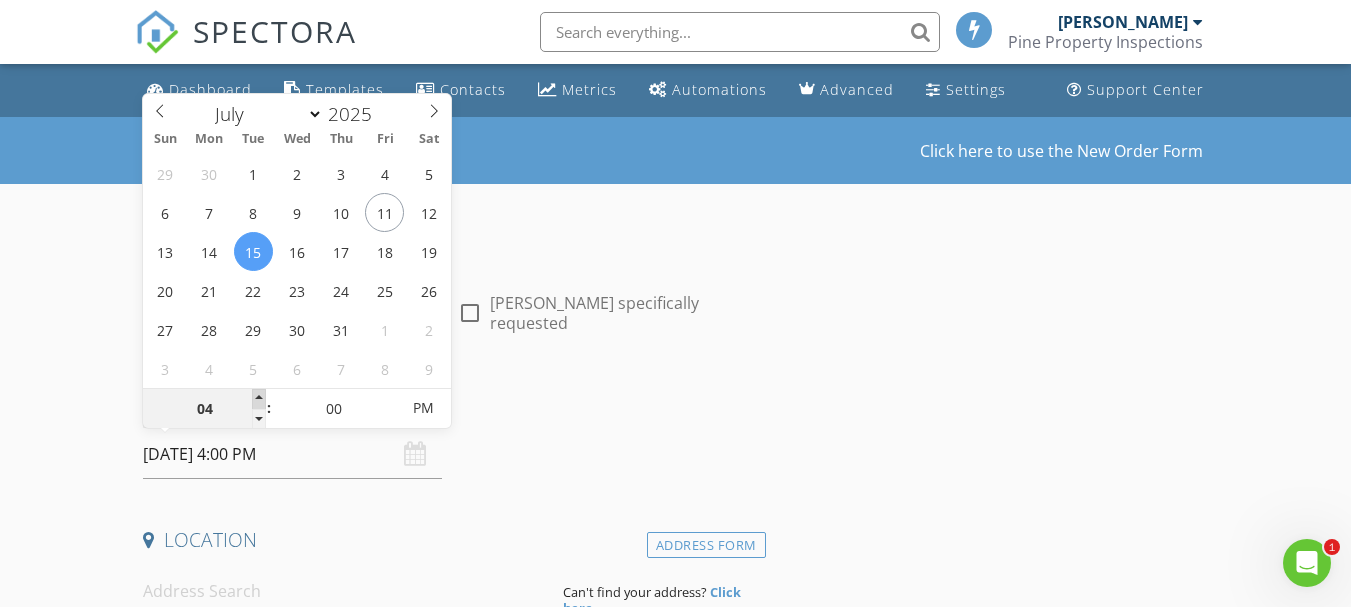 click at bounding box center [259, 399] 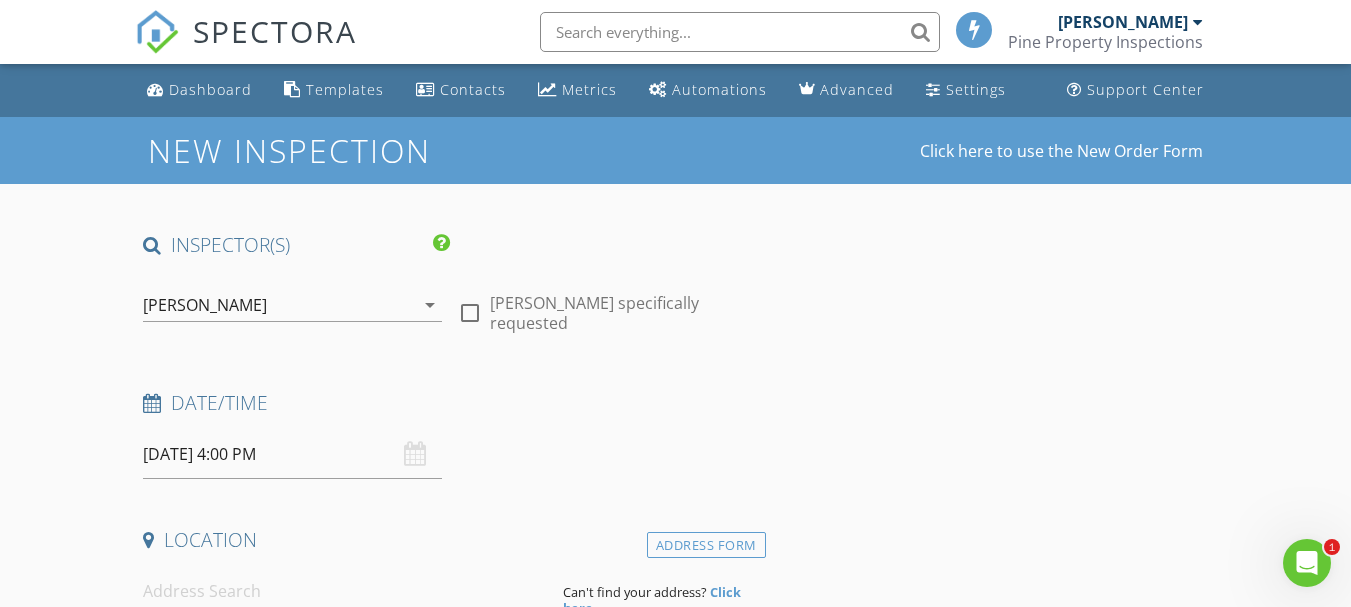 click on "Date/Time" at bounding box center [450, 410] 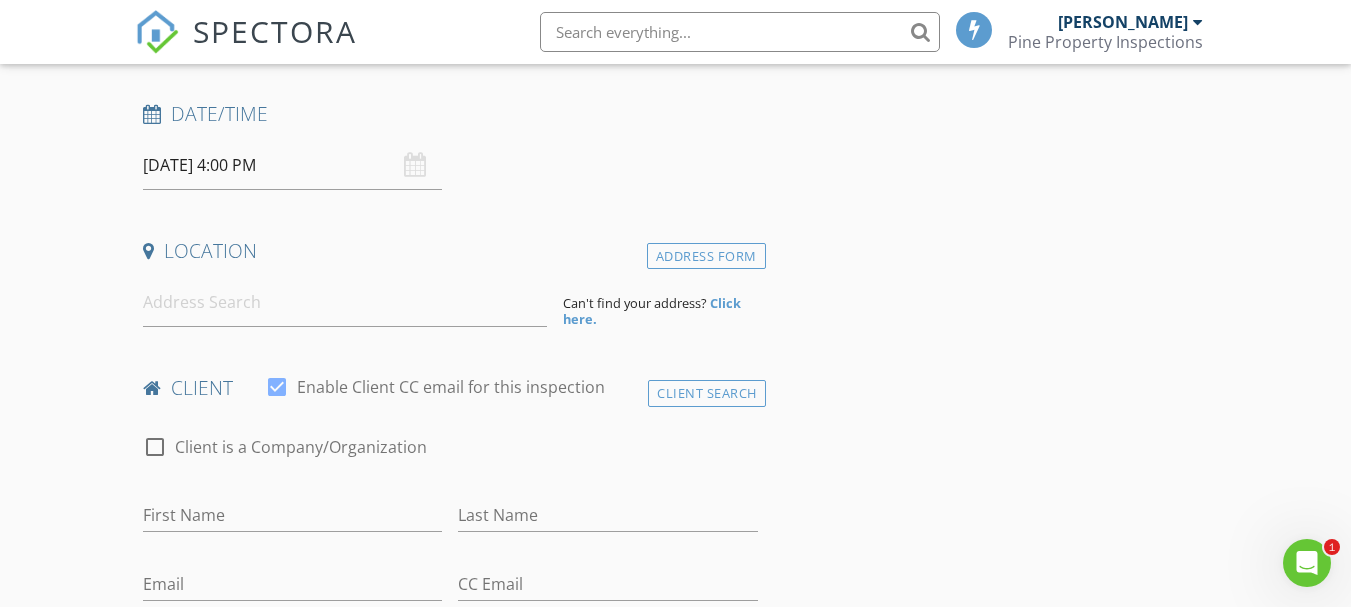 scroll, scrollTop: 300, scrollLeft: 0, axis: vertical 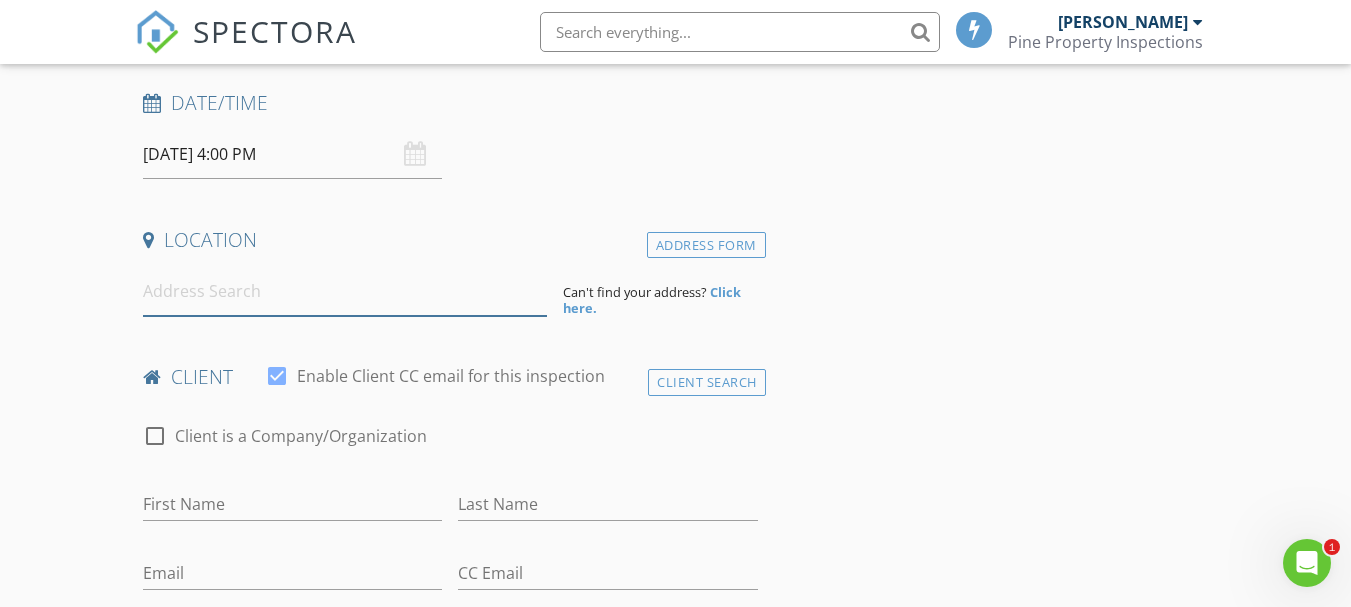 click at bounding box center (345, 291) 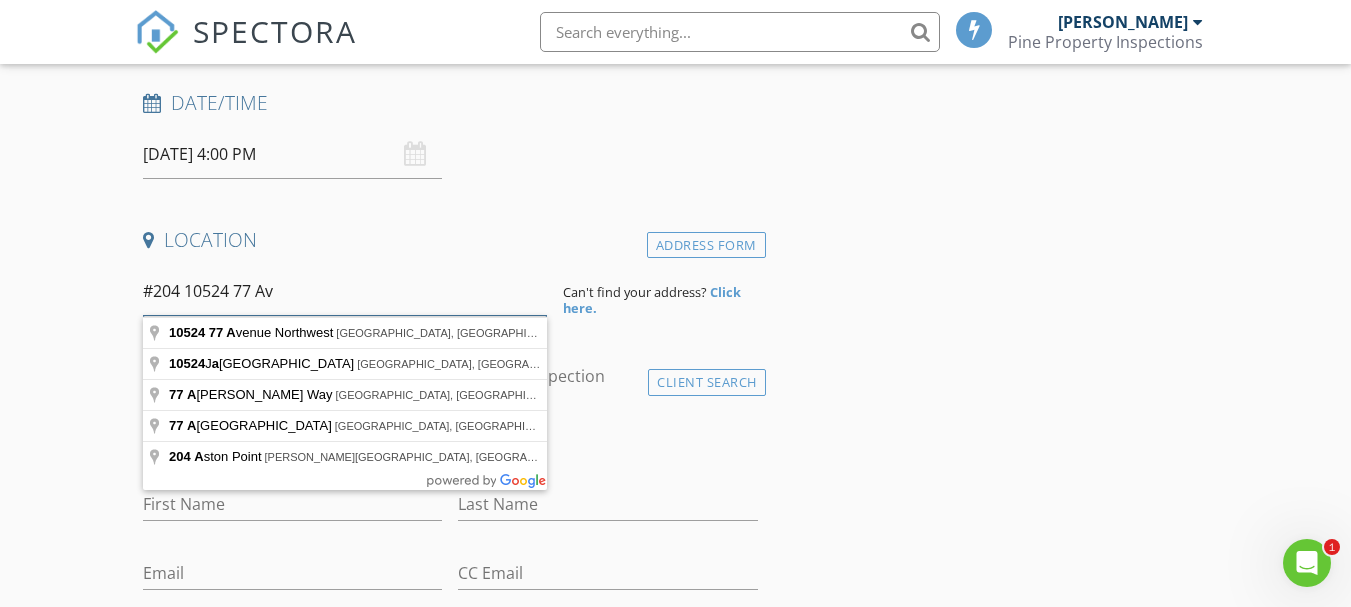 type on "#204 10524 77 Ave" 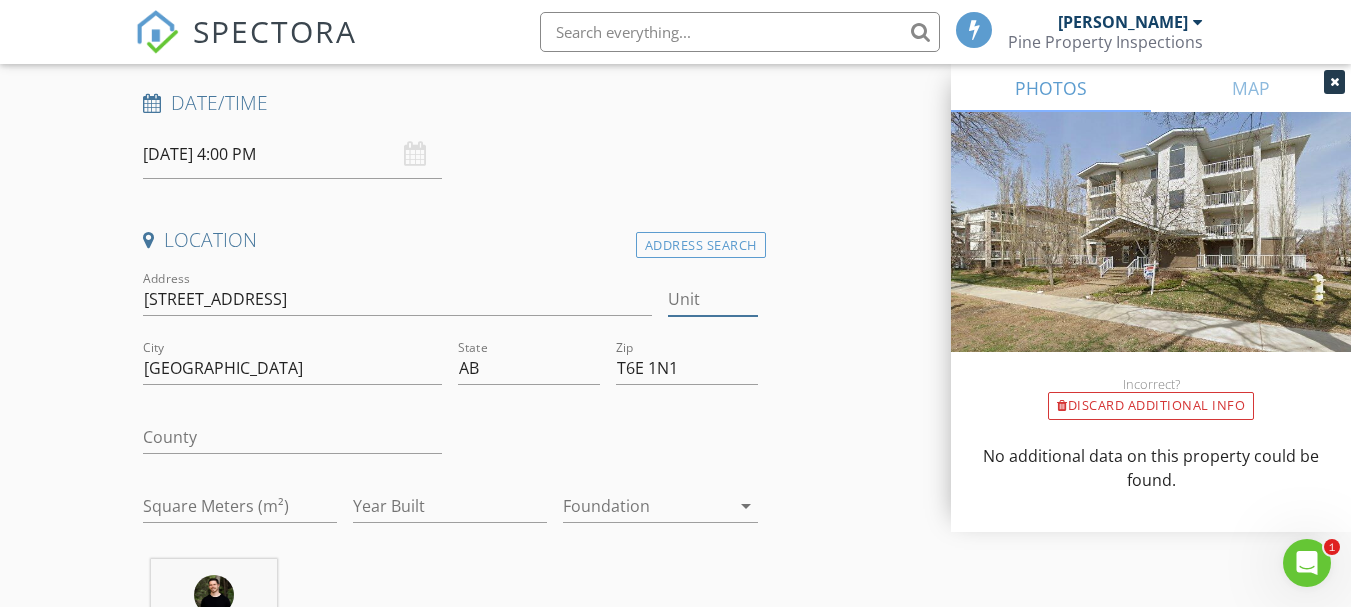 click on "Unit" at bounding box center [712, 299] 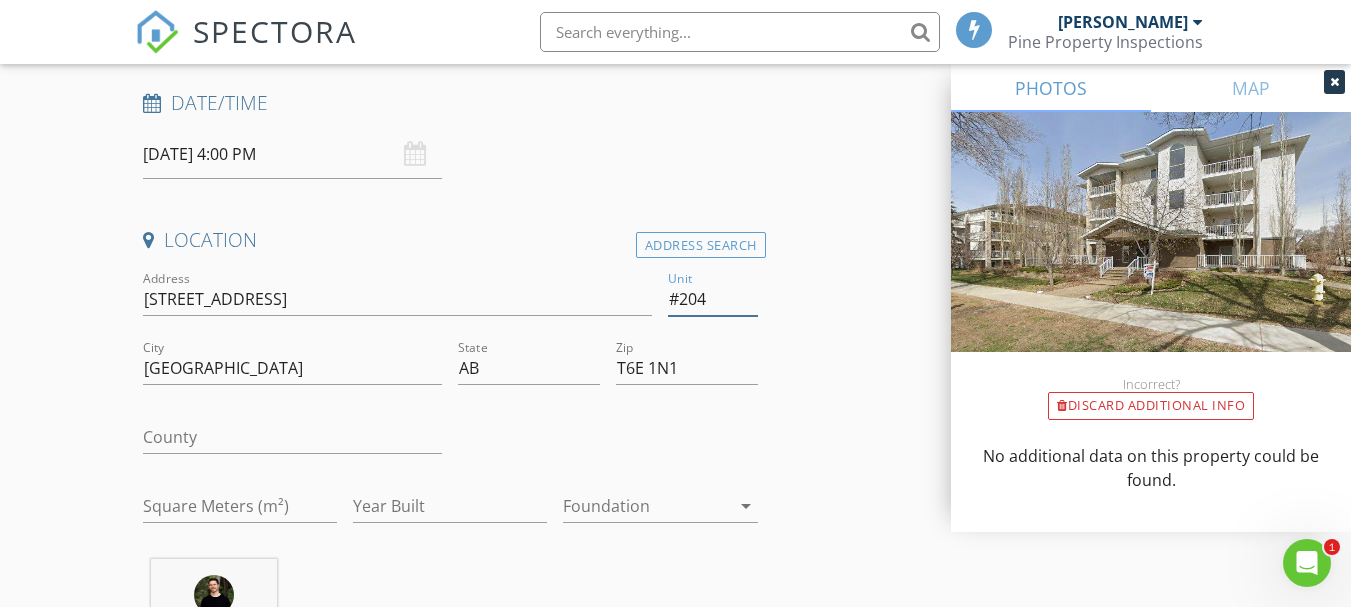 type on "#204" 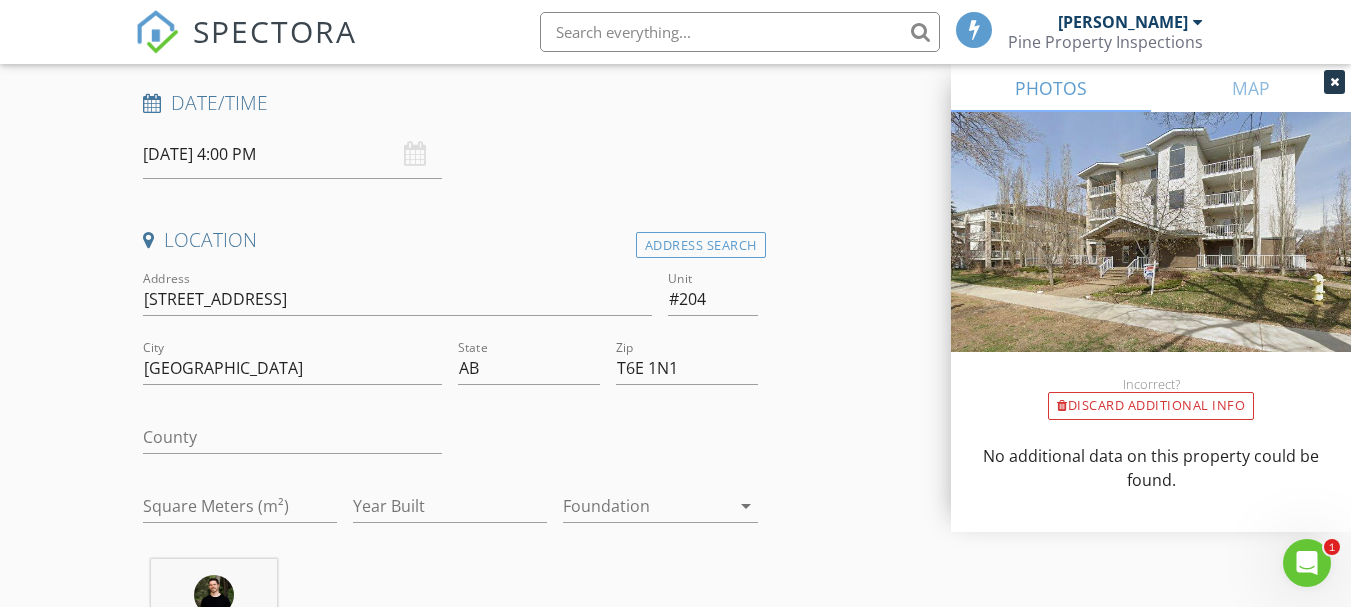 click at bounding box center [607, 439] 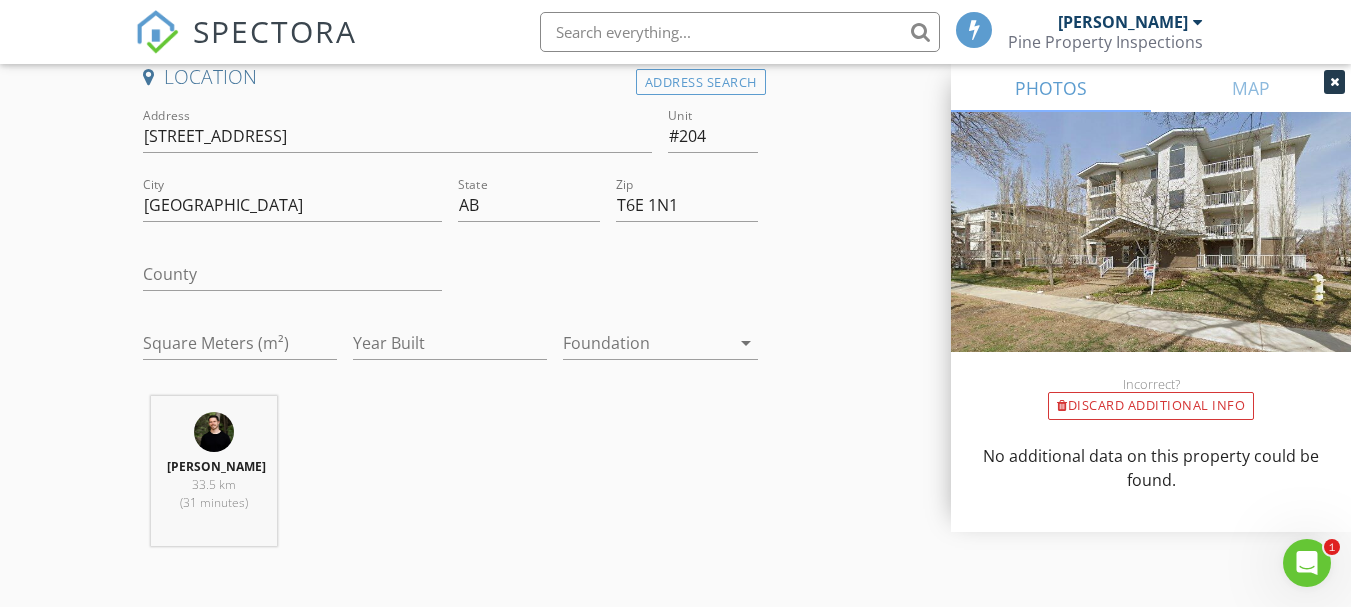 scroll, scrollTop: 500, scrollLeft: 0, axis: vertical 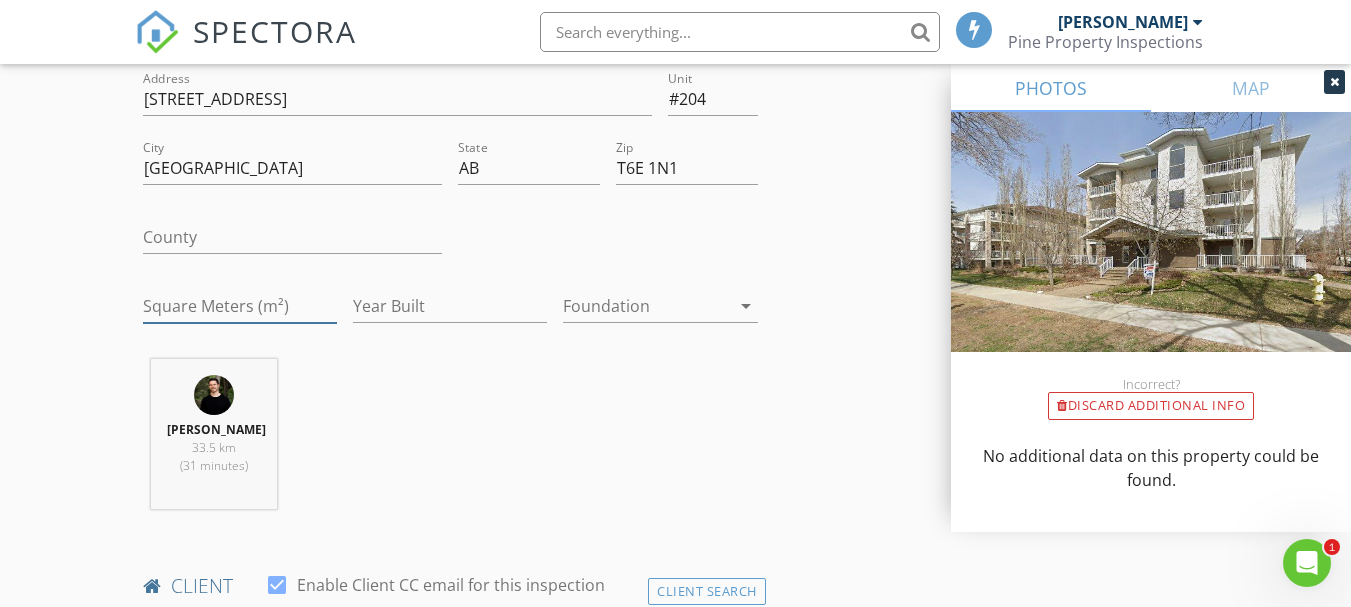 click on "Square Meters (m²)" at bounding box center (240, 306) 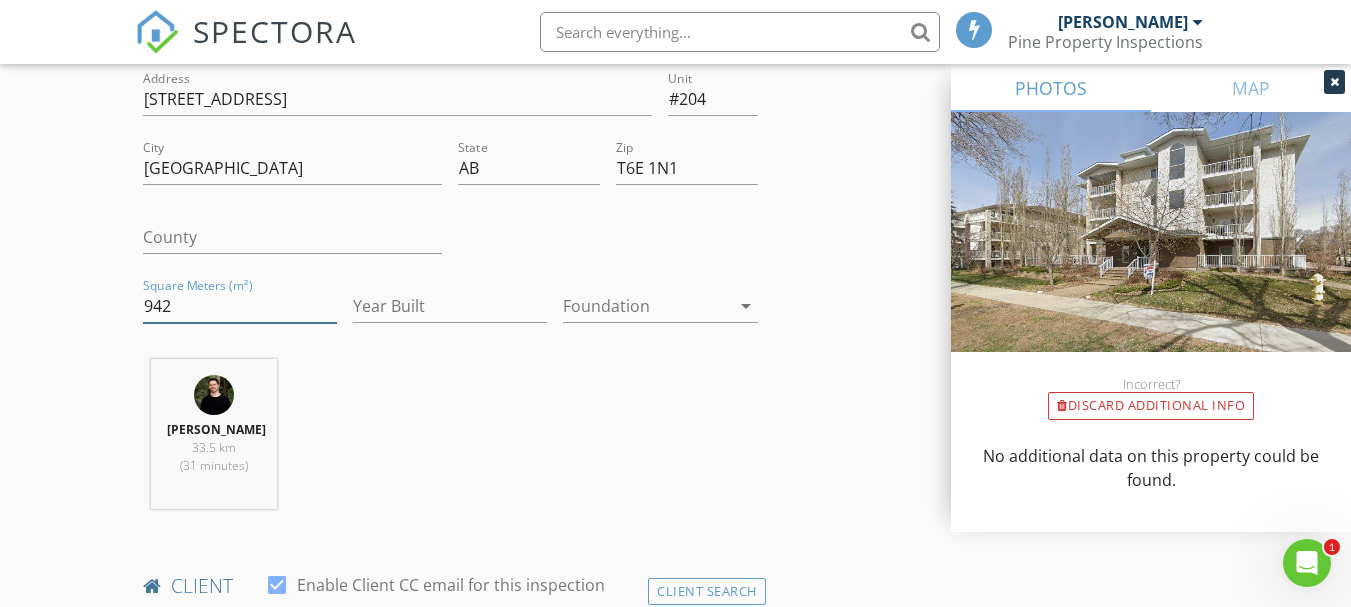 type on "942" 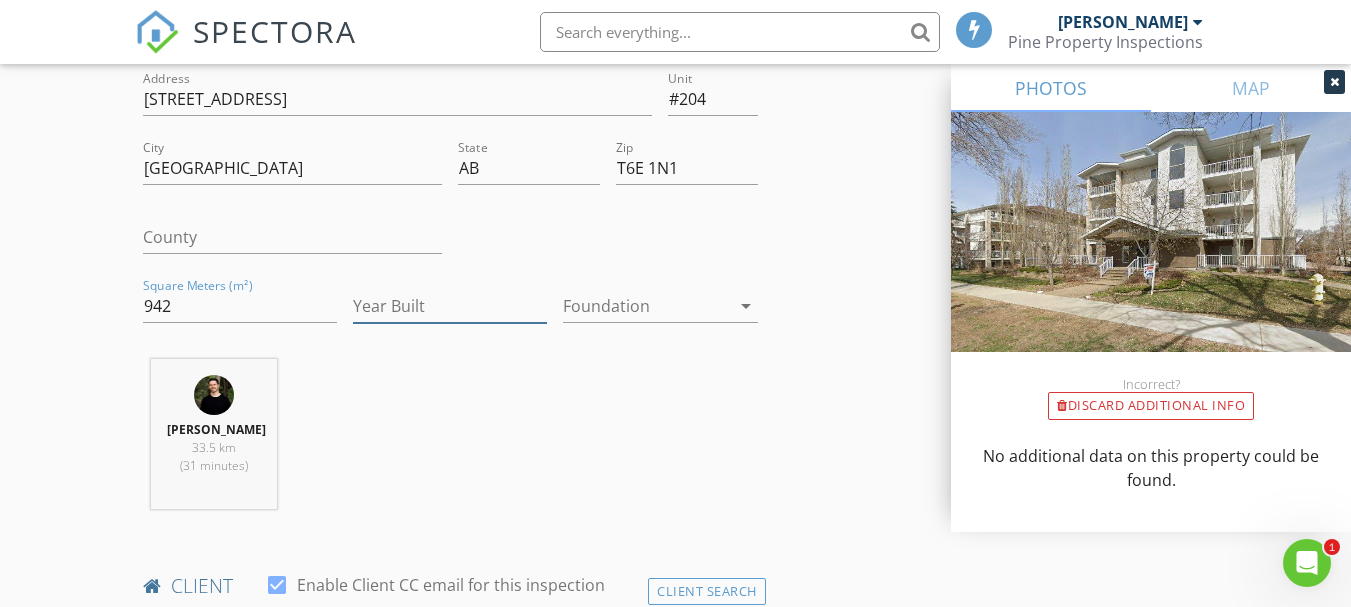 click on "Year Built" at bounding box center [450, 306] 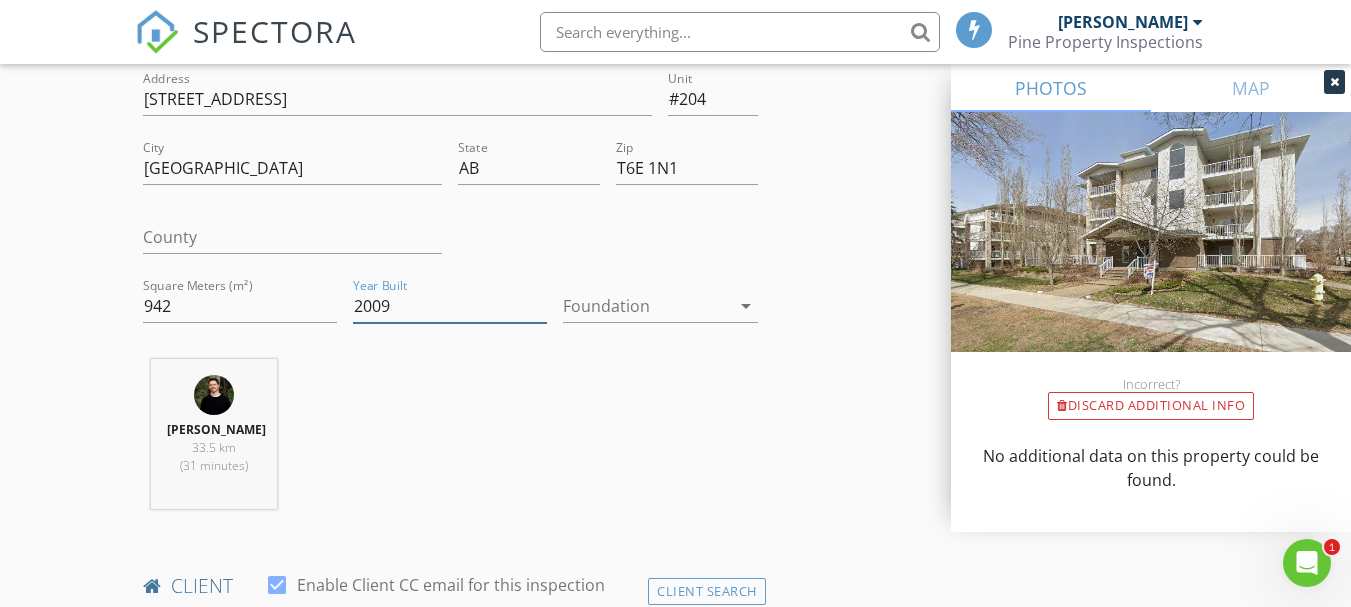 type on "2009" 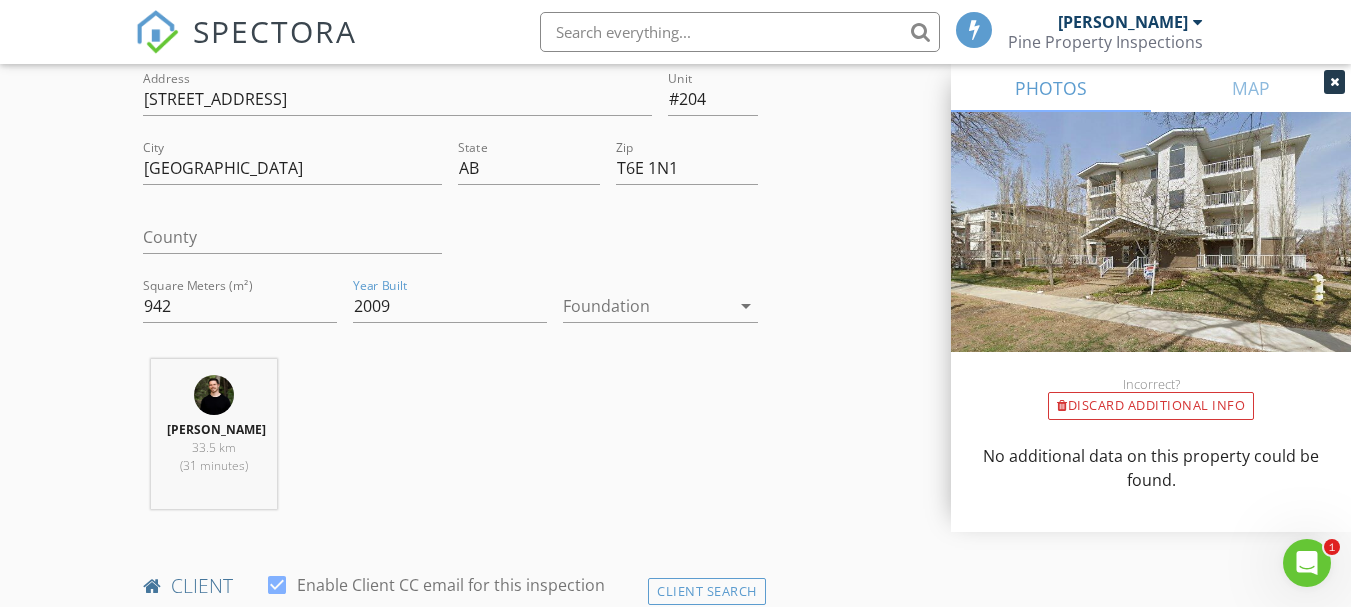 click at bounding box center (646, 306) 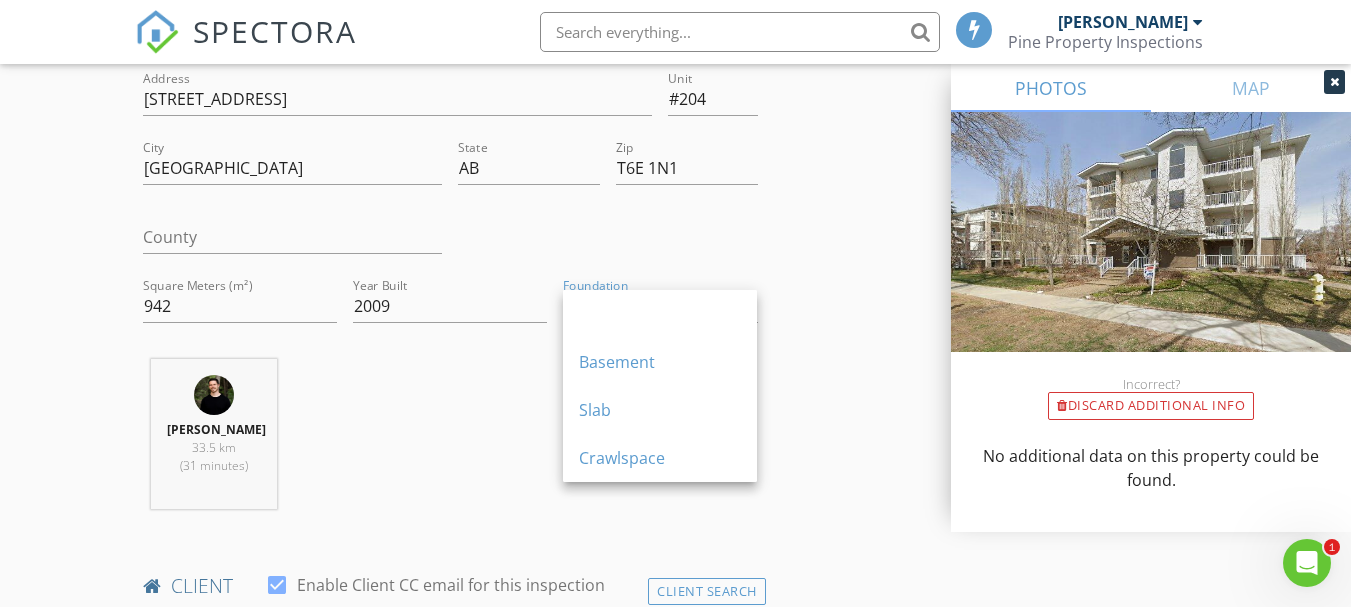 click on "Jeremy Killen     33.5 km     (31 minutes)" at bounding box center (450, 442) 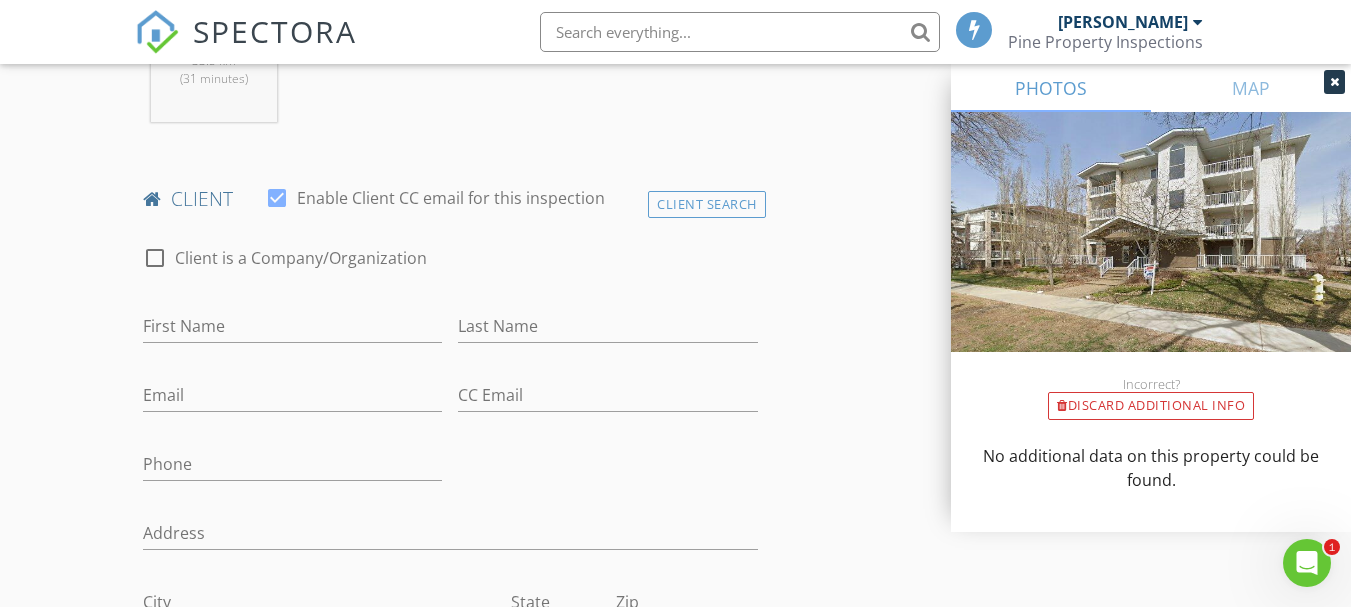 scroll, scrollTop: 900, scrollLeft: 0, axis: vertical 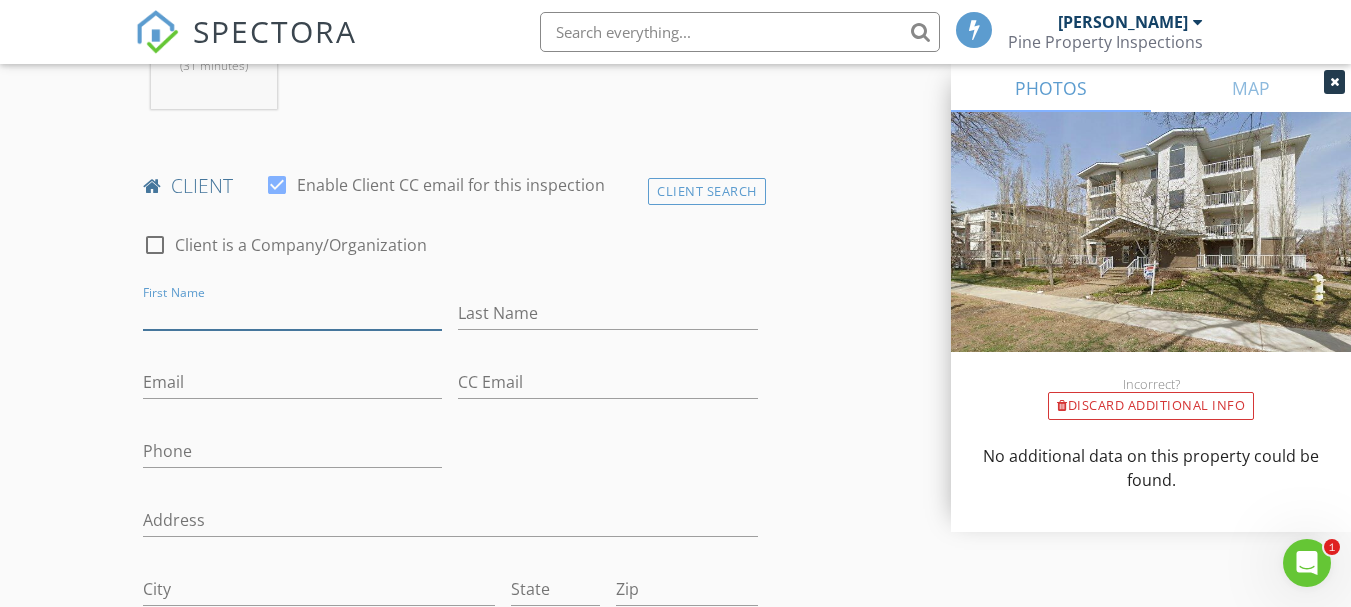 click on "First Name" at bounding box center [292, 313] 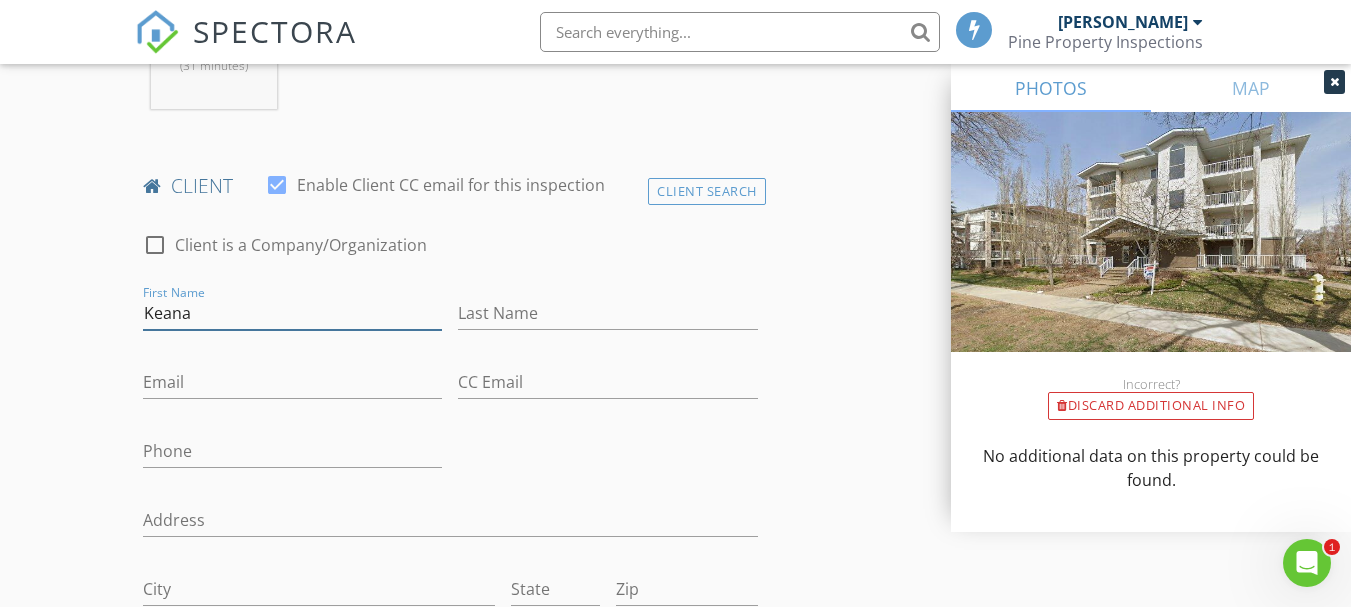 type on "Keana" 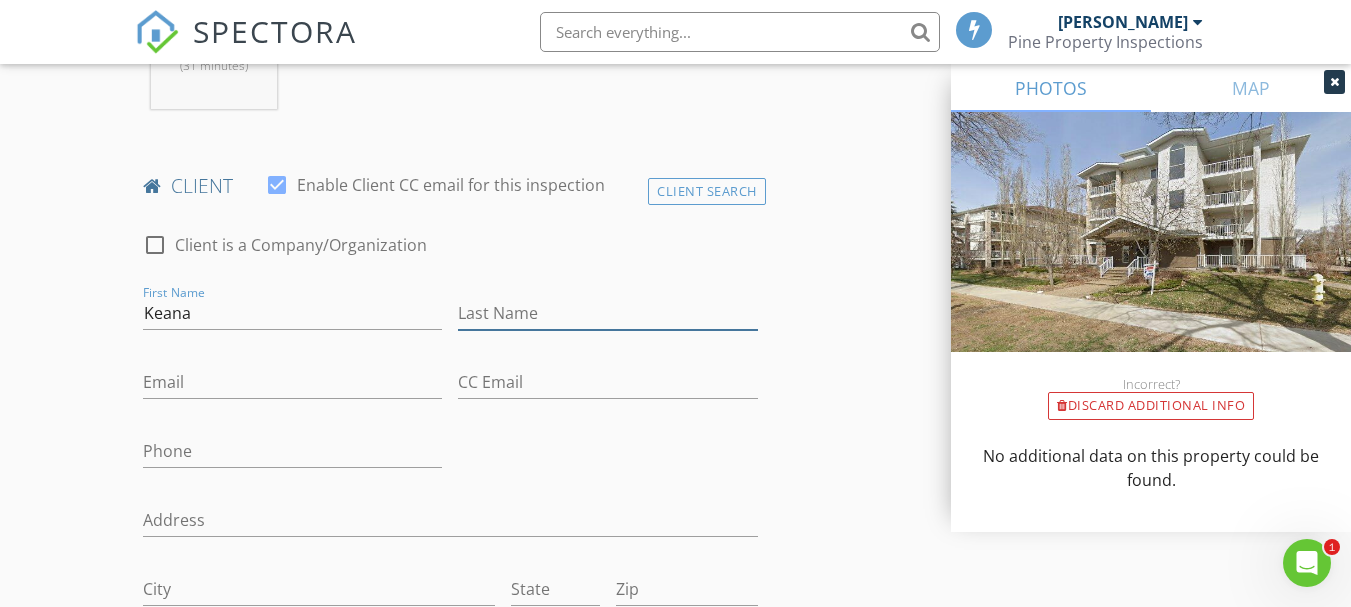 click on "Last Name" at bounding box center [607, 313] 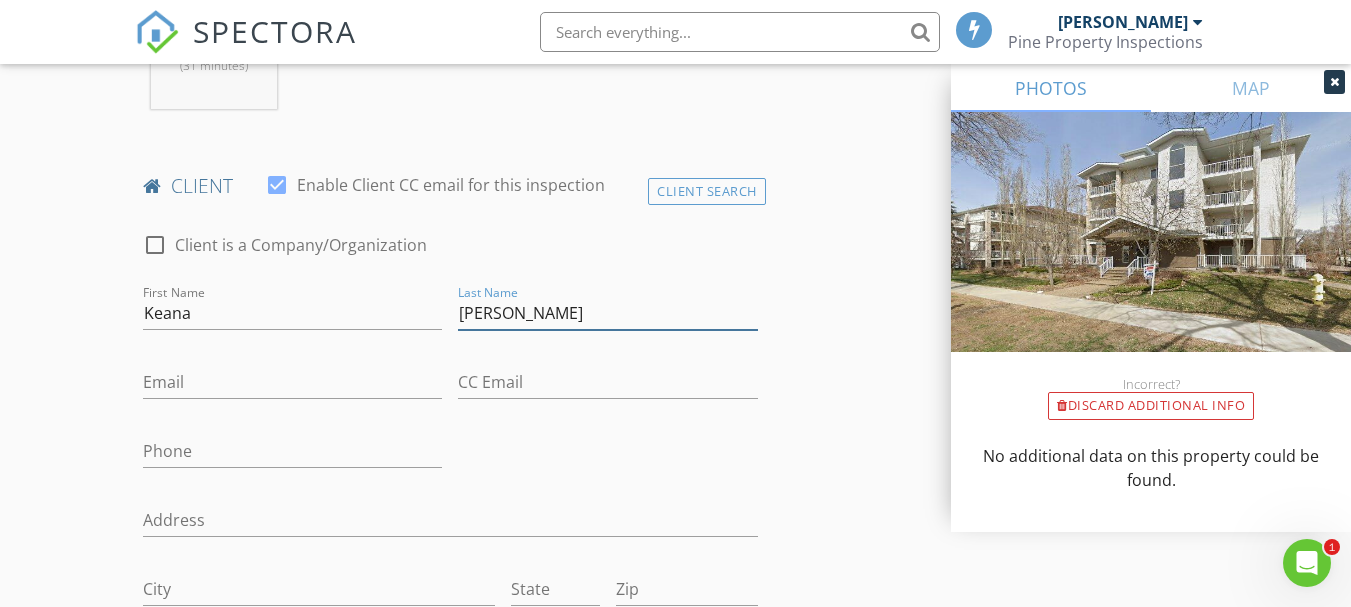 type on "Hawkins" 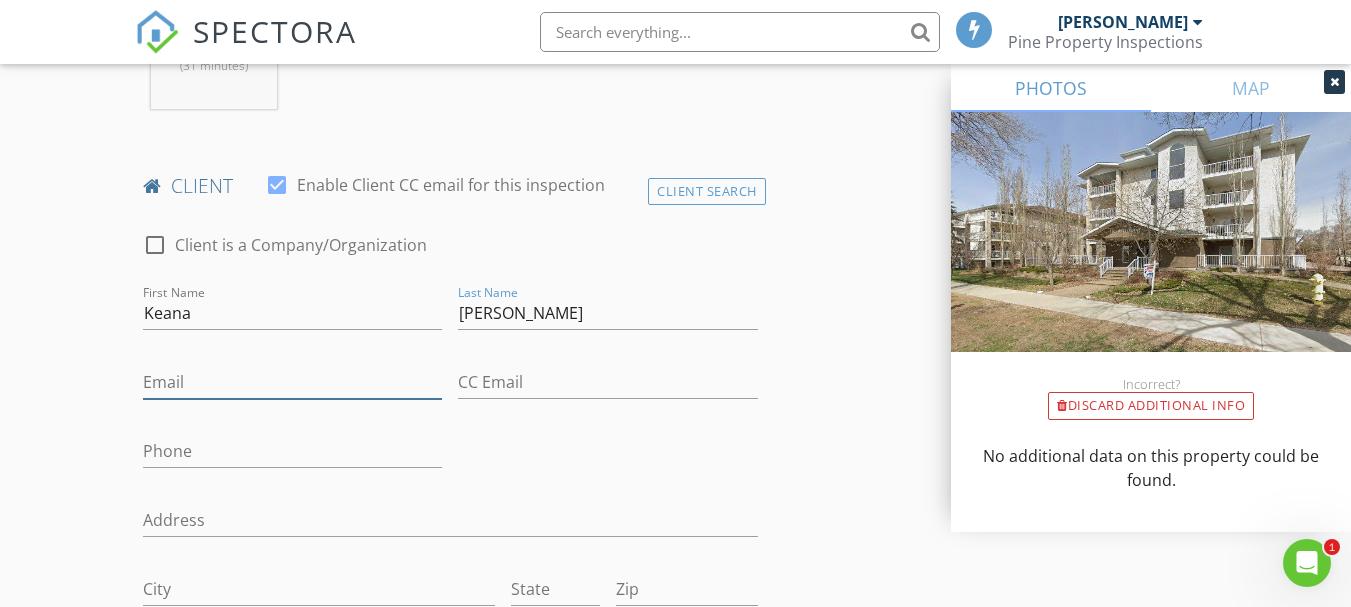 click on "Email" at bounding box center [292, 382] 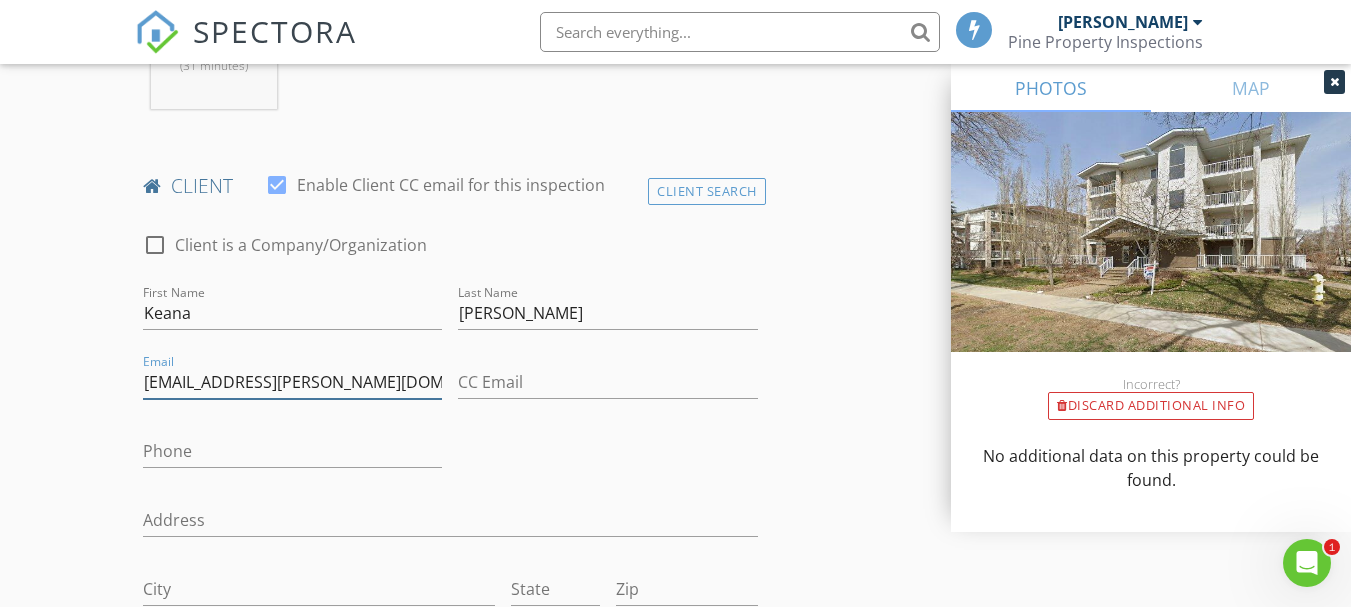 type on "[EMAIL_ADDRESS][PERSON_NAME][DOMAIN_NAME]" 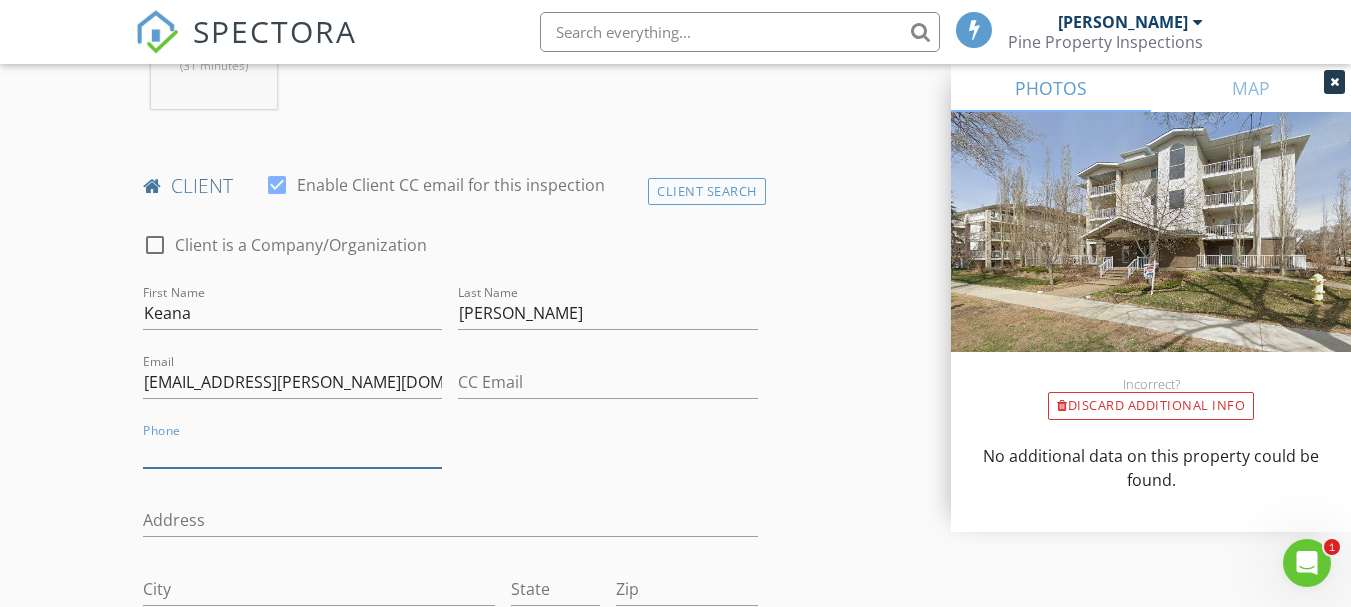 click on "Phone" at bounding box center (292, 451) 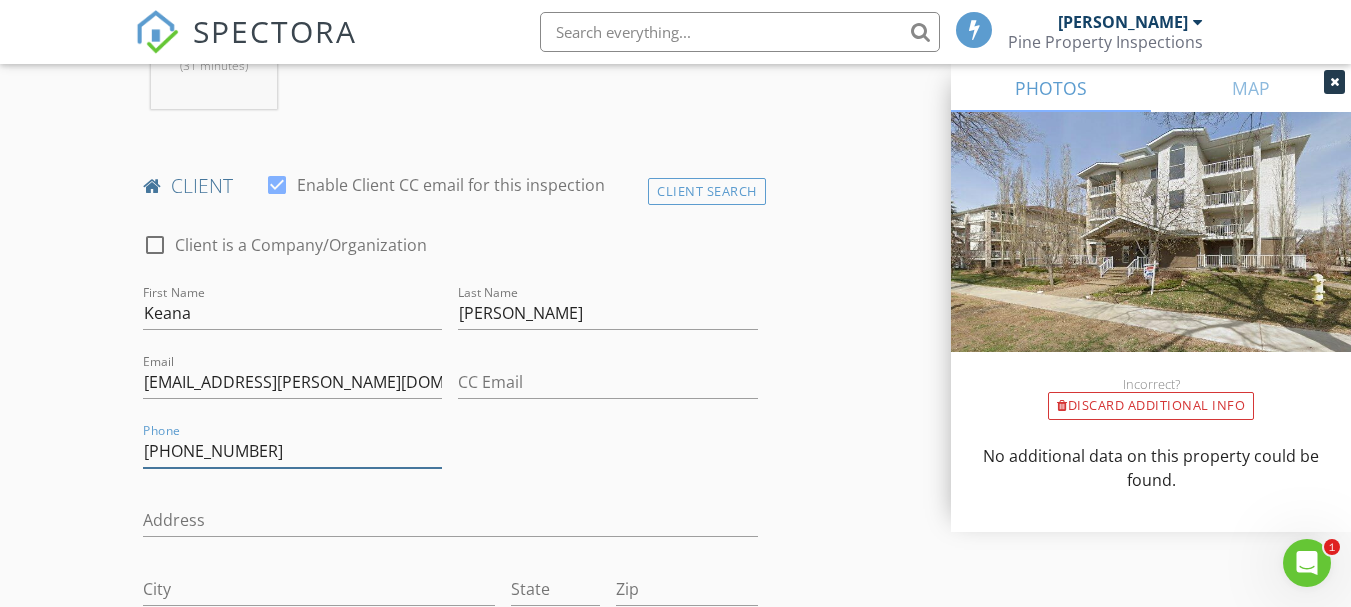 type on "[PHONE_NUMBER]" 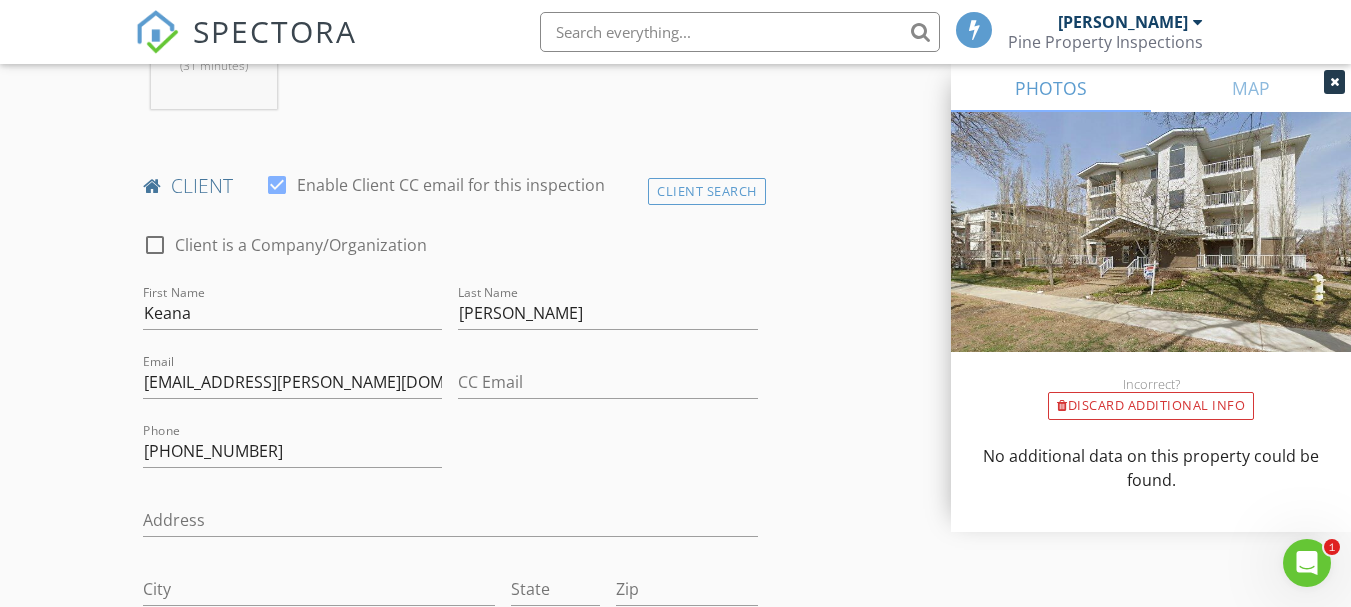click on "check_box_outline_blank Client is a Company/Organization     First Name Keana   Last Name Hawkins   Email keana.hawkins@gmail.com   CC Email   Phone 780-919-7075   Address   City   State   Zip       Notes   Private Notes" at bounding box center [450, 497] 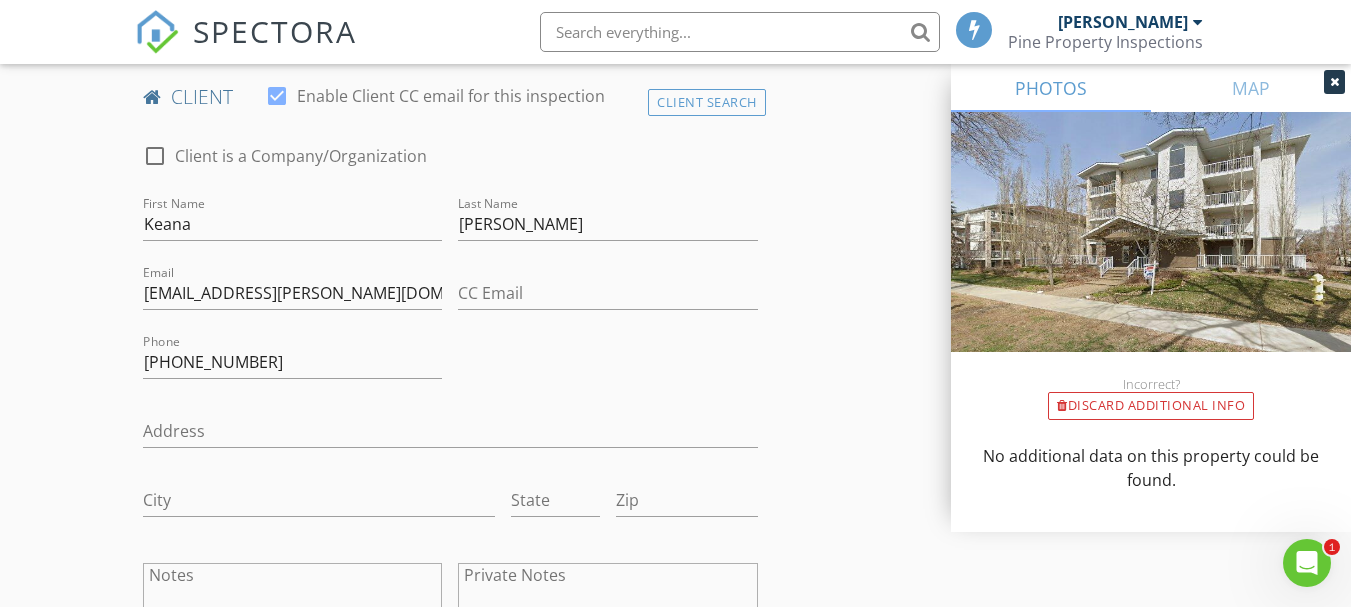 scroll, scrollTop: 1000, scrollLeft: 0, axis: vertical 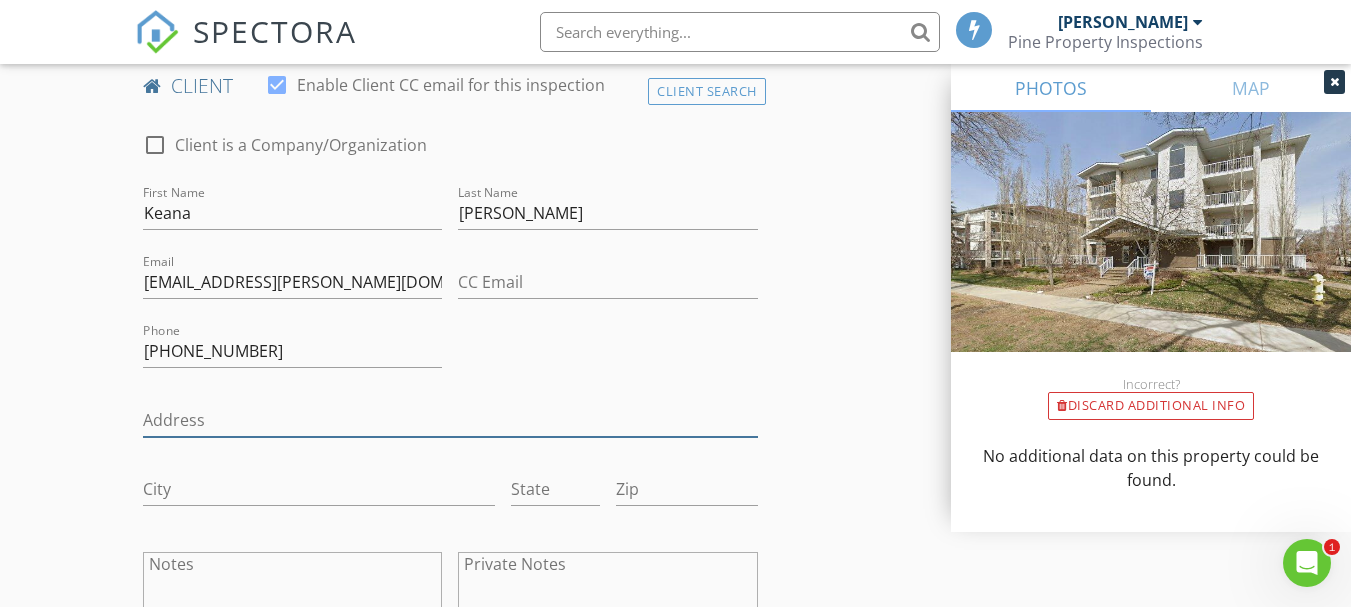 click on "Address" at bounding box center (450, 420) 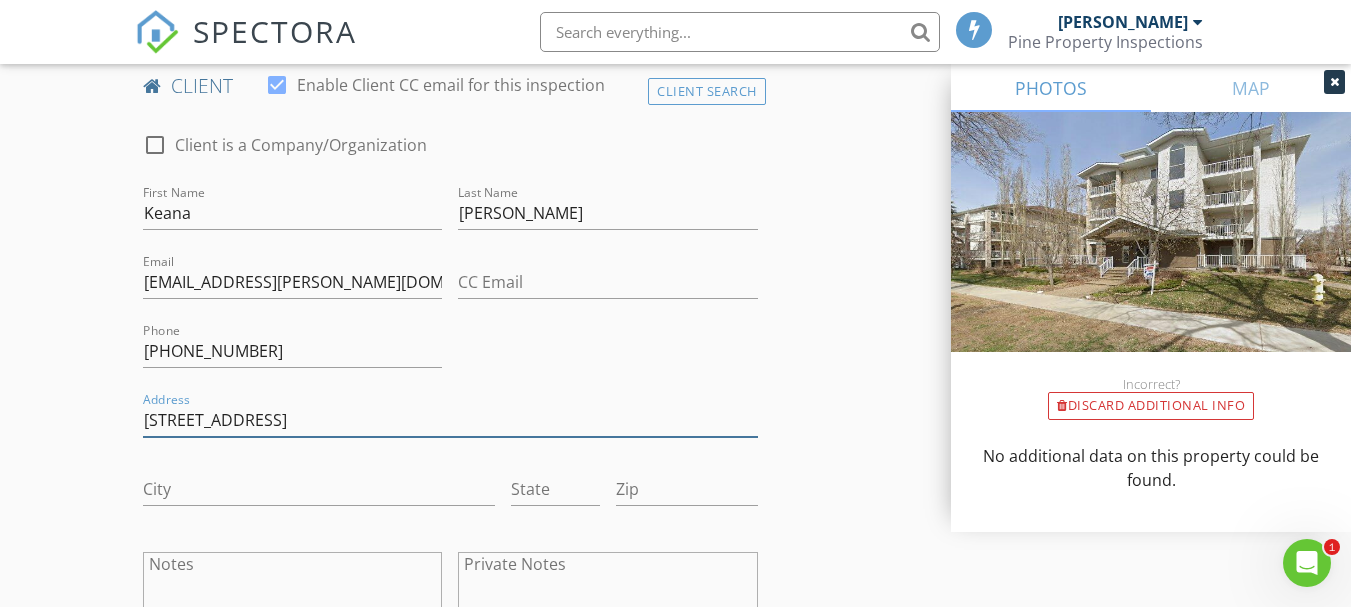type on "13404 41 street nw" 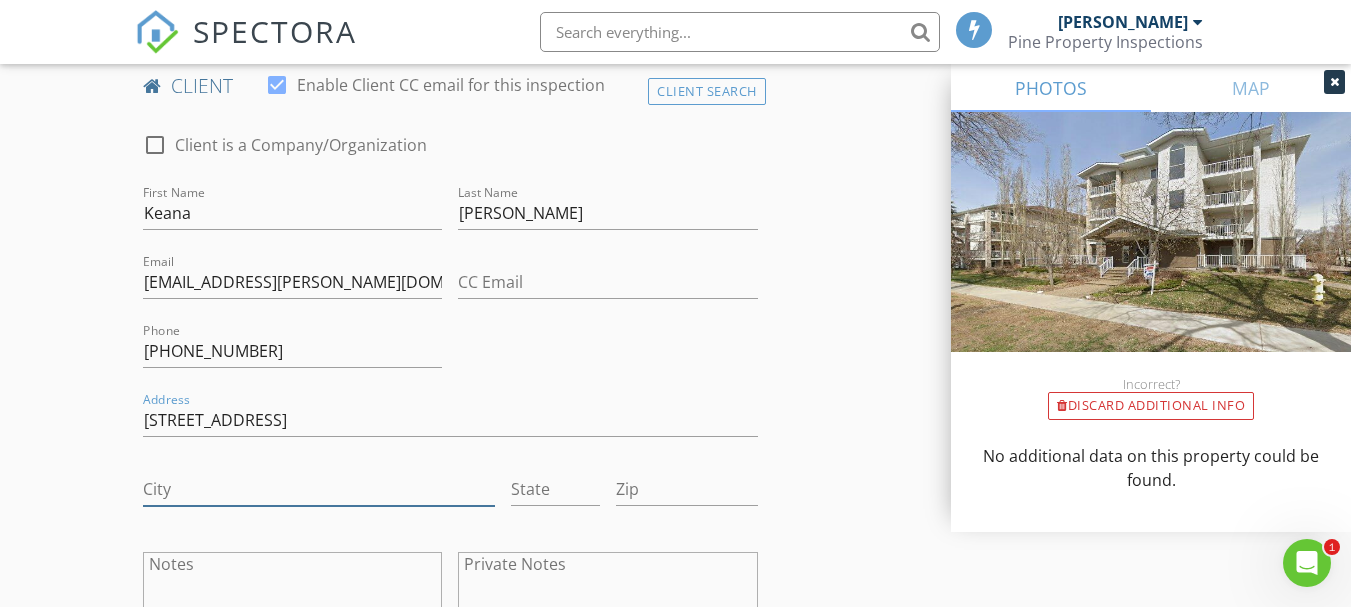 click on "City" at bounding box center [319, 489] 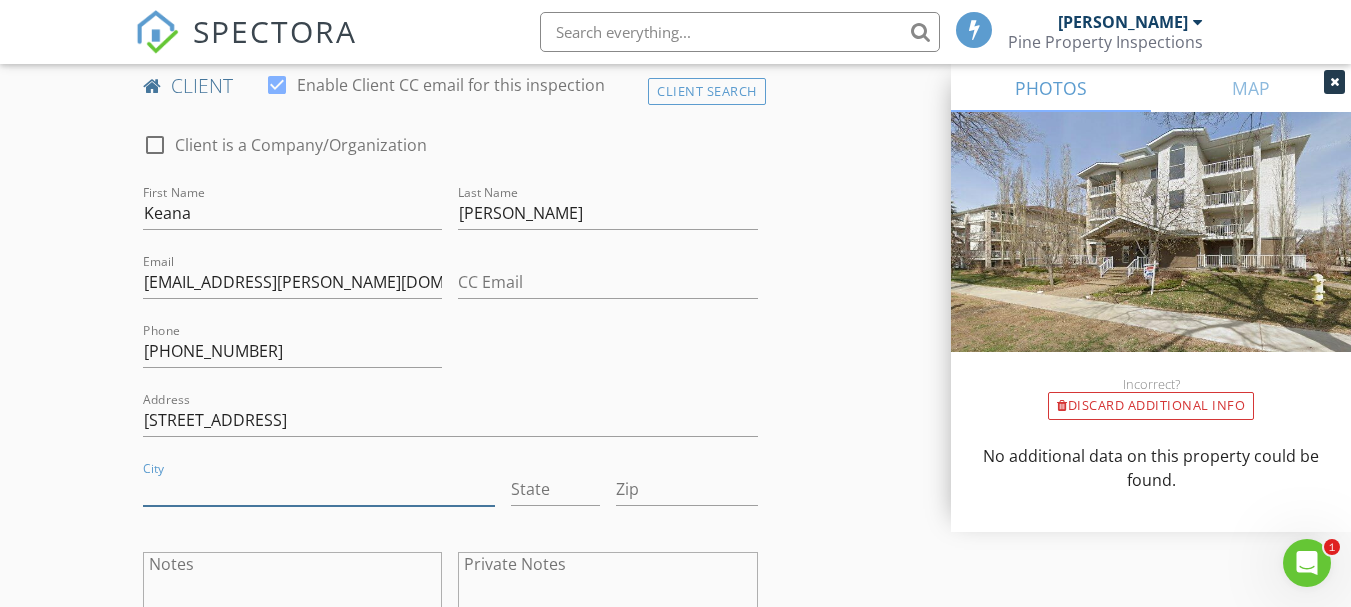 type on "Edmonton" 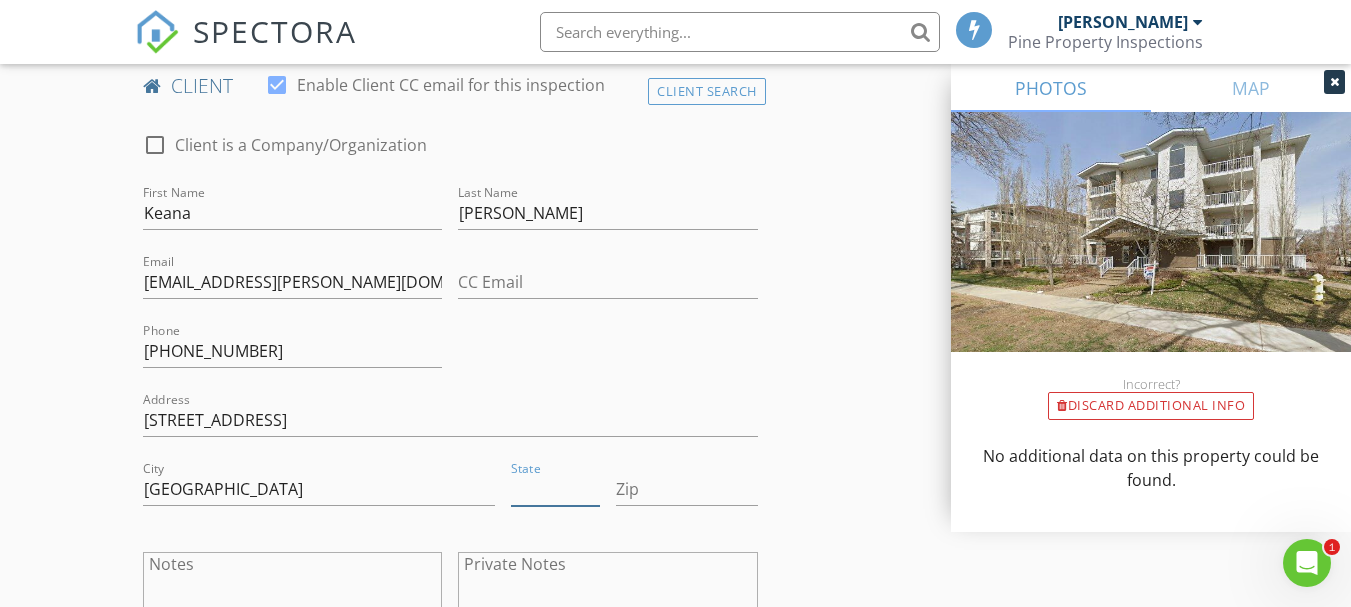 click on "State" at bounding box center [555, 489] 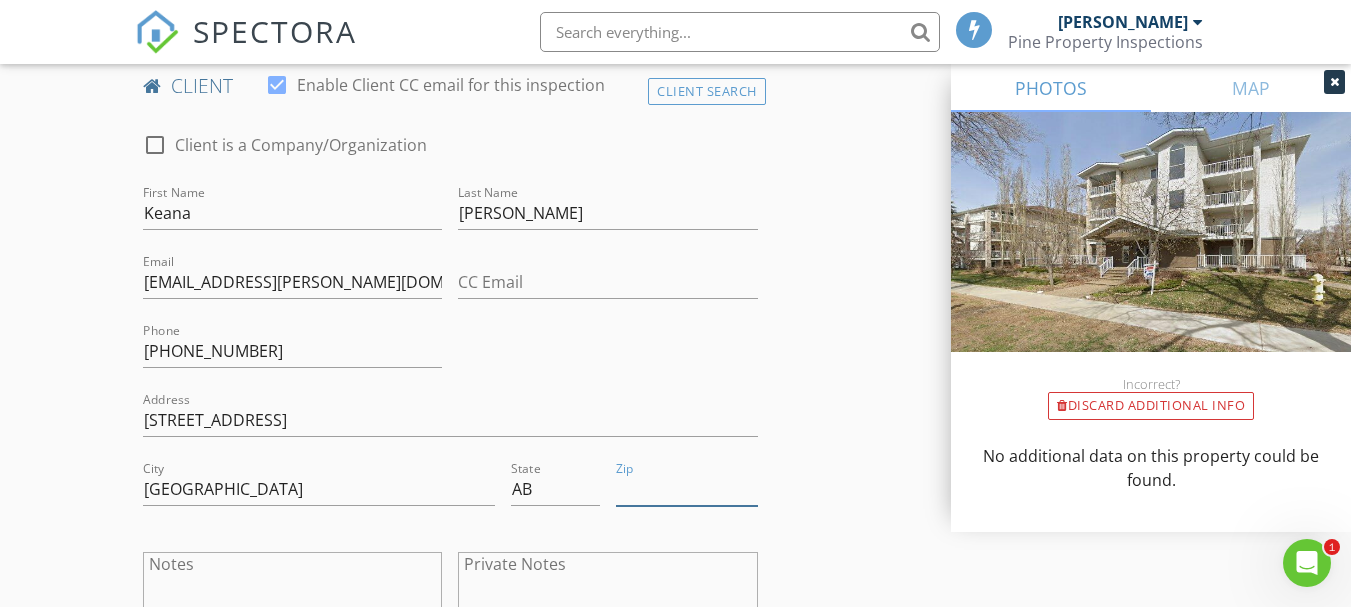 click on "Zip" at bounding box center (687, 489) 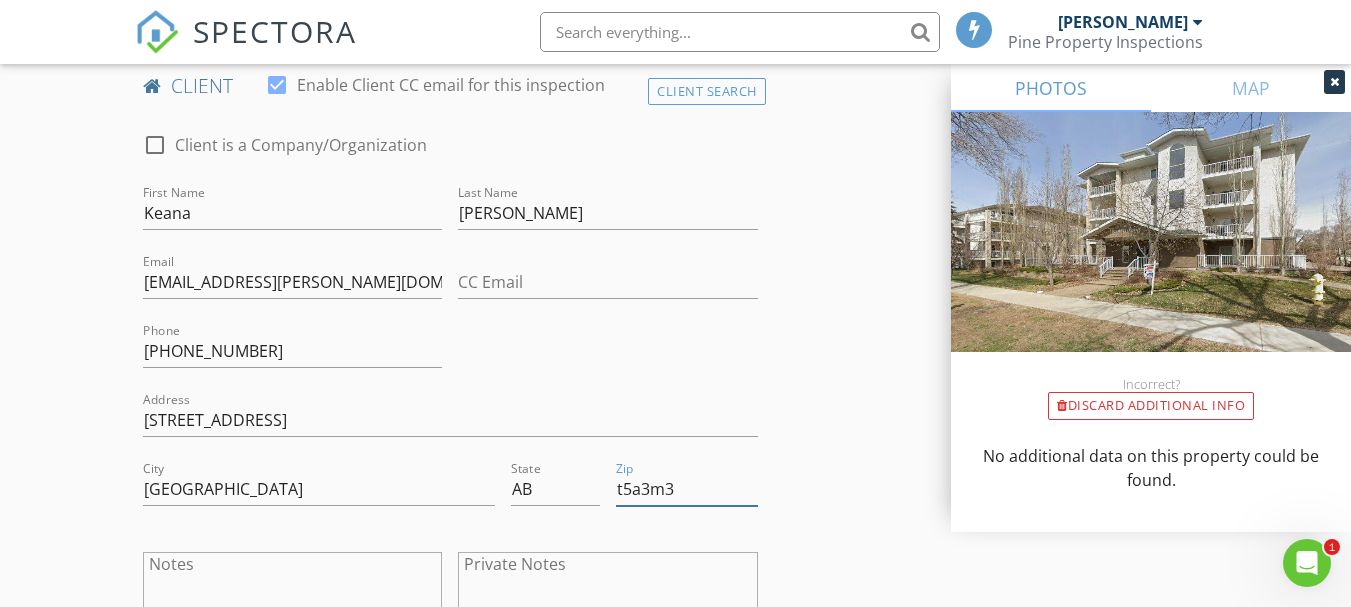 type on "t5a3m3" 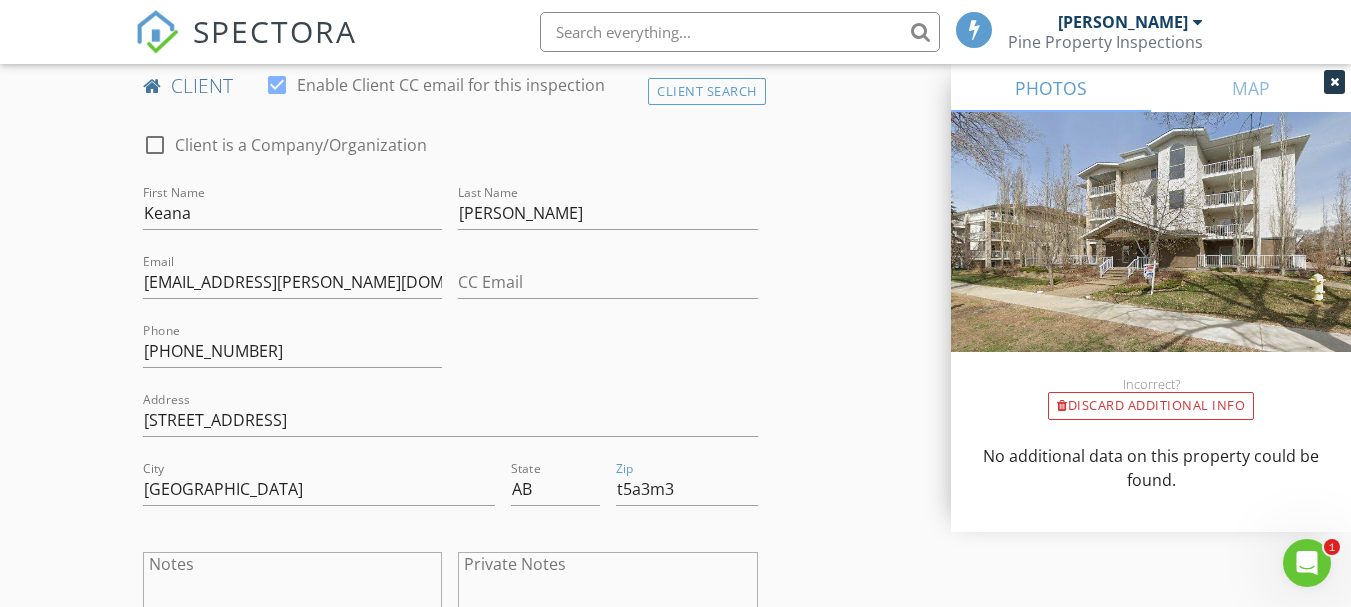 click on "INSPECTOR(S)
check_box   Jeremy Killen   PRIMARY   Jeremy Killen arrow_drop_down   check_box_outline_blank Jeremy Killen specifically requested
Date/Time
2025/07/15 4:00 PM
Location
Address Search       Address 10524 77 Ave NW   Unit #204   City Edmonton   State AB   Zip T6E 1N1   County     Square Meters (m²) 942   Year Built 2009   Foundation arrow_drop_down     Jeremy Killen     33.5 km     (31 minutes)
client
check_box Enable Client CC email for this inspection   Client Search     check_box_outline_blank Client is a Company/Organization     First Name Keana   Last Name Hawkins   Email keana.hawkins@gmail.com   CC Email   Phone 780-919-7075   Address 13404 41 street nw   City Edmonton   State AB   Zip t5a3m3       Notes   Private Notes
ADD ADDITIONAL client
SERVICES" at bounding box center [675, 896] 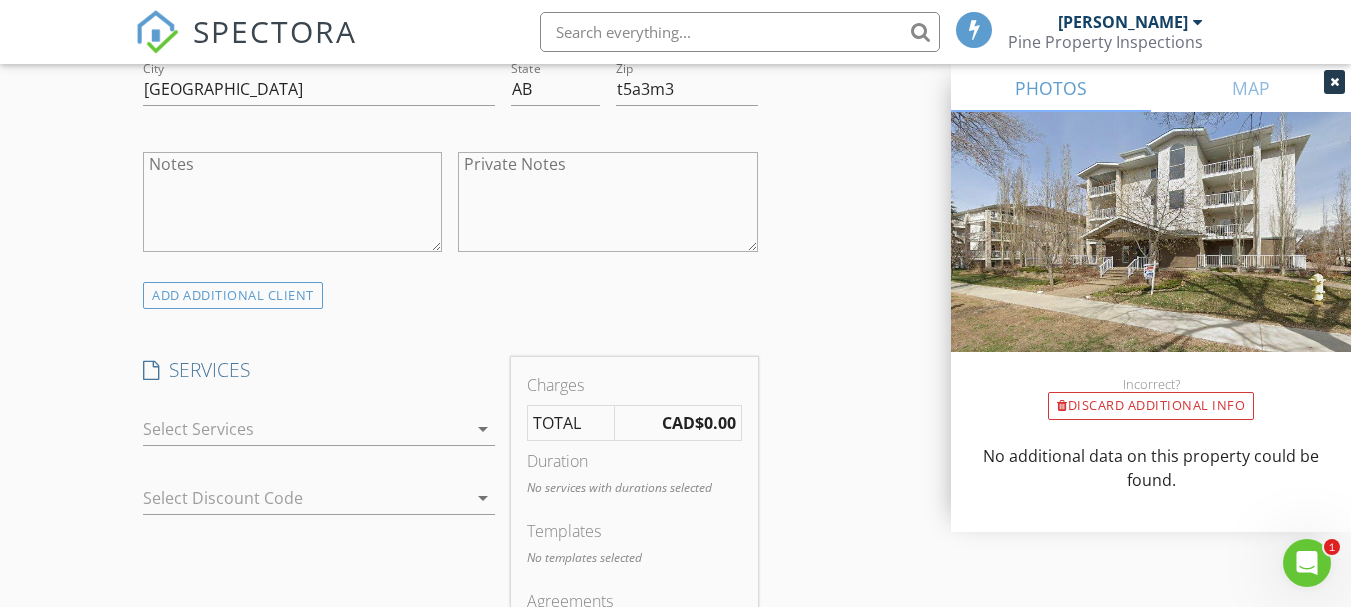 scroll, scrollTop: 1500, scrollLeft: 0, axis: vertical 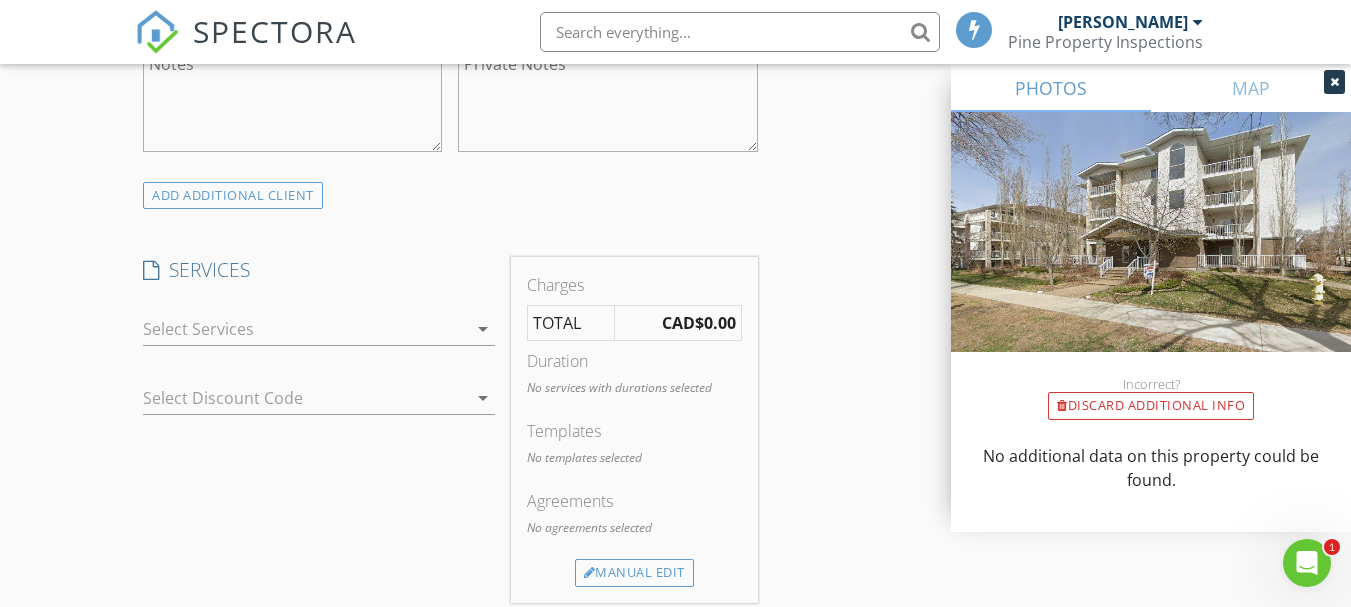 click at bounding box center [305, 329] 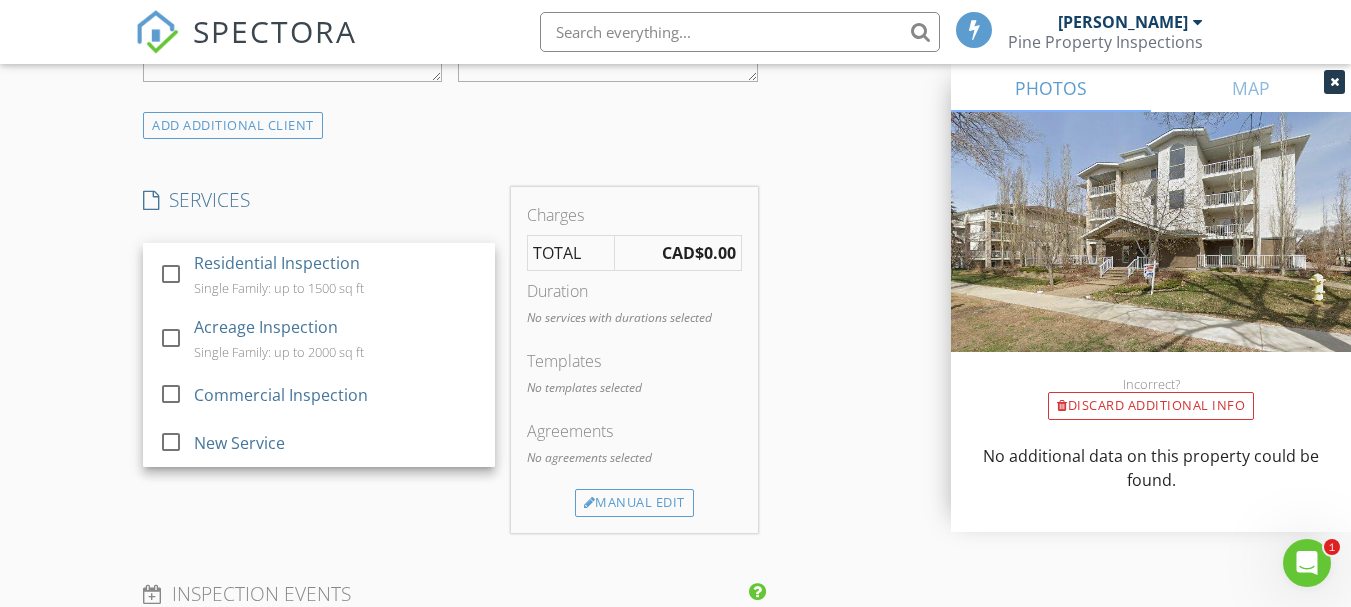 scroll, scrollTop: 1600, scrollLeft: 0, axis: vertical 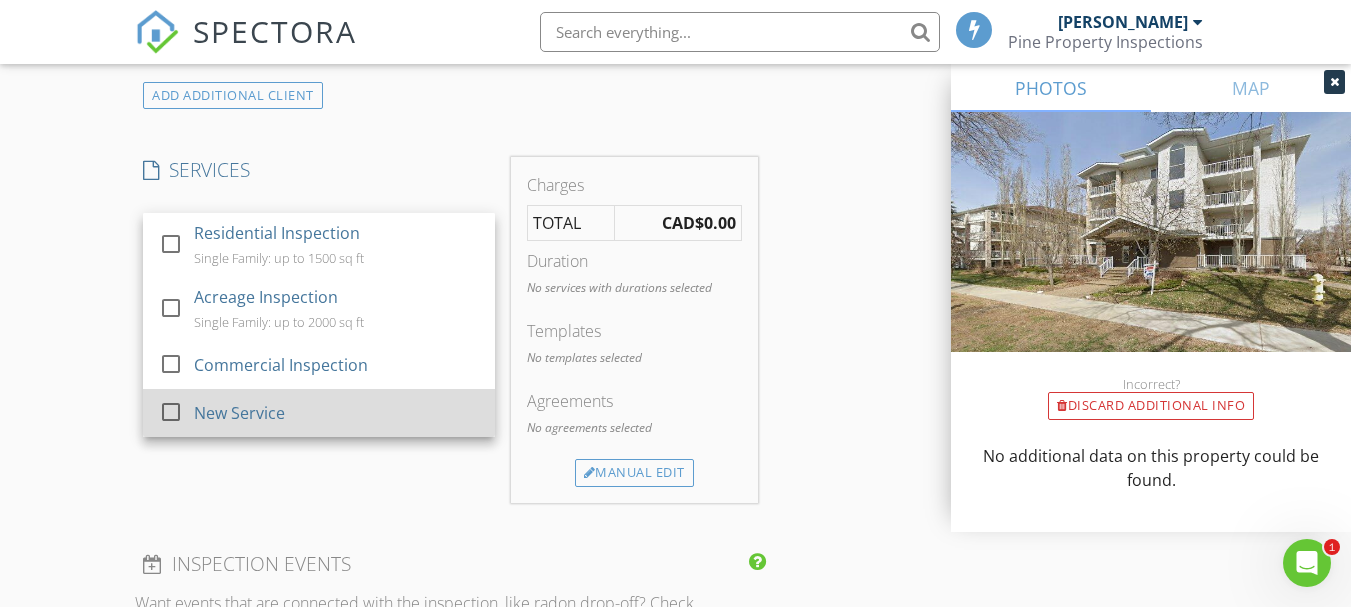 click at bounding box center [171, 412] 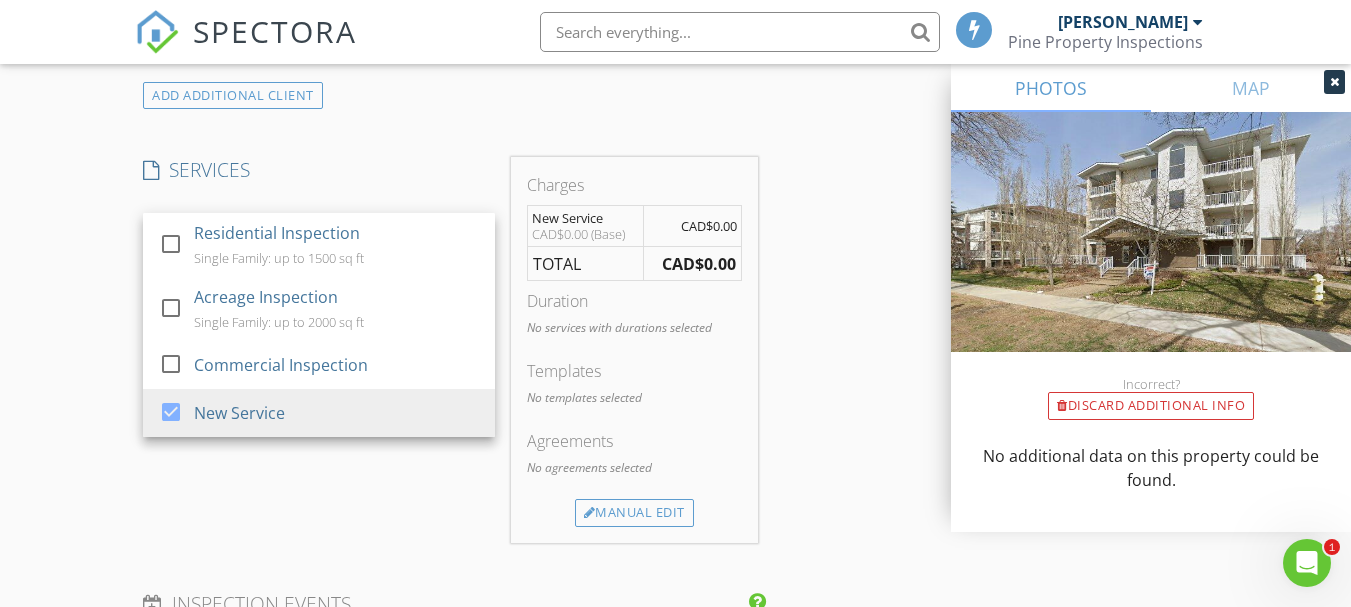 click on "INSPECTOR(S)
check_box   Jeremy Killen   PRIMARY   Jeremy Killen arrow_drop_down   check_box_outline_blank Jeremy Killen specifically requested
Date/Time
2025/07/15 4:00 PM
Location
Address Search       Address 10524 77 Ave NW   Unit #204   City Edmonton   State AB   Zip T6E 1N1   County     Square Meters (m²) 942   Year Built 2009   Foundation arrow_drop_down     Jeremy Killen     33.5 km     (31 minutes)
client
check_box Enable Client CC email for this inspection   Client Search     check_box_outline_blank Client is a Company/Organization     First Name Keana   Last Name Hawkins   Email keana.hawkins@gmail.com   CC Email   Phone 780-919-7075   Address 13404 41 street nw   City Edmonton   State AB   Zip t5a3m3       Notes   Private Notes
ADD ADDITIONAL client
SERVICES" at bounding box center [675, 317] 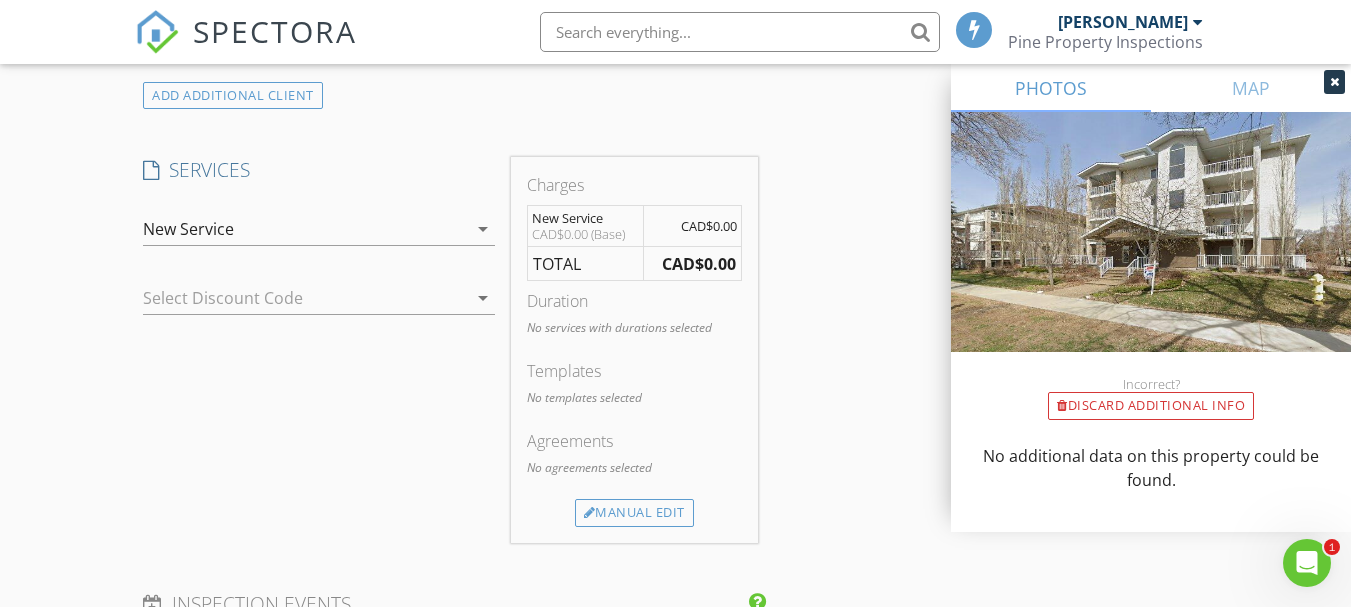 click on "New Service" at bounding box center [305, 229] 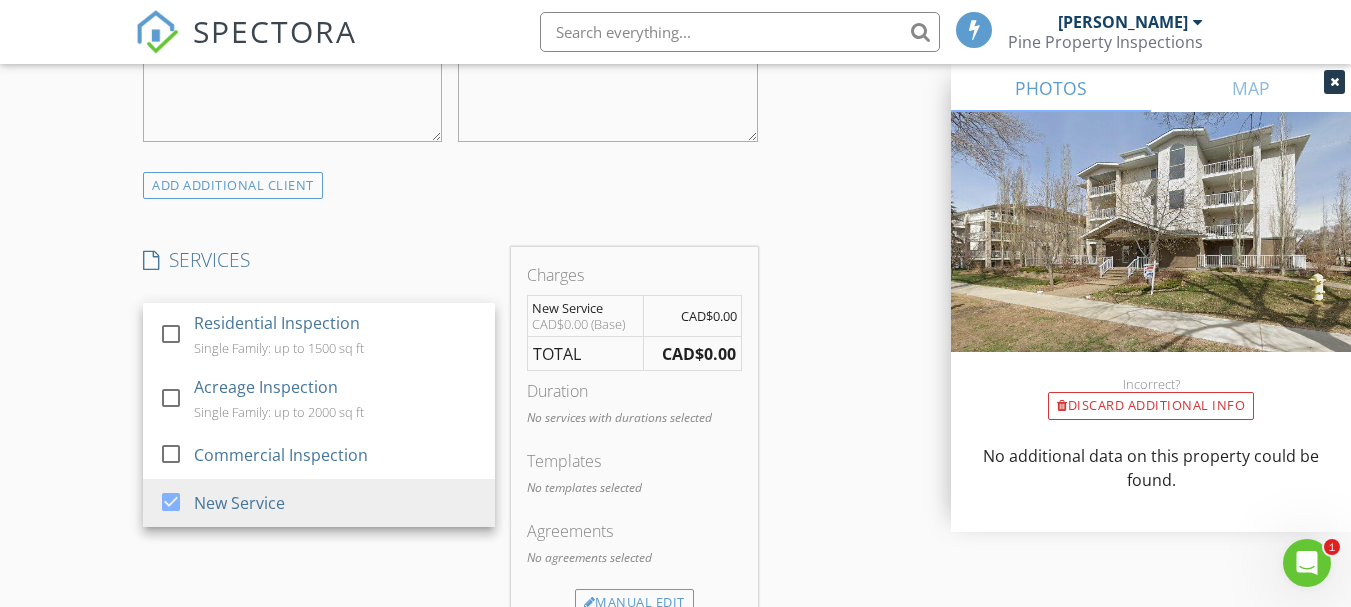 scroll, scrollTop: 1500, scrollLeft: 0, axis: vertical 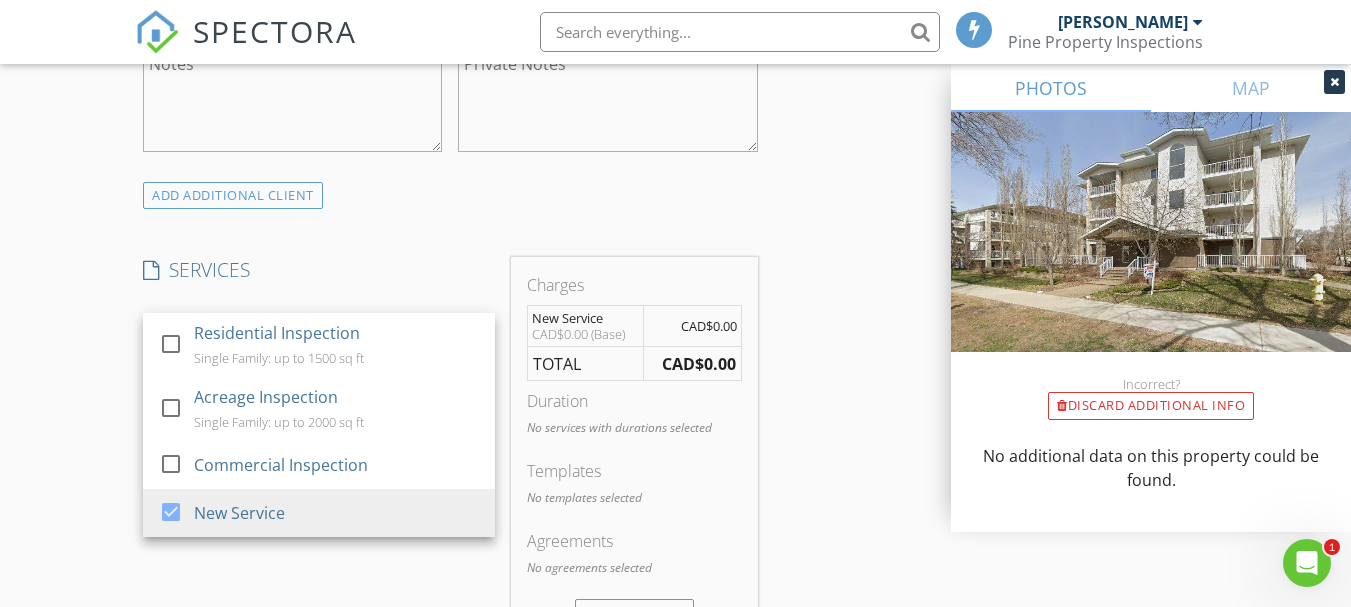 click on "New Inspection
Click here to use the New Order Form
INSPECTOR(S)
check_box   Jeremy Killen   PRIMARY   Jeremy Killen arrow_drop_down   check_box_outline_blank Jeremy Killen specifically requested
Date/Time
2025/07/15 4:00 PM
Location
Address Search       Address 10524 77 Ave NW   Unit #204   City Edmonton   State AB   Zip T6E 1N1   County     Square Meters (m²) 942   Year Built 2009   Foundation arrow_drop_down     Jeremy Killen     33.5 km     (31 minutes)
client
check_box Enable Client CC email for this inspection   Client Search     check_box_outline_blank Client is a Company/Organization     First Name Keana   Last Name Hawkins   Email keana.hawkins@gmail.com   CC Email   Phone 780-919-7075   Address 13404 41 street nw   City Edmonton   State AB   Zip t5a3m3       Notes   Private Notes
SERVICES" at bounding box center [675, 383] 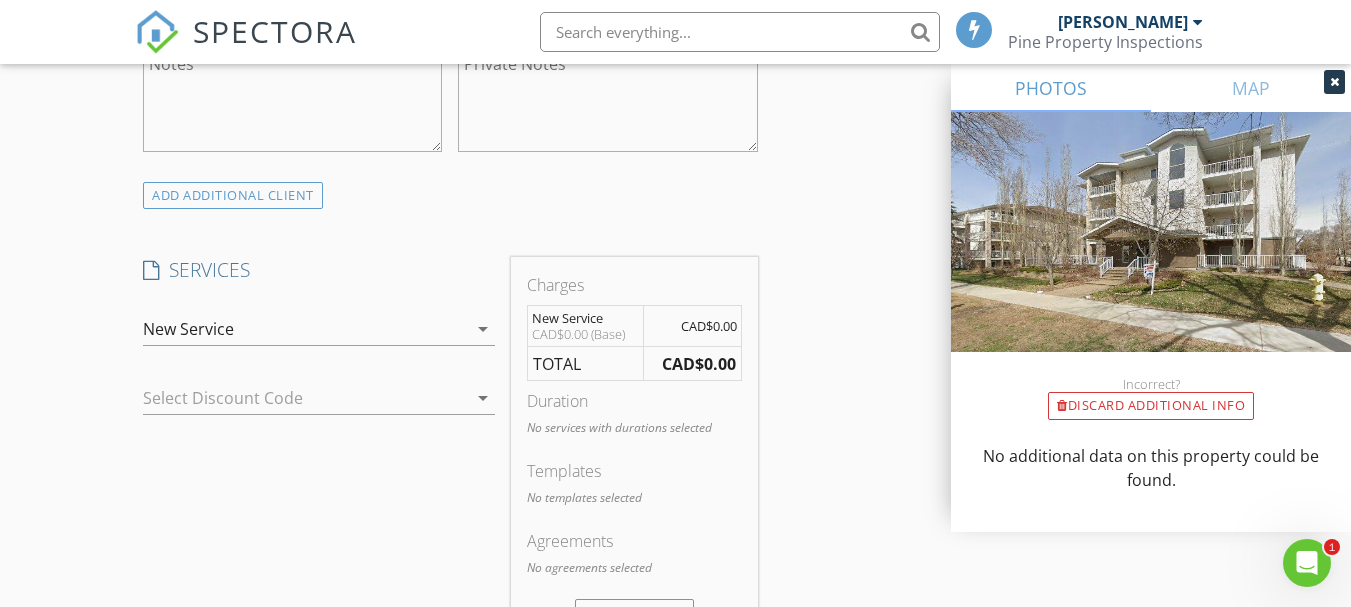 click on "New Service" at bounding box center (305, 329) 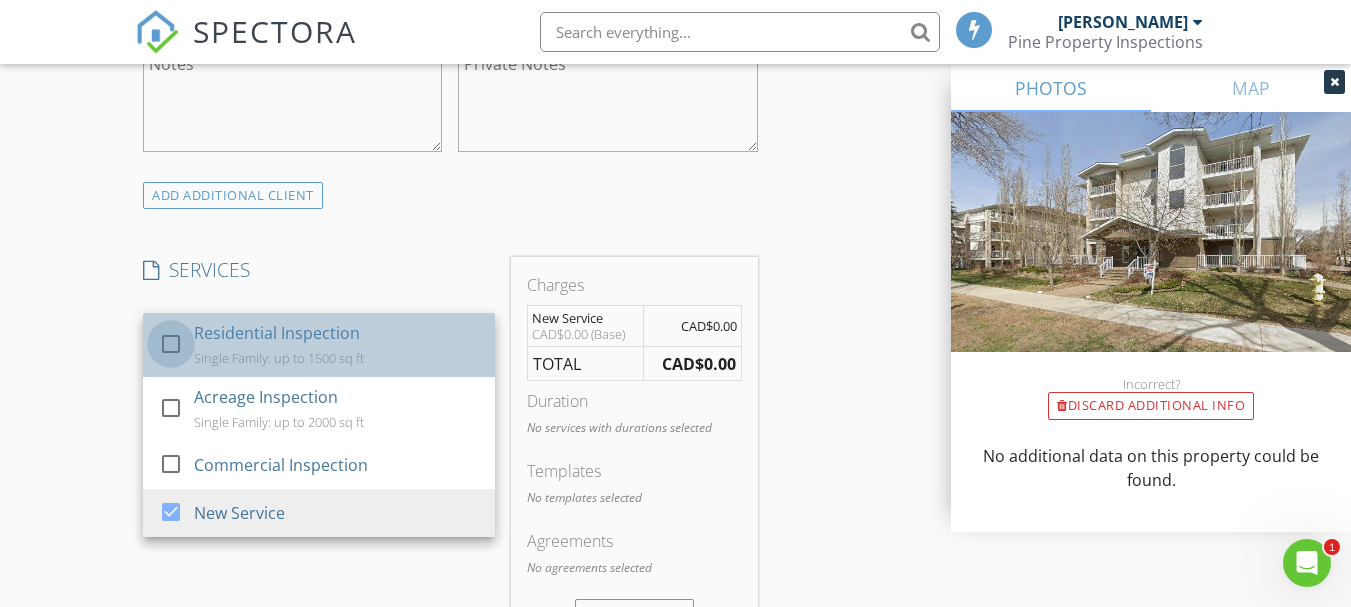 click at bounding box center [171, 344] 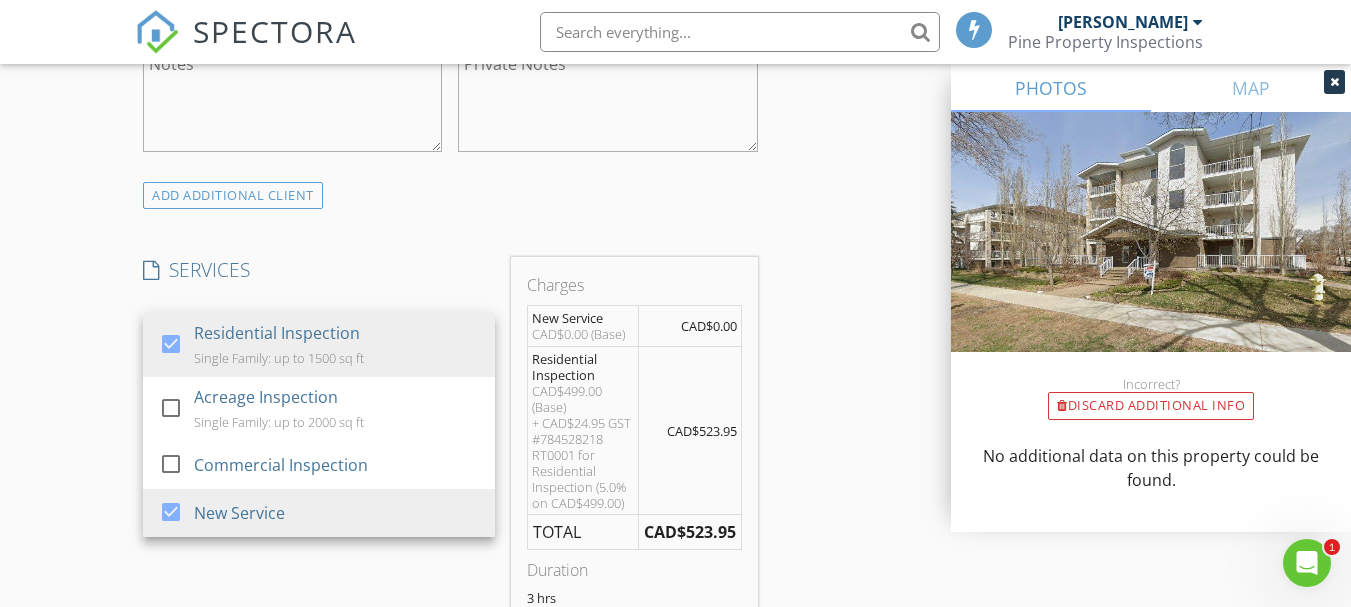 click on "New Inspection
Click here to use the New Order Form
INSPECTOR(S)
check_box   Jeremy Killen   PRIMARY   Jeremy Killen arrow_drop_down   check_box_outline_blank Jeremy Killen specifically requested
Date/Time
2025/07/15 4:00 PM
Location
Address Search       Address 10524 77 Ave NW   Unit #204   City Edmonton   State AB   Zip T6E 1N1   County     Square Meters (m²) 942   Year Built 2009   Foundation arrow_drop_down     Jeremy Killen     33.5 km     (31 minutes)
client
check_box Enable Client CC email for this inspection   Client Search     check_box_outline_blank Client is a Company/Organization     First Name Keana   Last Name Hawkins   Email keana.hawkins@gmail.com   CC Email   Phone 780-919-7075   Address 13404 41 street nw   City Edmonton   State AB   Zip t5a3m3       Notes   Private Notes
SERVICES" at bounding box center (675, 455) 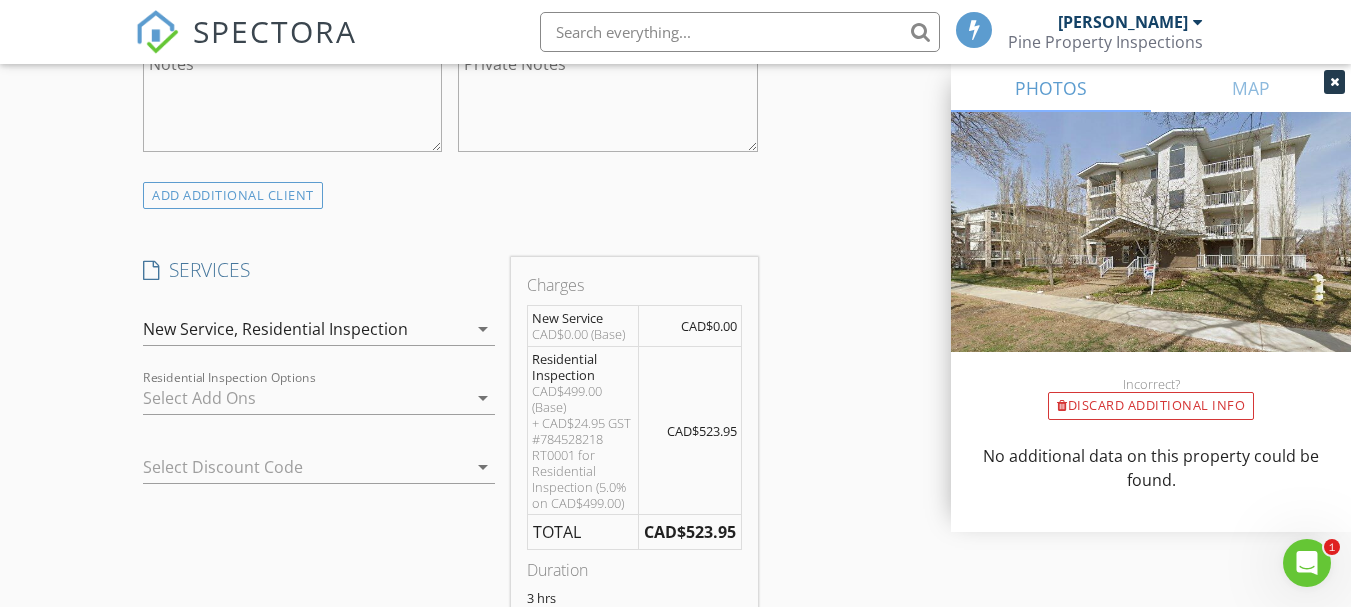 click on "arrow_drop_down" at bounding box center (481, 329) 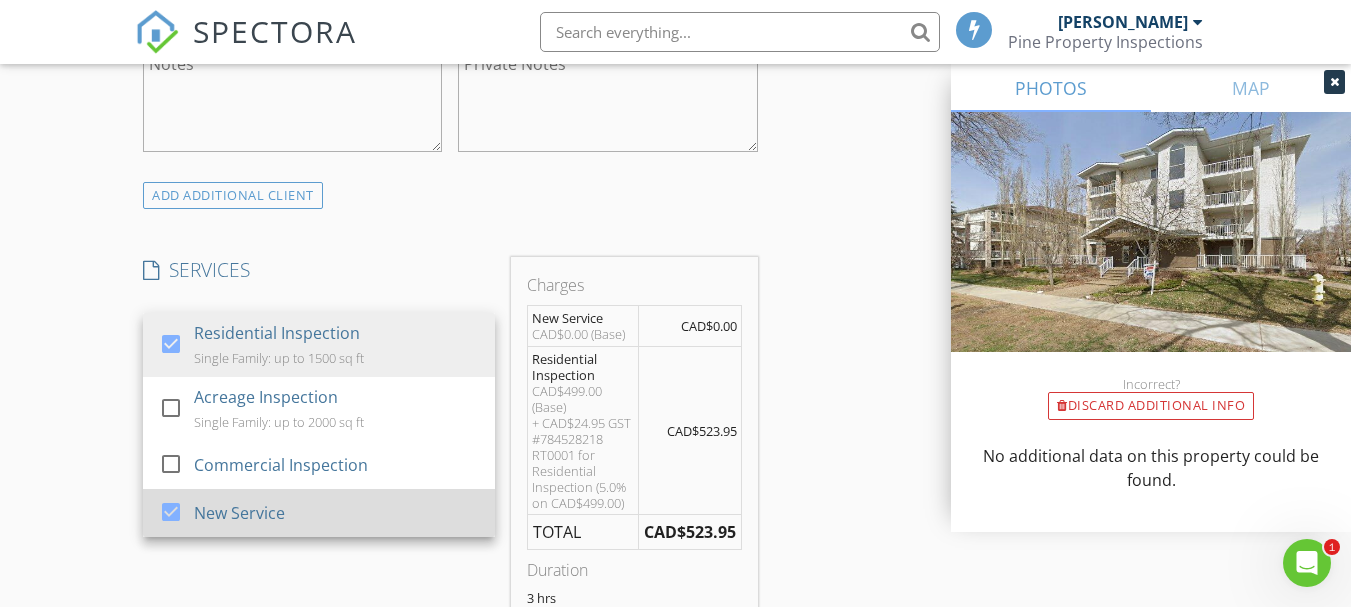 click at bounding box center (171, 512) 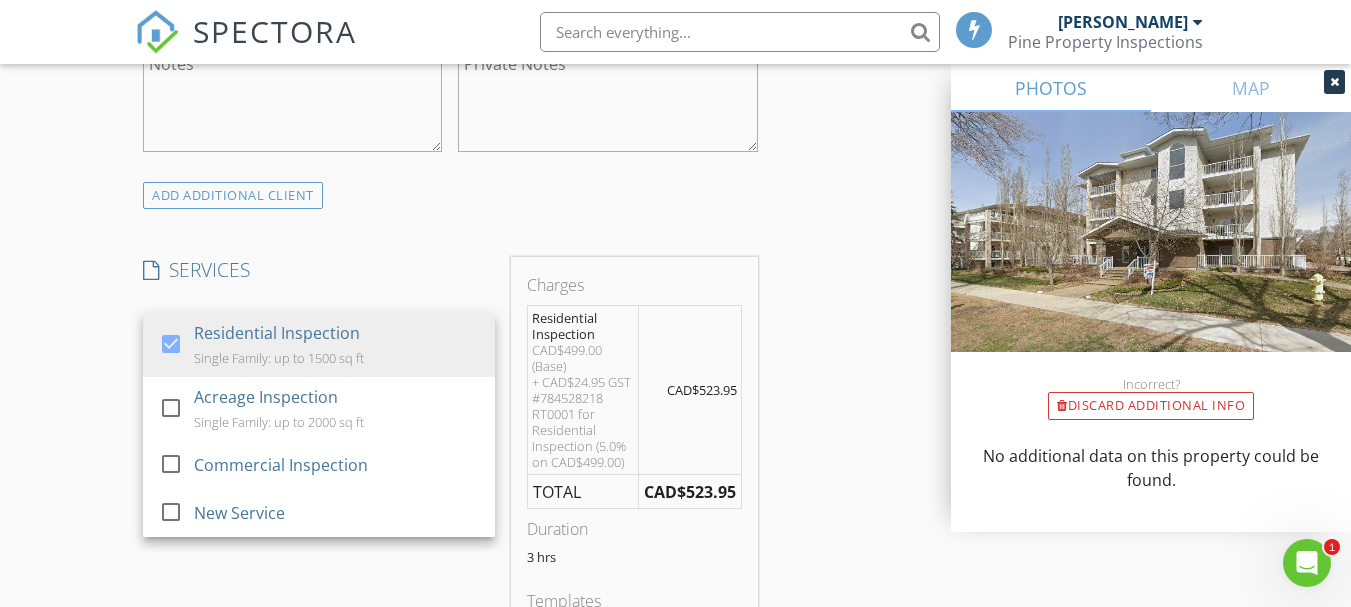 click on "New Inspection
Click here to use the New Order Form
INSPECTOR(S)
check_box   Jeremy Killen   PRIMARY   Jeremy Killen arrow_drop_down   check_box_outline_blank Jeremy Killen specifically requested
Date/Time
2025/07/15 4:00 PM
Location
Address Search       Address 10524 77 Ave NW   Unit #204   City Edmonton   State AB   Zip T6E 1N1   County     Square Meters (m²) 942   Year Built 2009   Foundation arrow_drop_down     Jeremy Killen     33.5 km     (31 minutes)
client
check_box Enable Client CC email for this inspection   Client Search     check_box_outline_blank Client is a Company/Organization     First Name Keana   Last Name Hawkins   Email keana.hawkins@gmail.com   CC Email   Phone 780-919-7075   Address 13404 41 street nw   City Edmonton   State AB   Zip t5a3m3       Notes   Private Notes
SERVICES" at bounding box center (675, 434) 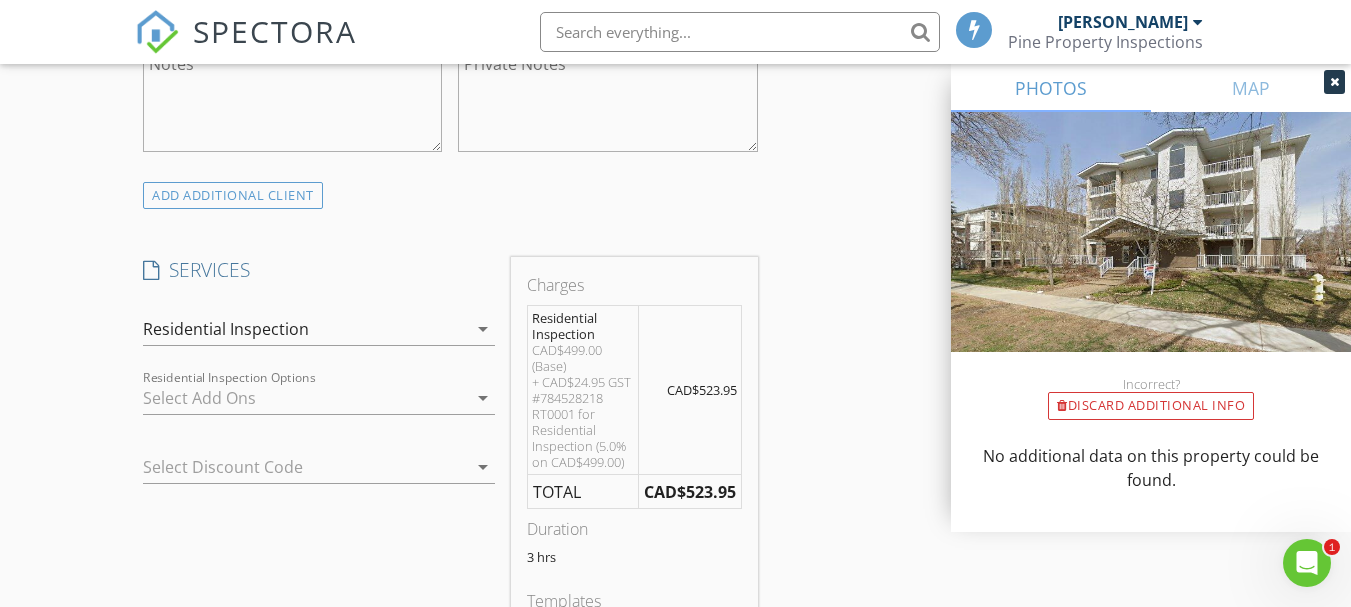 scroll, scrollTop: 1700, scrollLeft: 0, axis: vertical 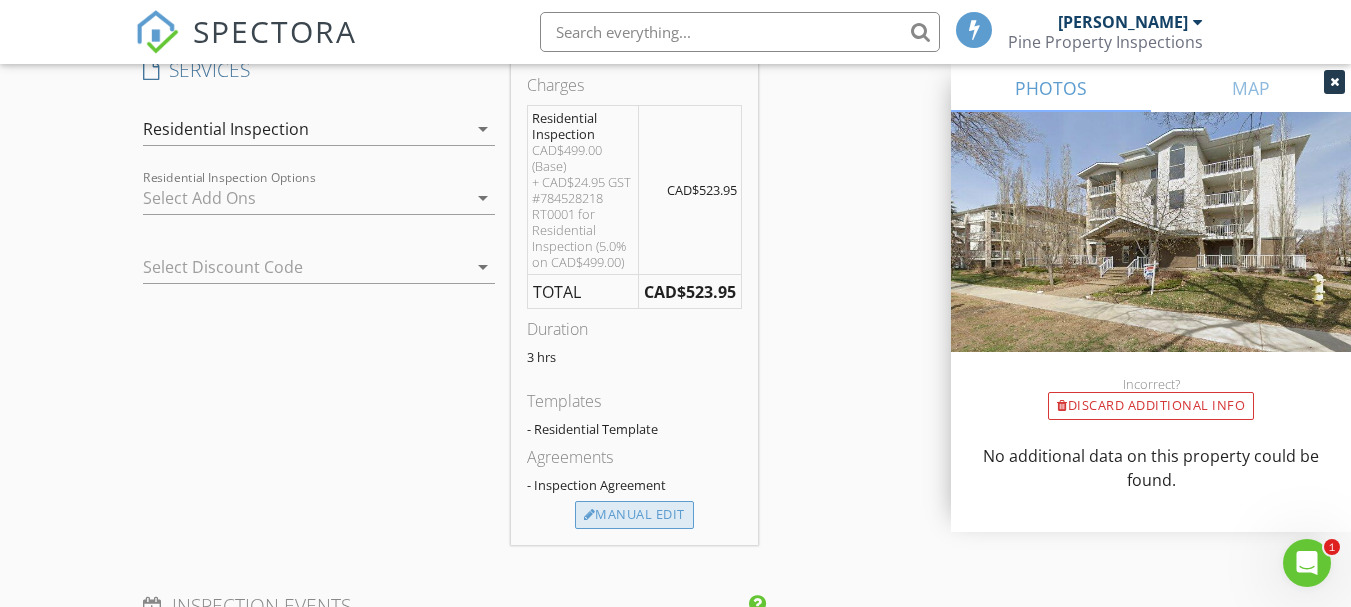 click on "Manual Edit" at bounding box center [634, 515] 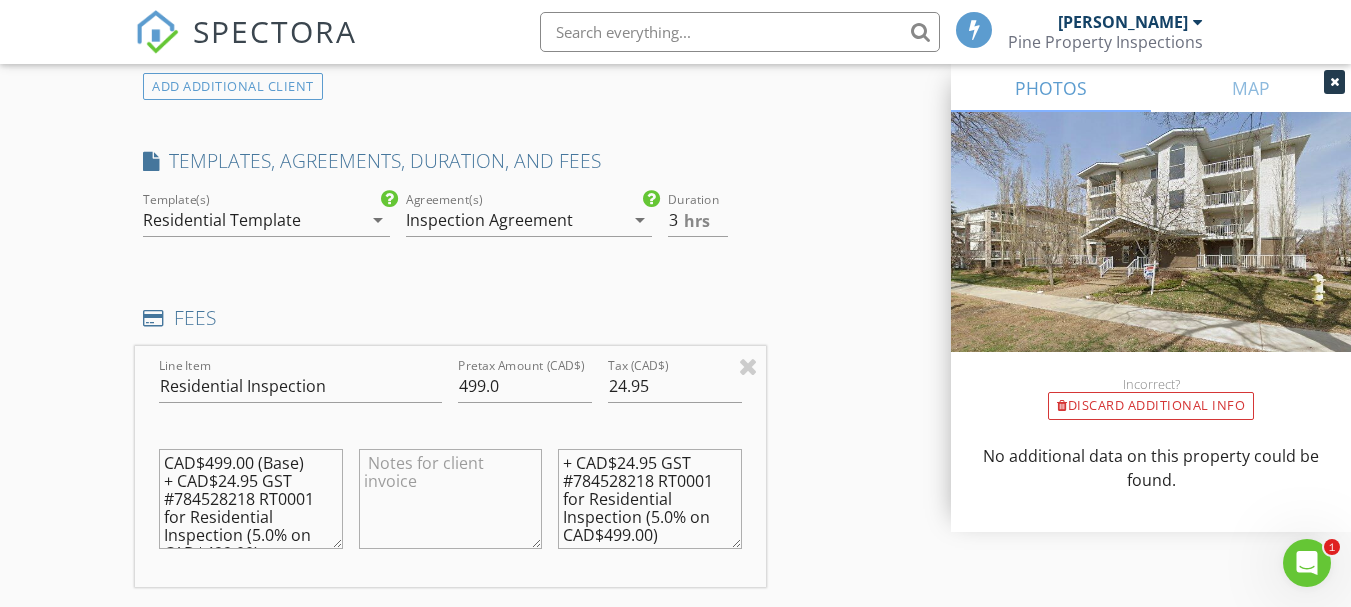 scroll, scrollTop: 1600, scrollLeft: 0, axis: vertical 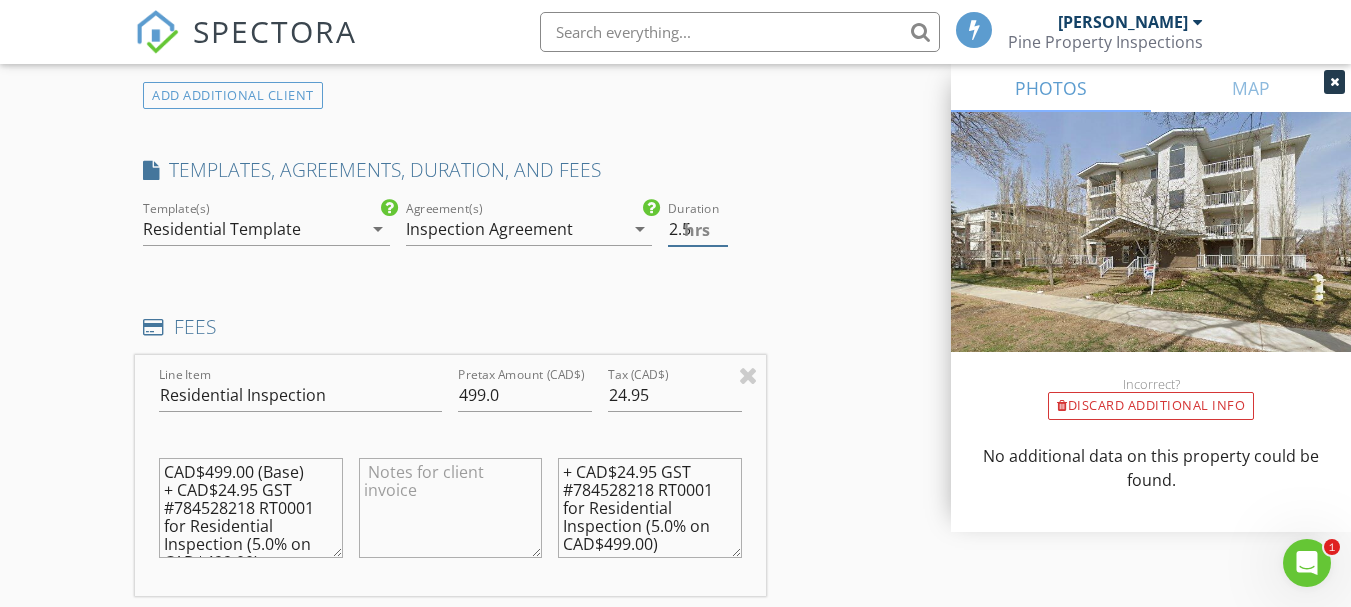 click on "2.5" at bounding box center (697, 229) 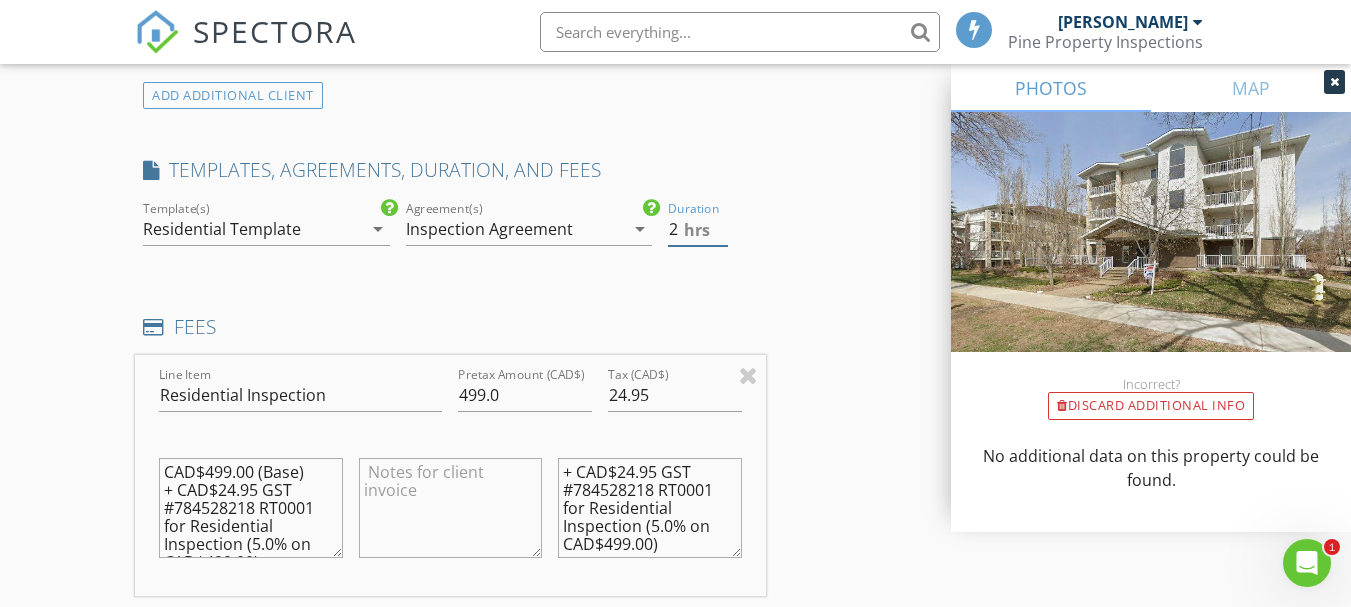 type on "2" 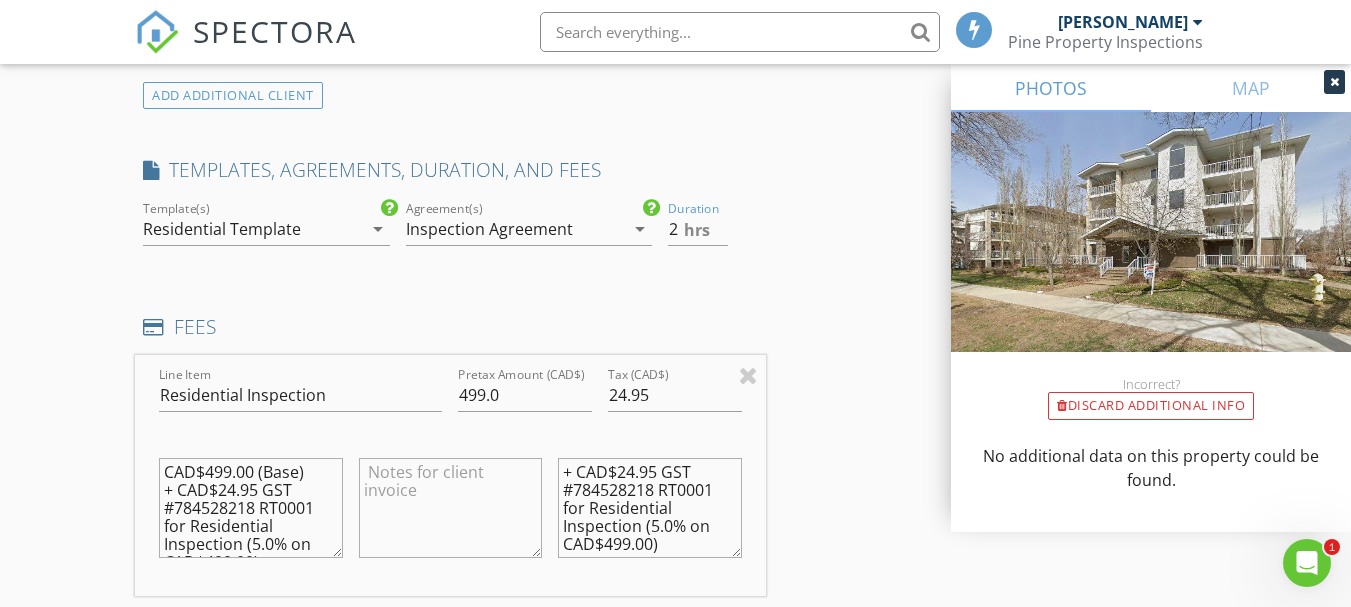 click on "INSPECTOR(S)
check_box   Jeremy Killen   PRIMARY   Jeremy Killen arrow_drop_down   check_box_outline_blank Jeremy Killen specifically requested
Date/Time
2025/07/15 4:00 PM
Location
Address Search       Address 10524 77 Ave NW   Unit #204   City Edmonton   State AB   Zip T6E 1N1   County     Square Meters (m²) 942   Year Built 2009   Foundation arrow_drop_down     Jeremy Killen     33.5 km     (31 minutes)
client
check_box Enable Client CC email for this inspection   Client Search     check_box_outline_blank Client is a Company/Organization     First Name Keana   Last Name Hawkins   Email keana.hawkins@gmail.com   CC Email   Phone 780-919-7075   Address 13404 41 street nw   City Edmonton   State AB   Zip t5a3m3       Notes   Private Notes
ADD ADDITIONAL client
SERVICES" at bounding box center [675, 406] 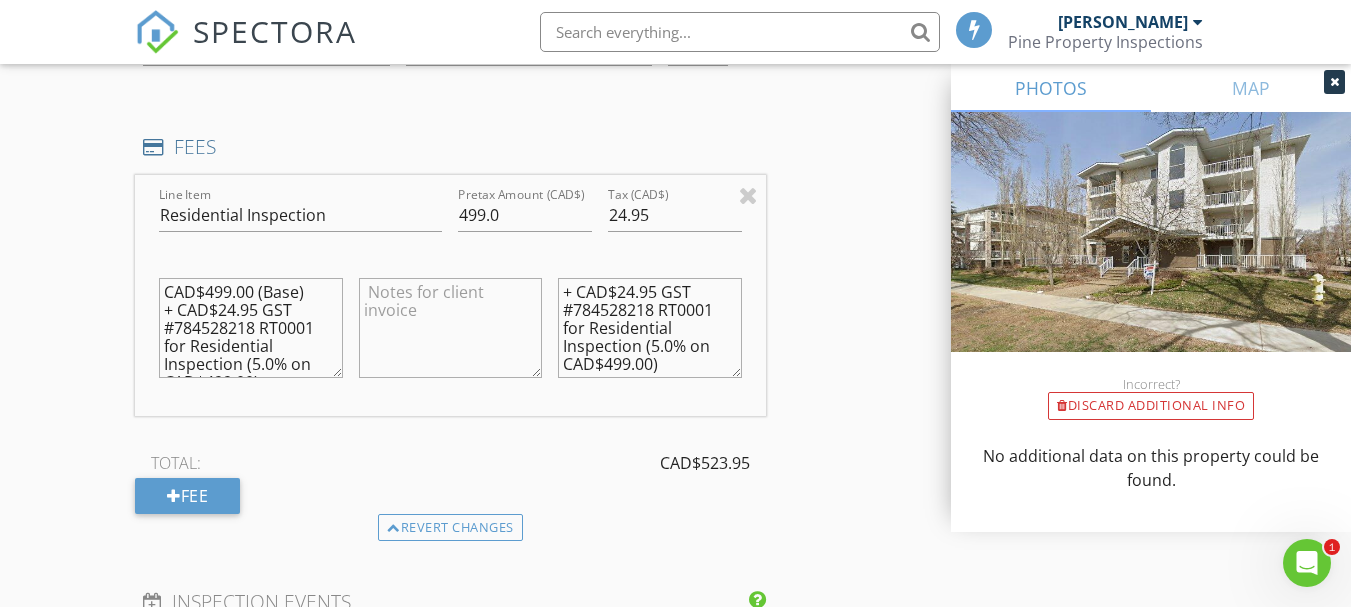 scroll, scrollTop: 1800, scrollLeft: 0, axis: vertical 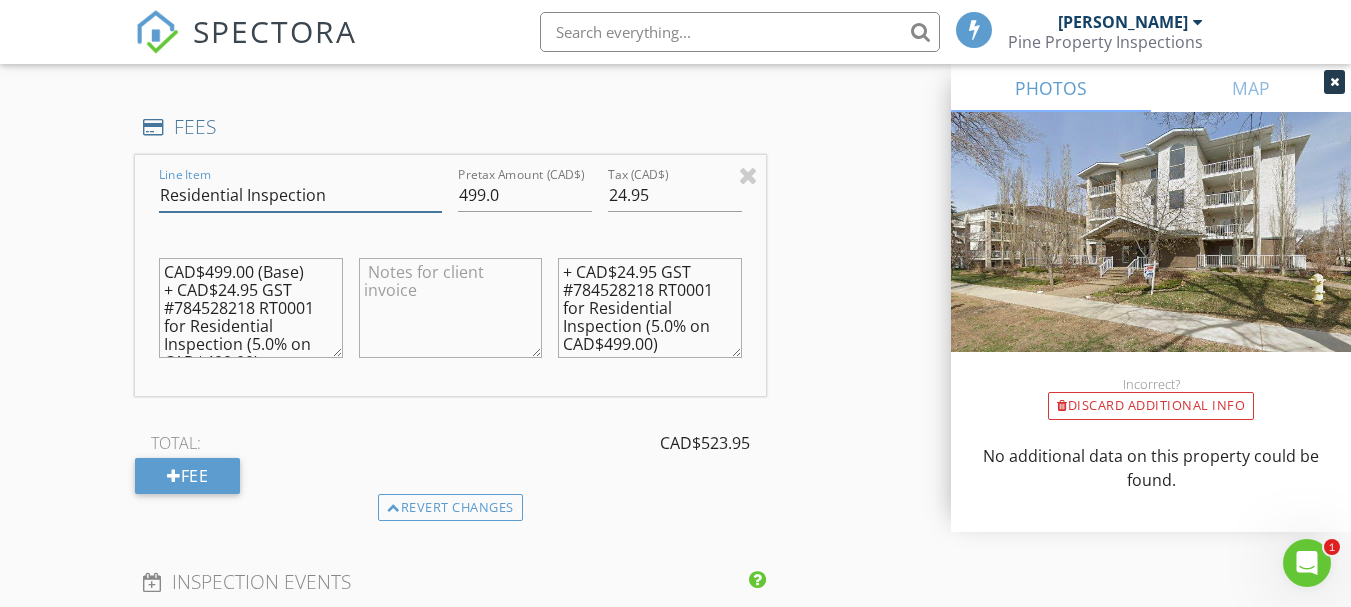 drag, startPoint x: 315, startPoint y: 193, endPoint x: 151, endPoint y: 193, distance: 164 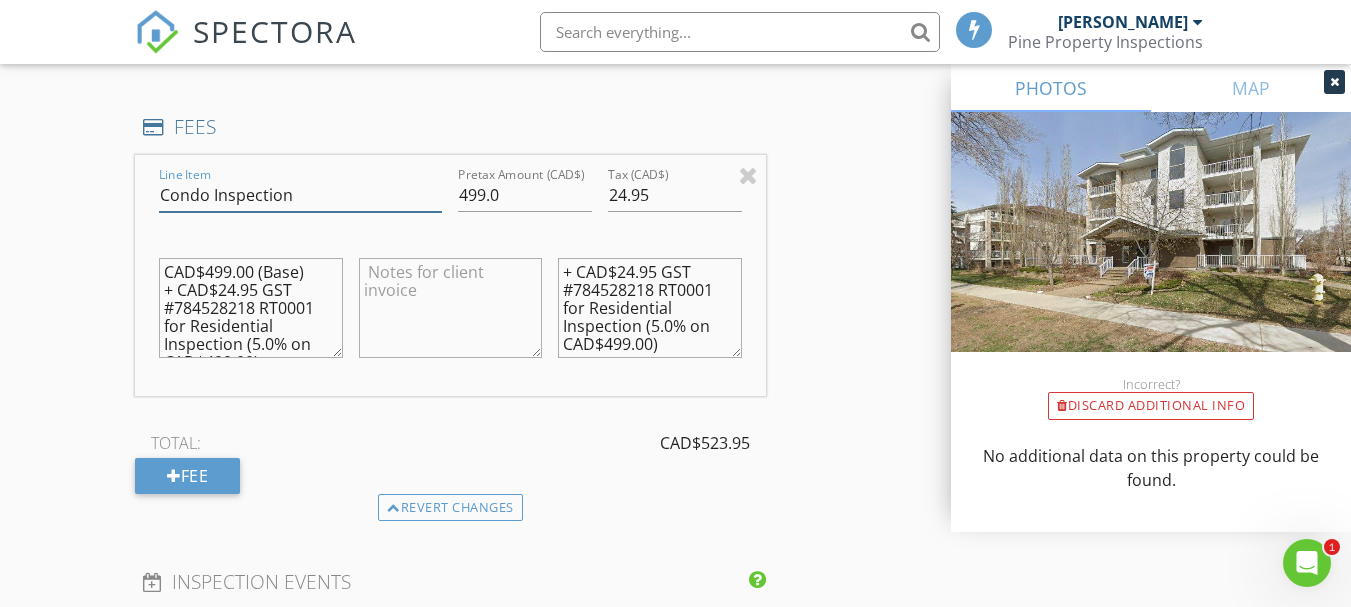 type on "Condo Inspection" 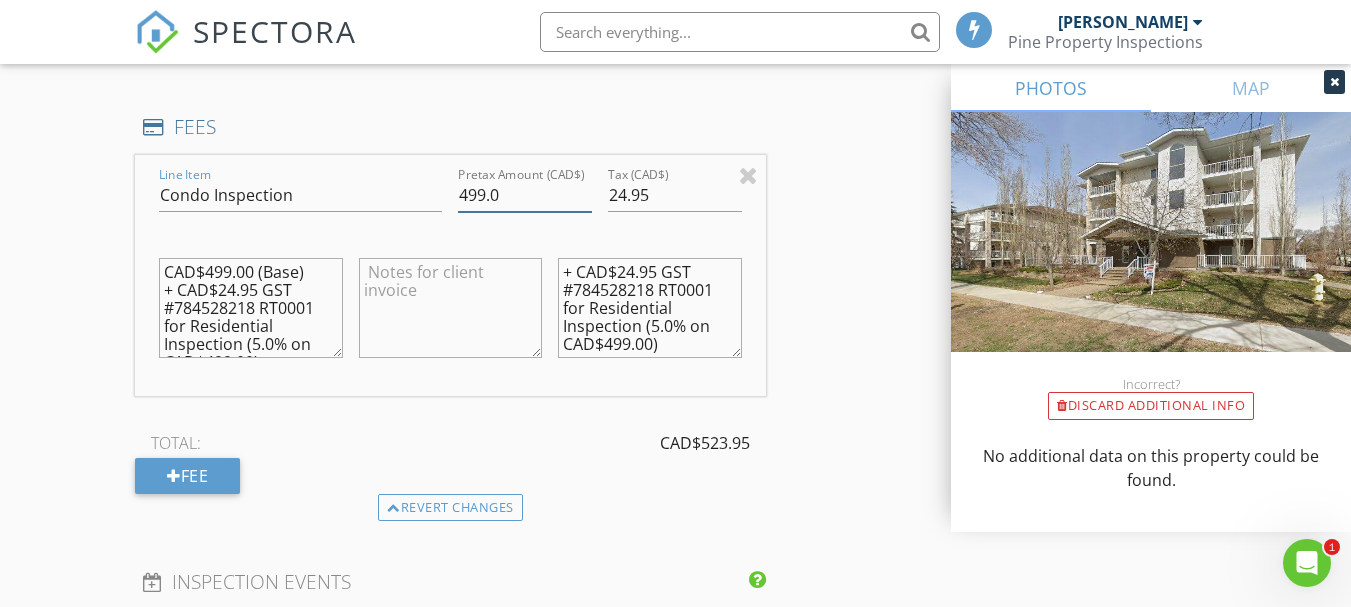 click on "499.0" at bounding box center [525, 195] 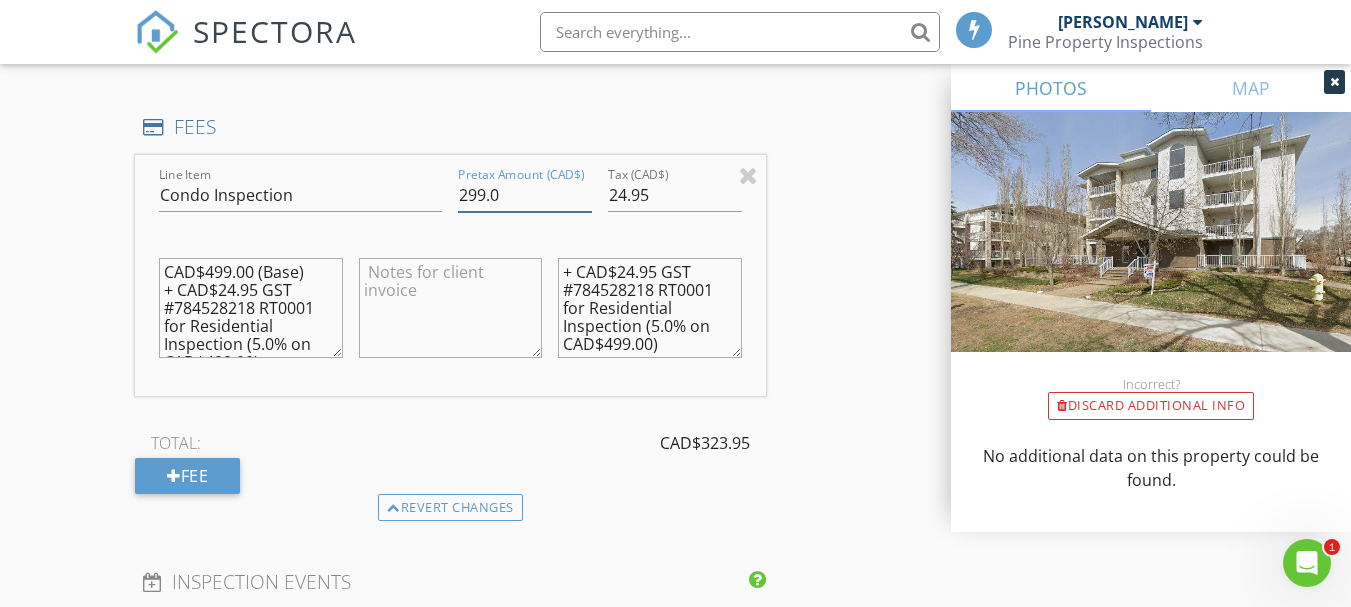 type on "299.0" 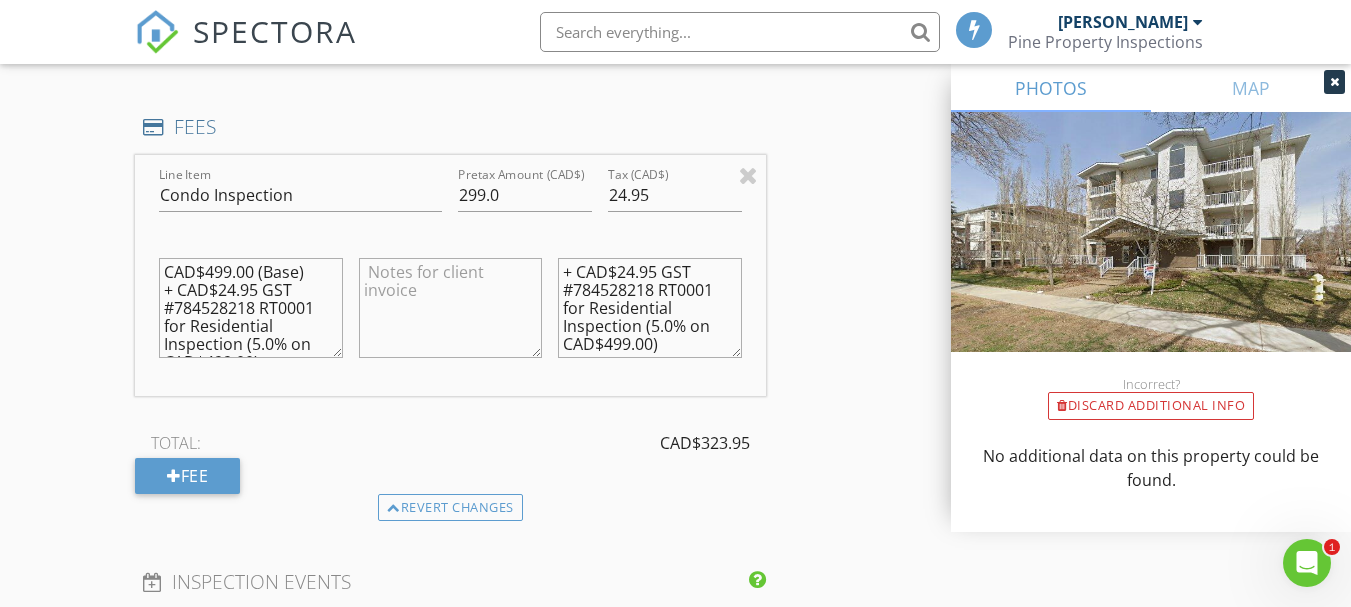 click on "INSPECTOR(S)
check_box   Jeremy Killen   PRIMARY   Jeremy Killen arrow_drop_down   check_box_outline_blank Jeremy Killen specifically requested
Date/Time
2025/07/15 4:00 PM
Location
Address Search       Address 10524 77 Ave NW   Unit #204   City Edmonton   State AB   Zip T6E 1N1   County     Square Meters (m²) 942   Year Built 2009   Foundation arrow_drop_down     Jeremy Killen     33.5 km     (31 minutes)
client
check_box Enable Client CC email for this inspection   Client Search     check_box_outline_blank Client is a Company/Organization     First Name Keana   Last Name Hawkins   Email keana.hawkins@gmail.com   CC Email   Phone 780-919-7075   Address 13404 41 street nw   City Edmonton   State AB   Zip t5a3m3       Notes   Private Notes
ADD ADDITIONAL client
SERVICES" at bounding box center [675, 206] 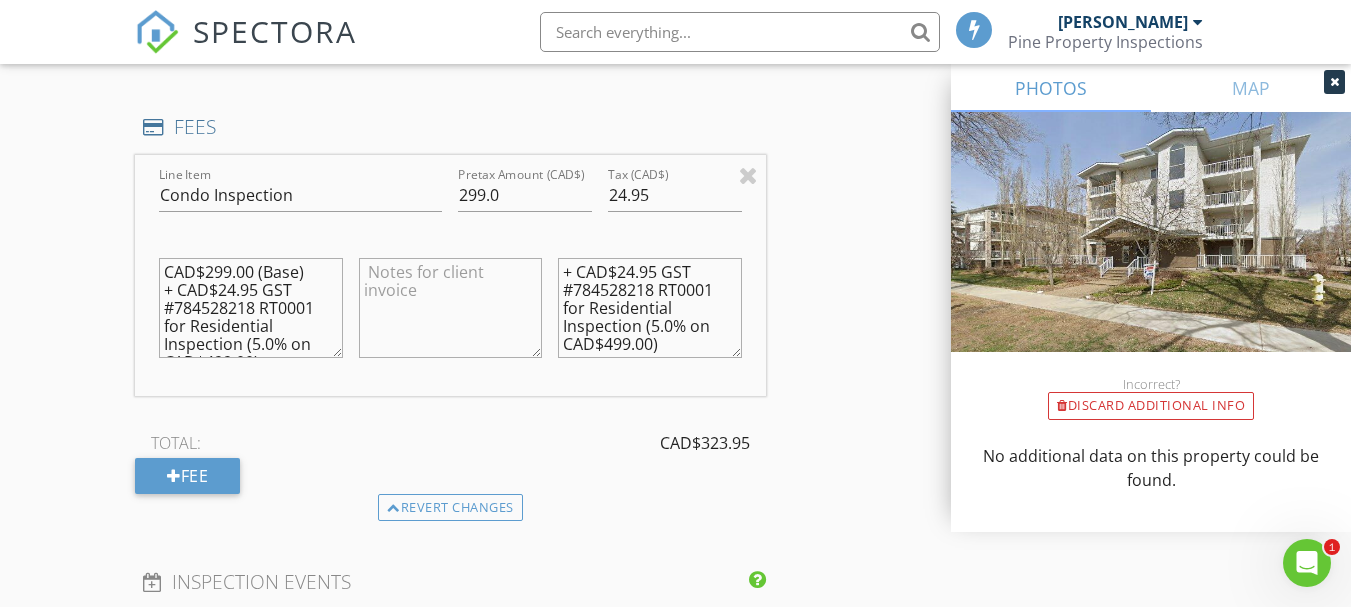 click on "CAD$299.00 (Base)
+ CAD$24.95 GST #784528218 RT0001 for Residential Inspection (5.0% on CAD$499.00)" at bounding box center [250, 308] 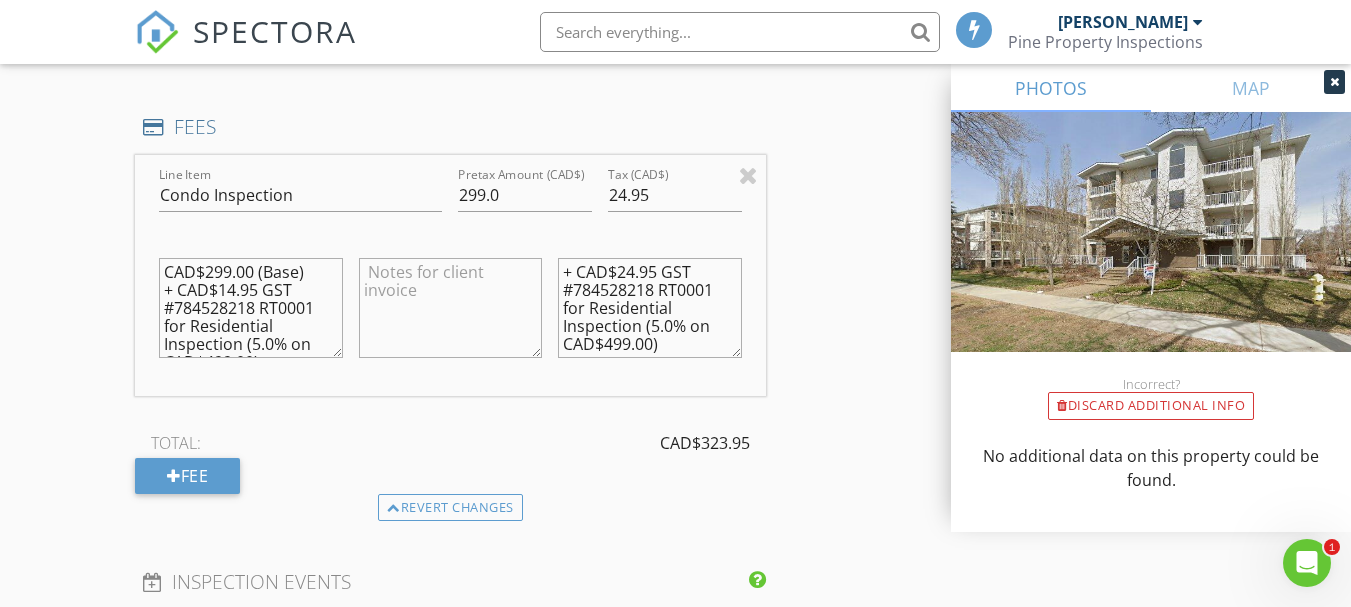 type on "CAD$299.00 (Base)
+ CAD$14.95 GST #784528218 RT0001 for Residential Inspection (5.0% on CAD$499.00)" 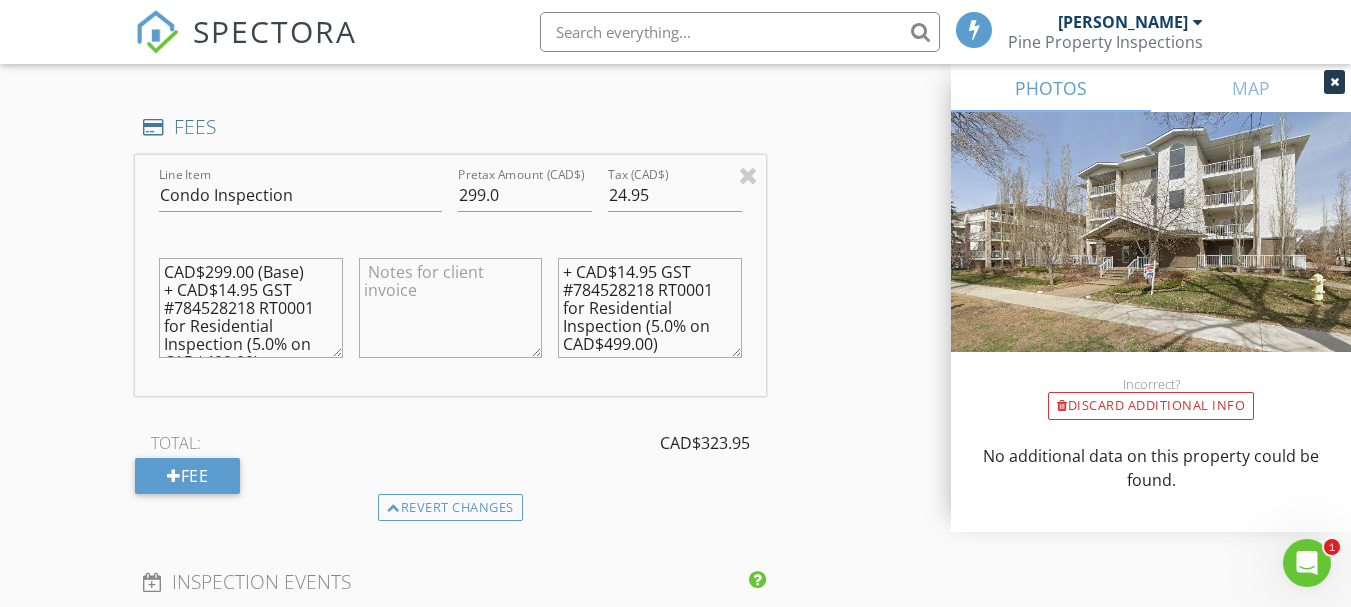 type on "+ CAD$14.95 GST #784528218 RT0001 for Residential Inspection (5.0% on CAD$499.00)" 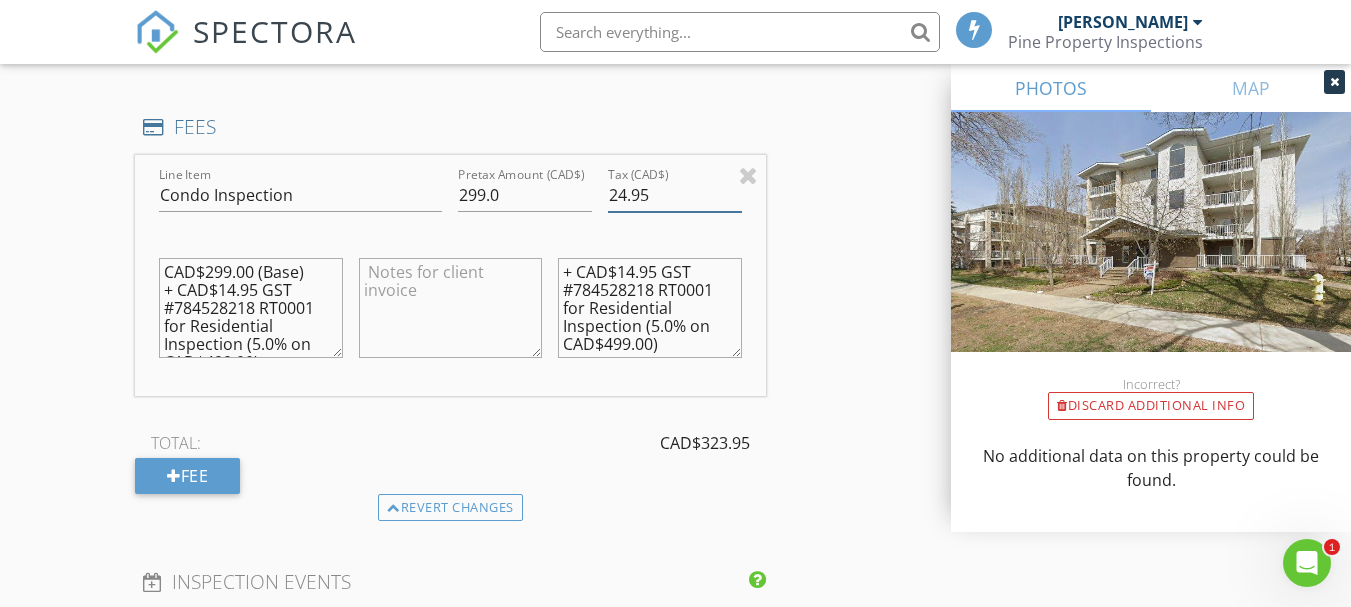 click on "24.95" at bounding box center [675, 195] 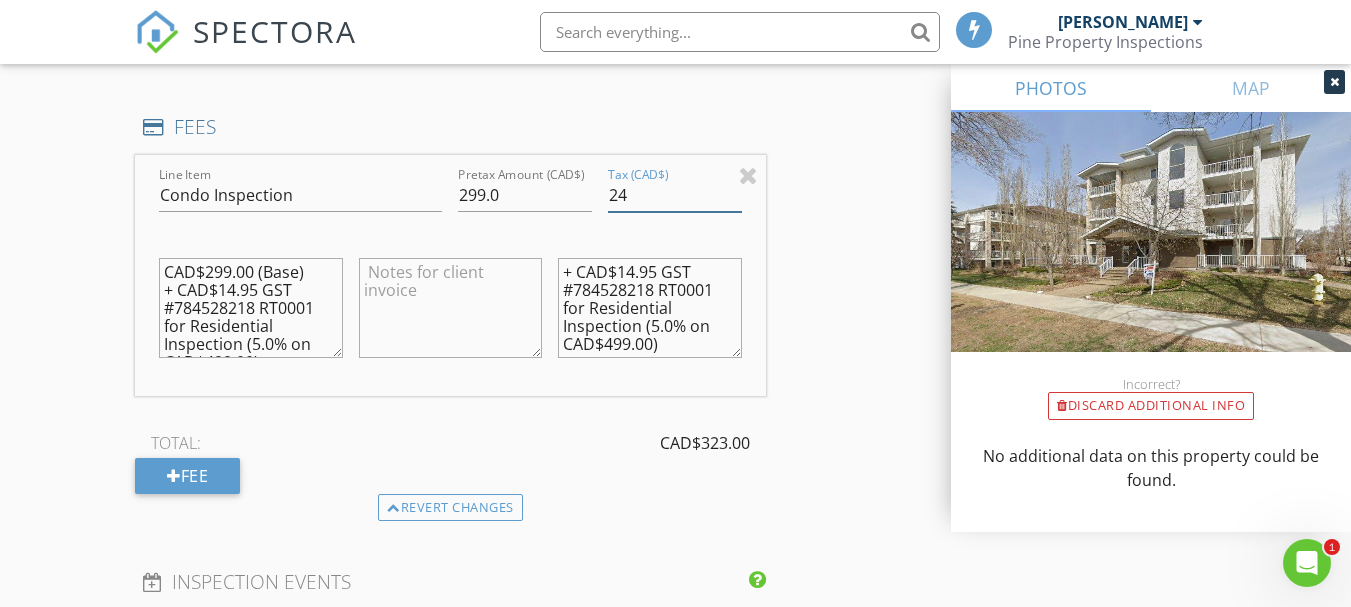 type on "2" 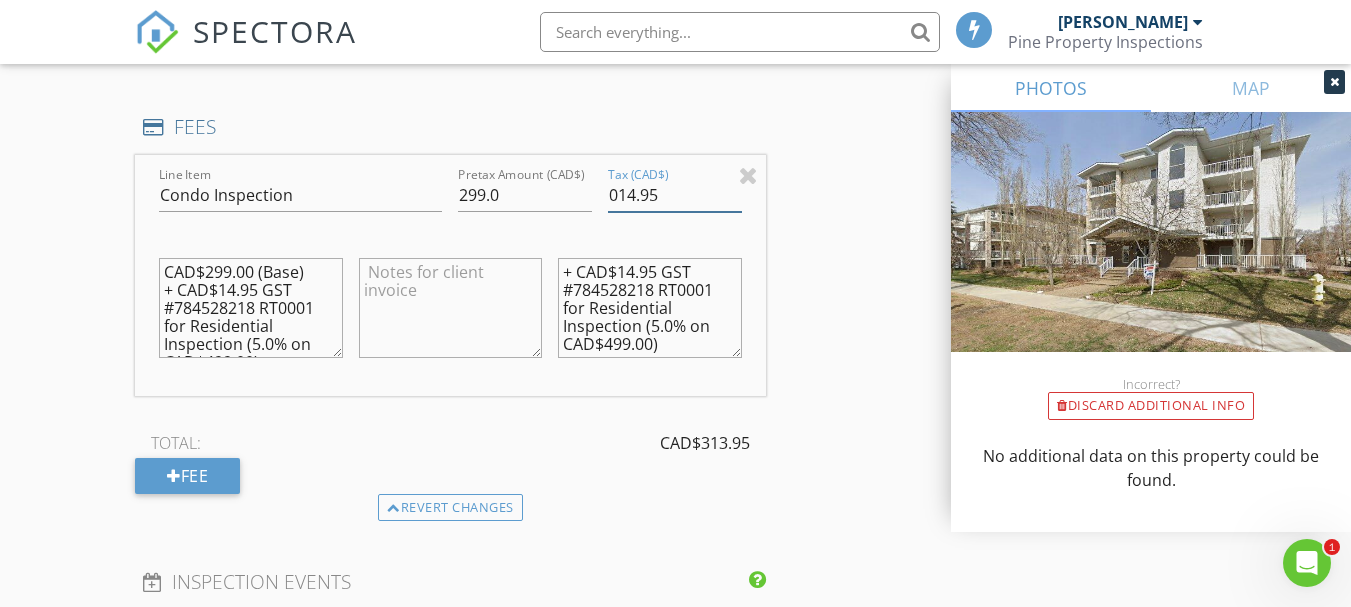 type on "014.95" 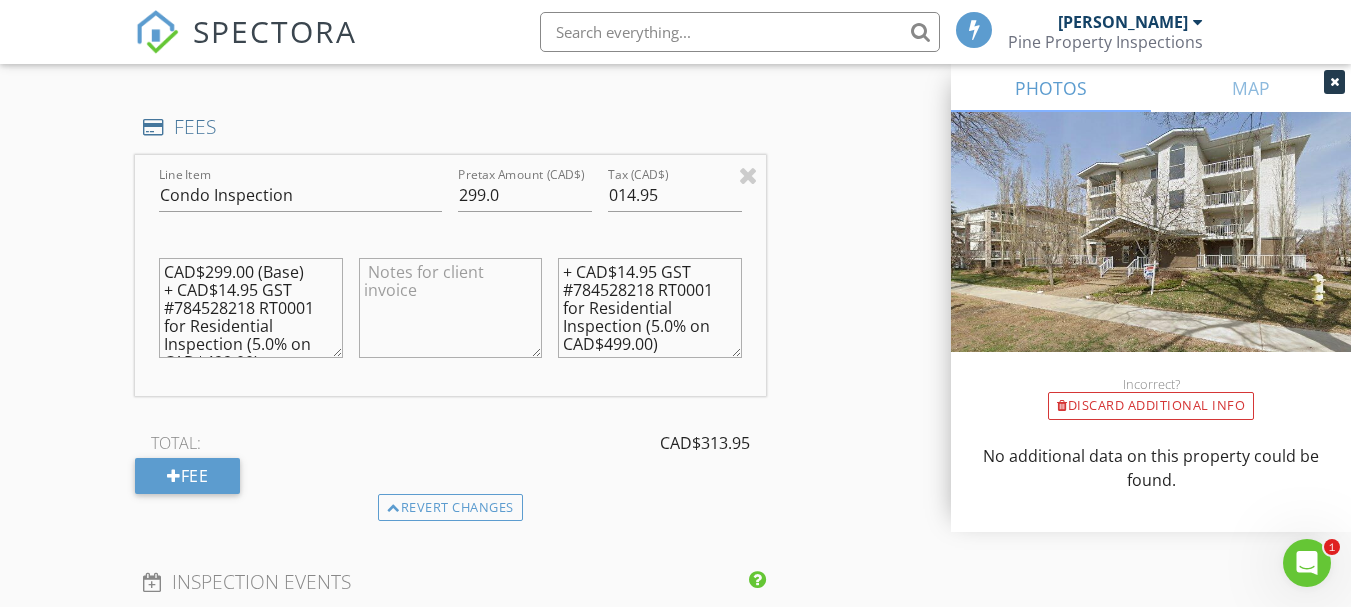 click on "INSPECTOR(S)
check_box   Jeremy Killen   PRIMARY   Jeremy Killen arrow_drop_down   check_box_outline_blank Jeremy Killen specifically requested
Date/Time
2025/07/15 4:00 PM
Location
Address Search       Address 10524 77 Ave NW   Unit #204   City Edmonton   State AB   Zip T6E 1N1   County     Square Meters (m²) 942   Year Built 2009   Foundation arrow_drop_down     Jeremy Killen     33.5 km     (31 minutes)
client
check_box Enable Client CC email for this inspection   Client Search     check_box_outline_blank Client is a Company/Organization     First Name Keana   Last Name Hawkins   Email keana.hawkins@gmail.com   CC Email   Phone 780-919-7075   Address 13404 41 street nw   City Edmonton   State AB   Zip t5a3m3       Notes   Private Notes
ADD ADDITIONAL client
SERVICES" at bounding box center [675, 206] 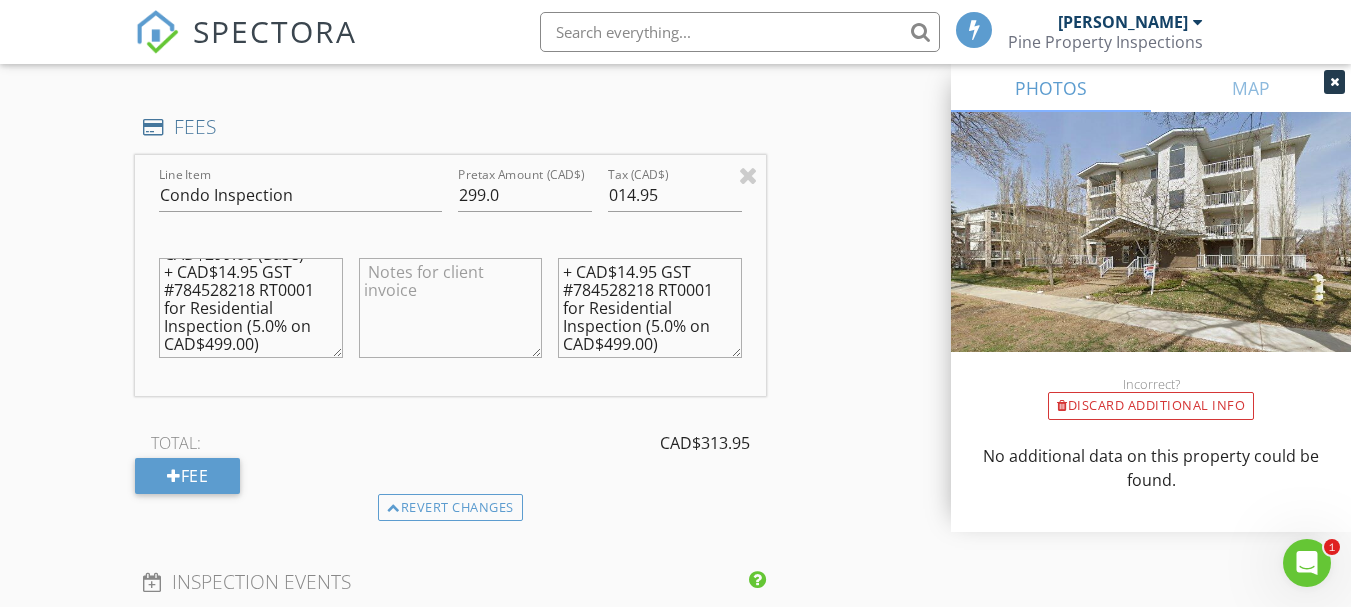 scroll, scrollTop: 36, scrollLeft: 0, axis: vertical 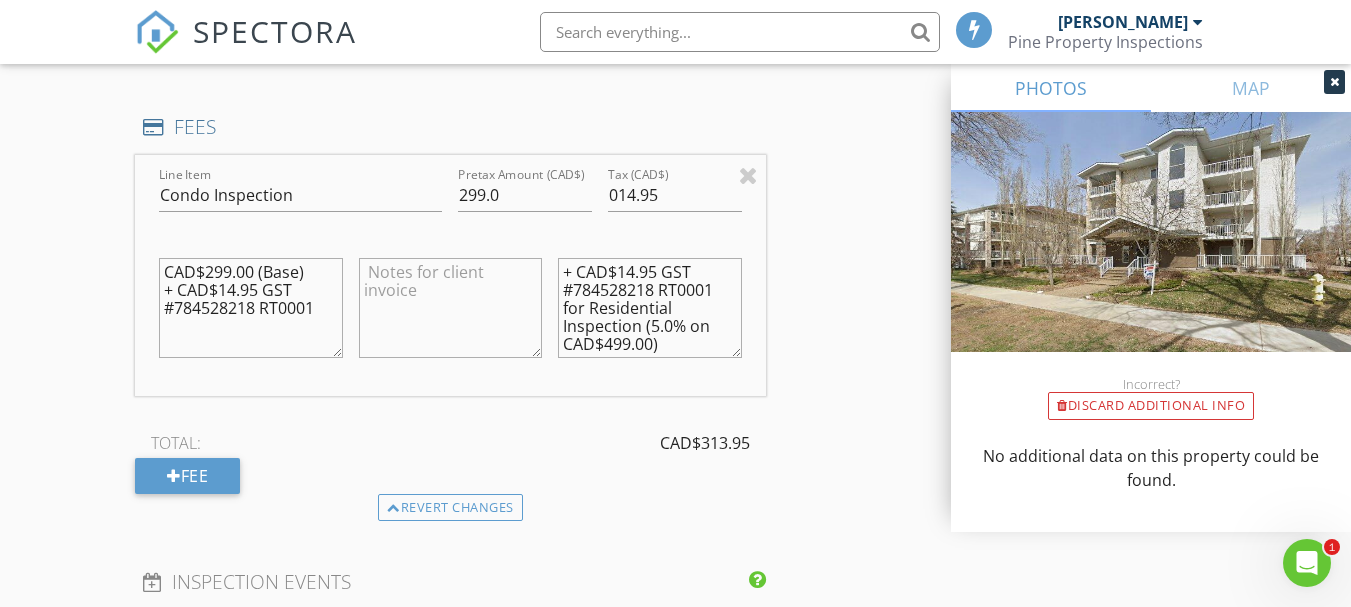 type on "CAD$299.00 (Base)
+ CAD$14.95 GST #784528218 RT0001" 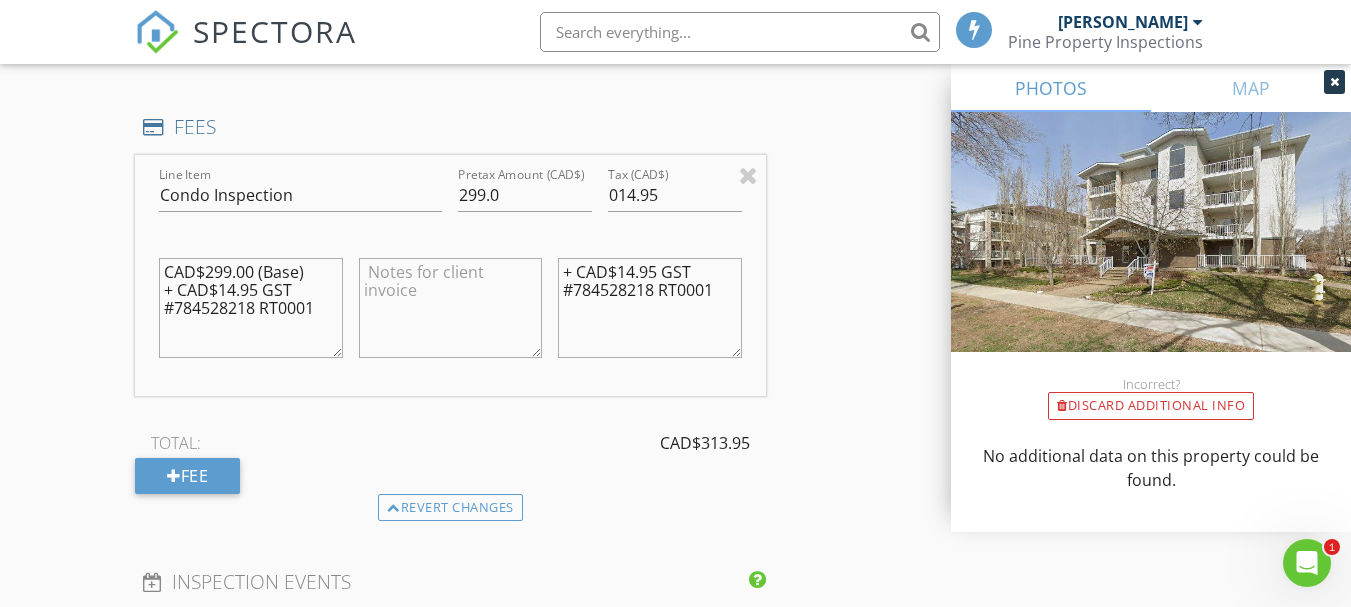 scroll, scrollTop: 0, scrollLeft: 0, axis: both 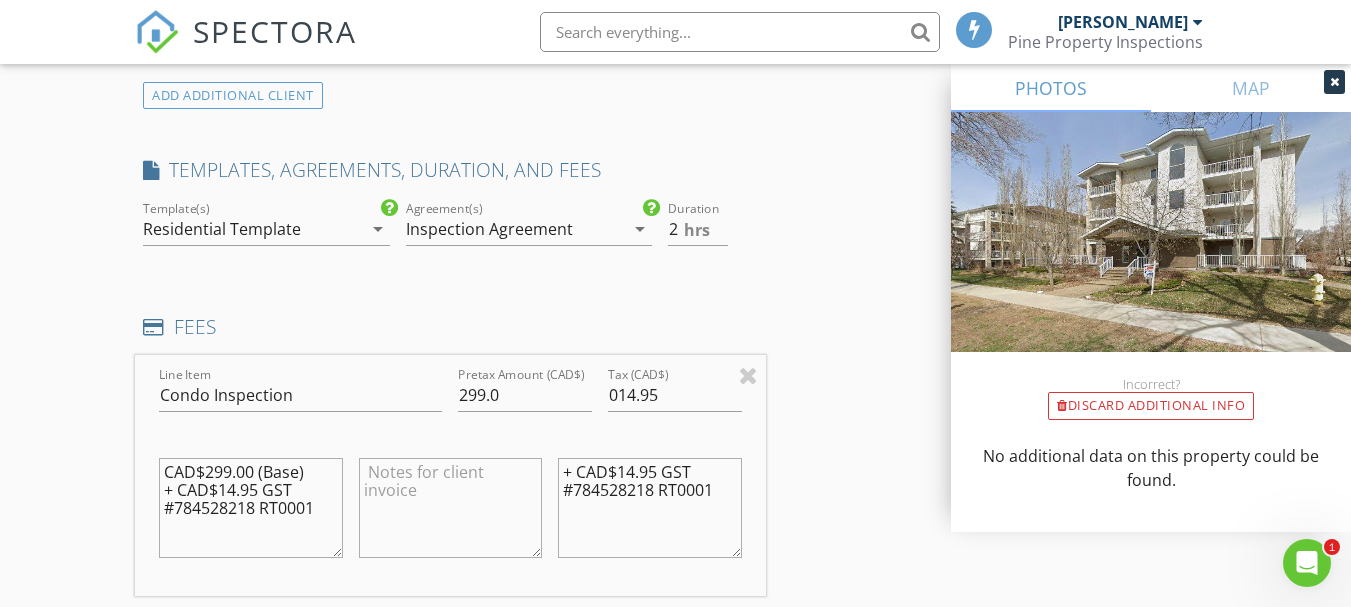 type on "+ CAD$14.95 GST #784528218 RT0001" 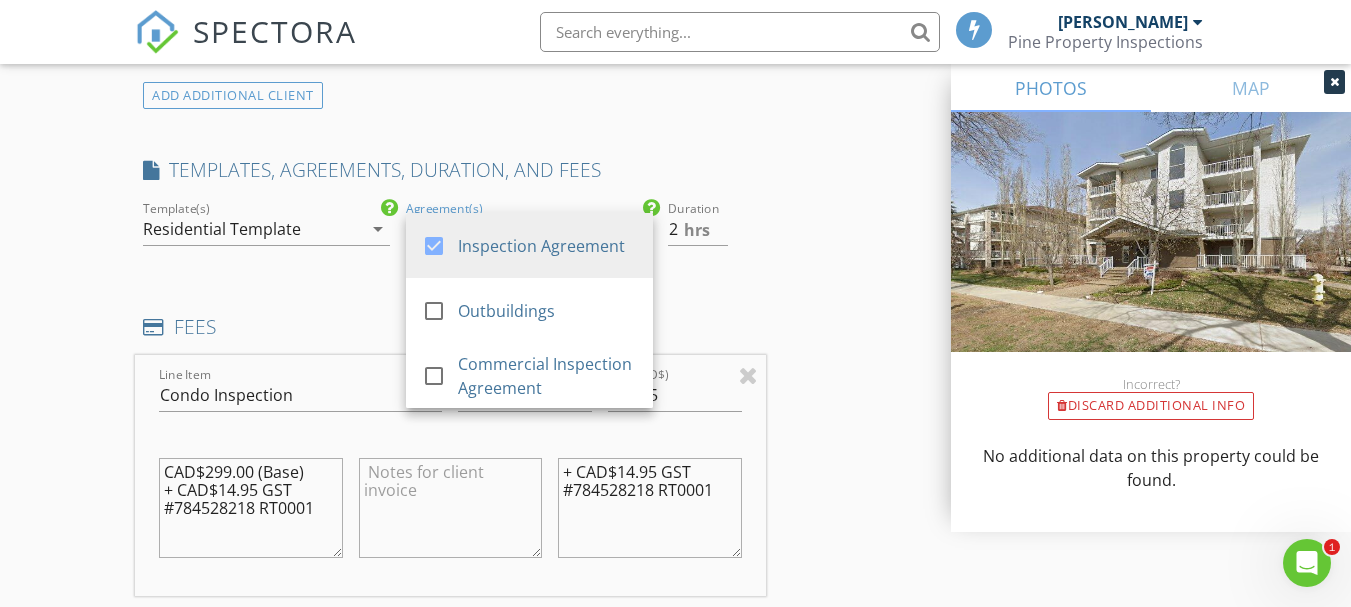 click on "INSPECTOR(S)
check_box   Jeremy Killen   PRIMARY   Jeremy Killen arrow_drop_down   check_box_outline_blank Jeremy Killen specifically requested
Date/Time
2025/07/15 4:00 PM
Location
Address Search       Address 10524 77 Ave NW   Unit #204   City Edmonton   State AB   Zip T6E 1N1   County     Square Meters (m²) 942   Year Built 2009   Foundation arrow_drop_down     Jeremy Killen     33.5 km     (31 minutes)
client
check_box Enable Client CC email for this inspection   Client Search     check_box_outline_blank Client is a Company/Organization     First Name Keana   Last Name Hawkins   Email keana.hawkins@gmail.com   CC Email   Phone 780-919-7075   Address 13404 41 street nw   City Edmonton   State AB   Zip t5a3m3       Notes   Private Notes
ADD ADDITIONAL client
SERVICES" at bounding box center (675, 406) 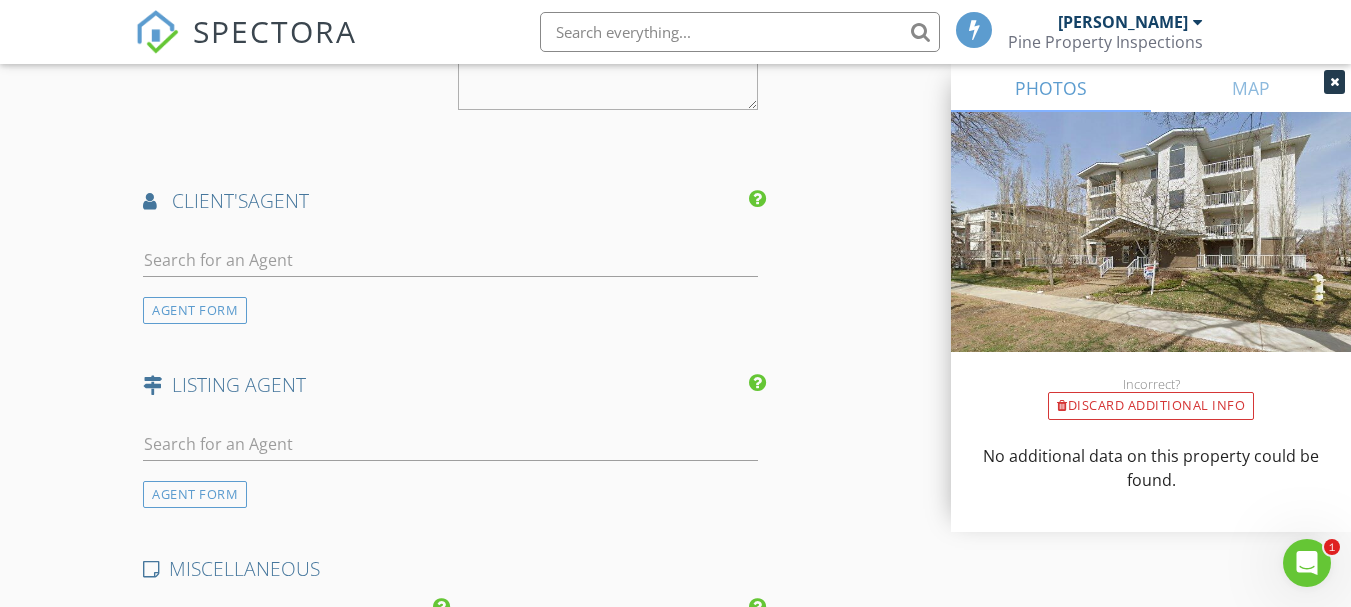 scroll, scrollTop: 2600, scrollLeft: 0, axis: vertical 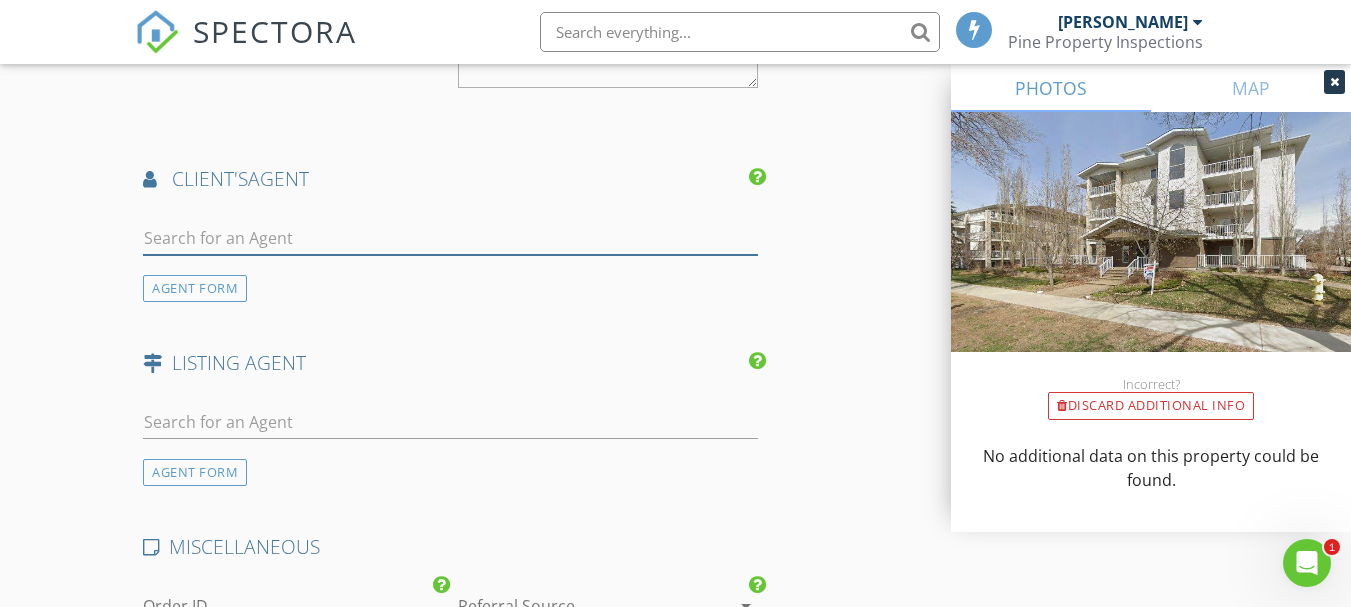 click at bounding box center (450, 238) 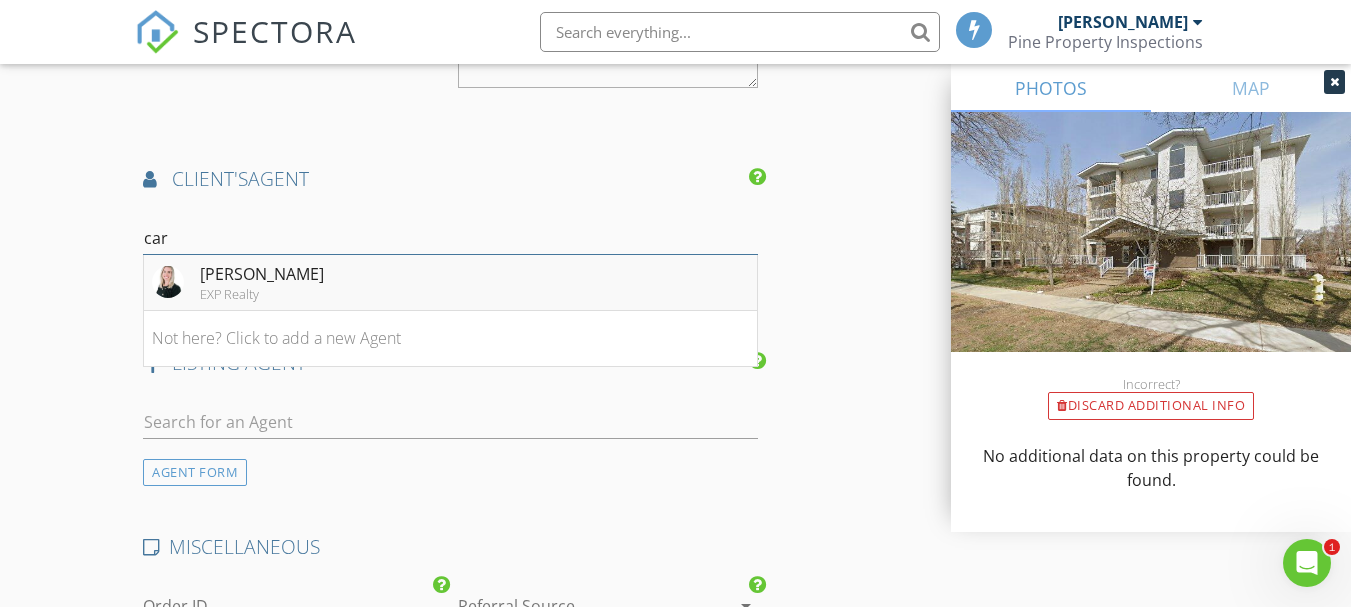 type on "car" 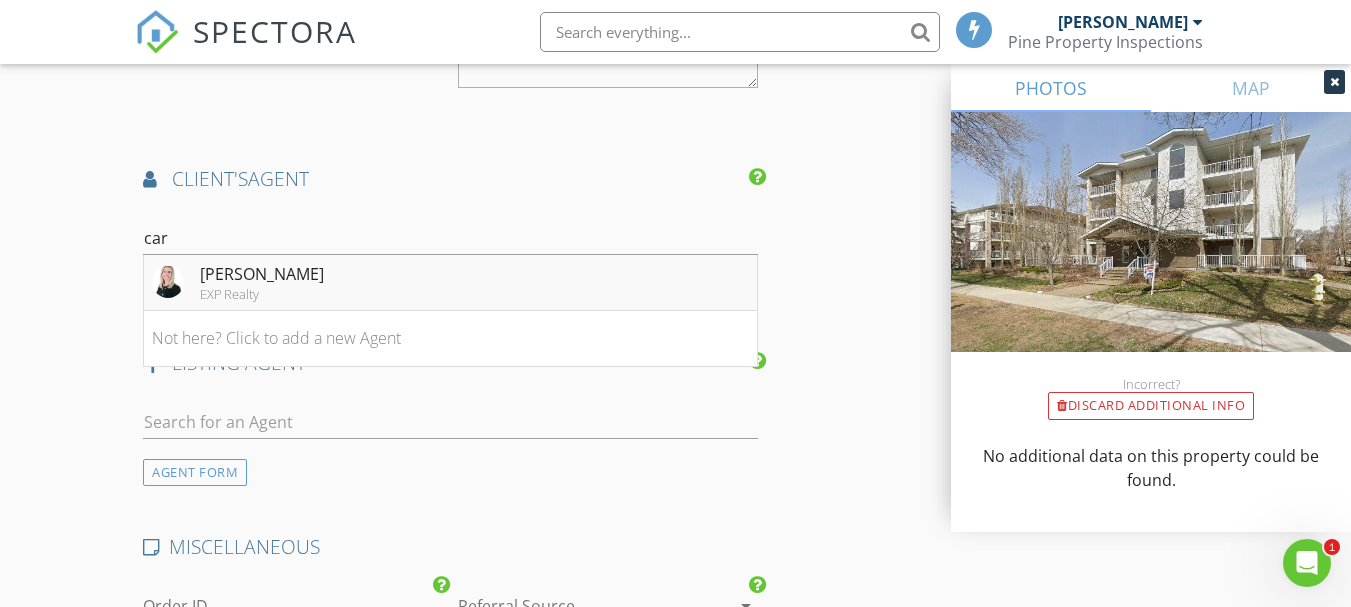 click on "EXP Realty" at bounding box center (262, 294) 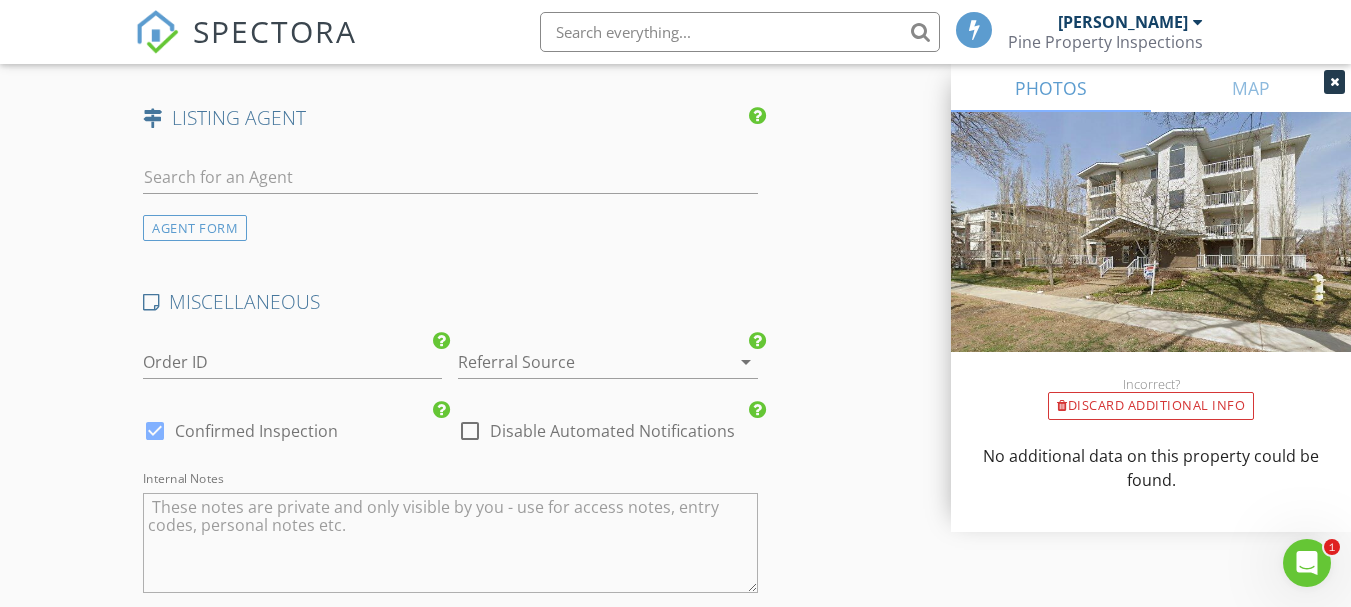 scroll, scrollTop: 3400, scrollLeft: 0, axis: vertical 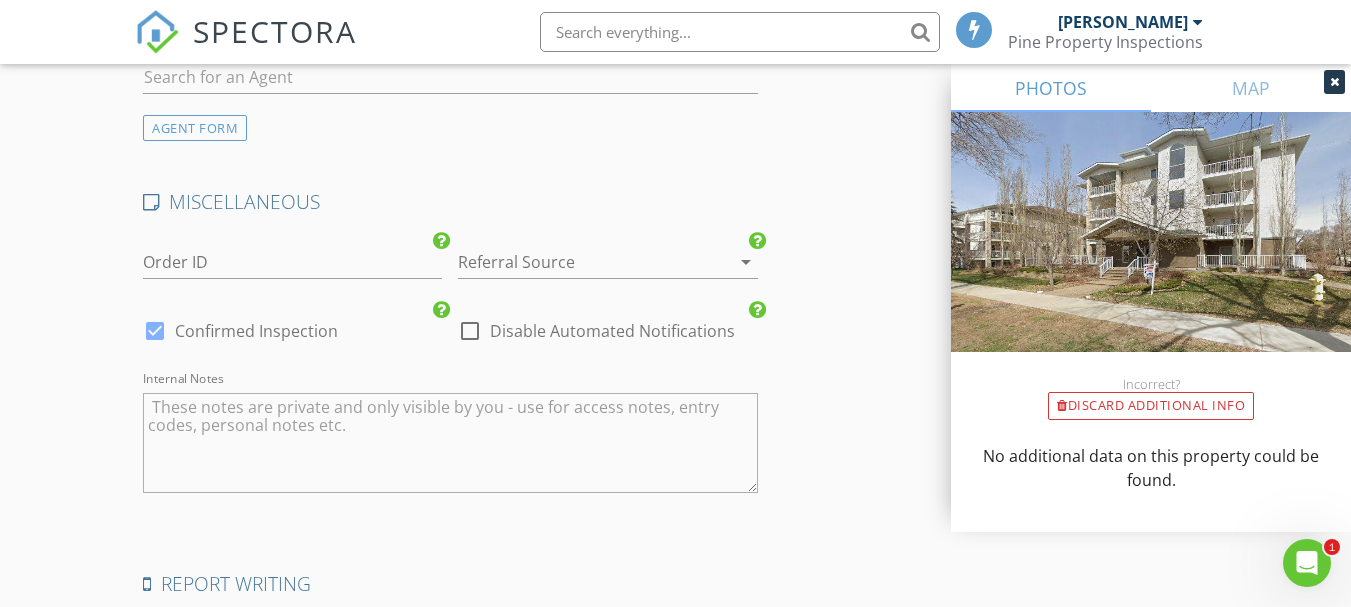 click at bounding box center (579, 262) 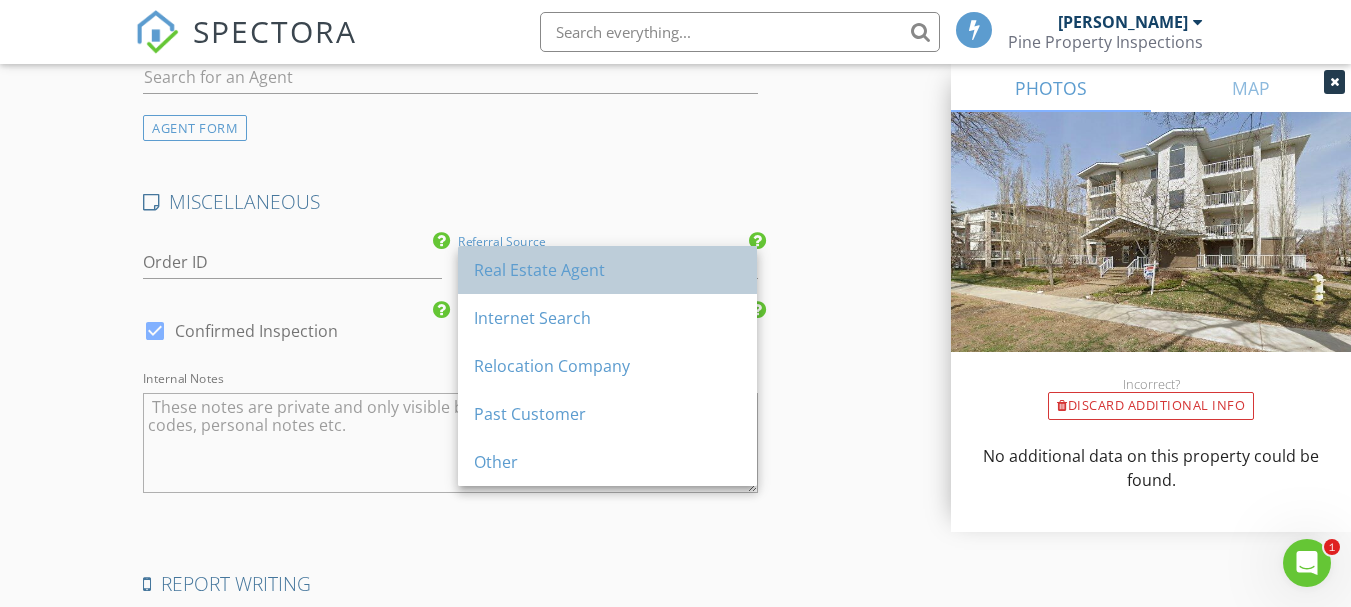 click on "Real Estate Agent" at bounding box center [607, 270] 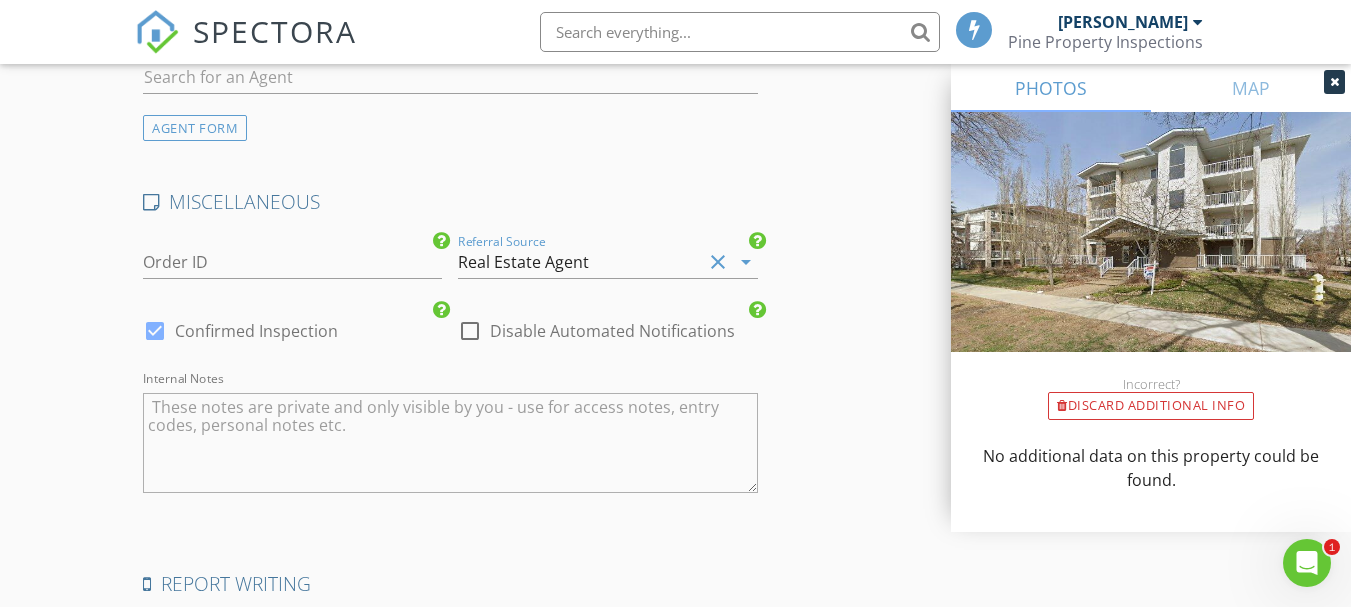 click on "INSPECTOR(S)
check_box   Jeremy Killen   PRIMARY   Jeremy Killen arrow_drop_down   check_box_outline_blank Jeremy Killen specifically requested
Date/Time
2025/07/15 4:00 PM
Location
Address Search       Address 10524 77 Ave NW   Unit #204   City Edmonton   State AB   Zip T6E 1N1   County     Square Meters (m²) 942   Year Built 2009   Foundation arrow_drop_down     Jeremy Killen     33.5 km     (31 minutes)
client
check_box Enable Client CC email for this inspection   Client Search     check_box_outline_blank Client is a Company/Organization     First Name Keana   Last Name Hawkins   Email keana.hawkins@gmail.com   CC Email   Phone 780-919-7075   Address 13404 41 street nw   City Edmonton   State AB   Zip t5a3m3       Notes   Private Notes
ADD ADDITIONAL client
SERVICES" at bounding box center (675, -1167) 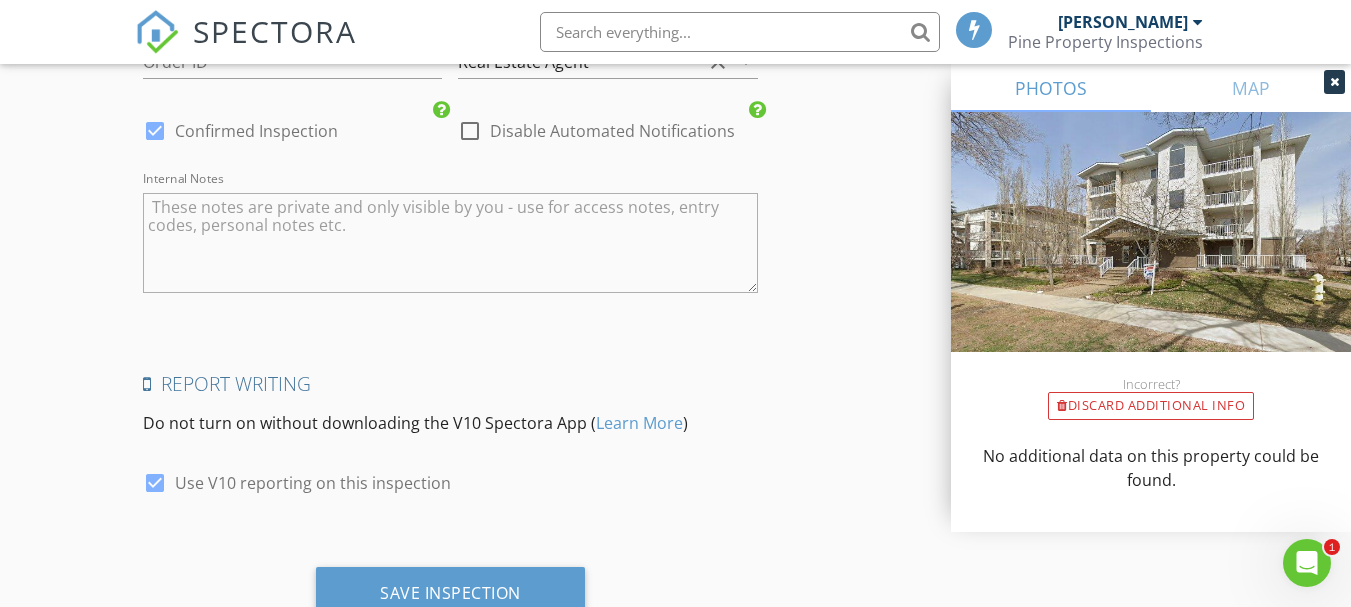 scroll, scrollTop: 3677, scrollLeft: 0, axis: vertical 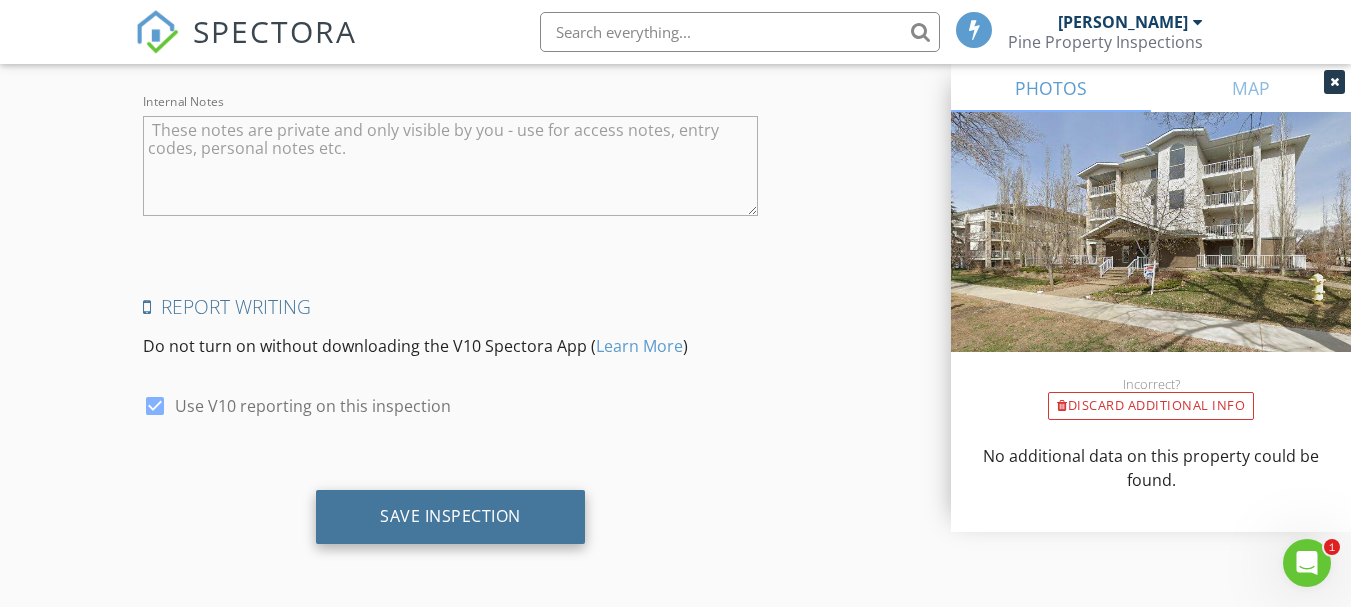 click on "Save Inspection" at bounding box center [450, 516] 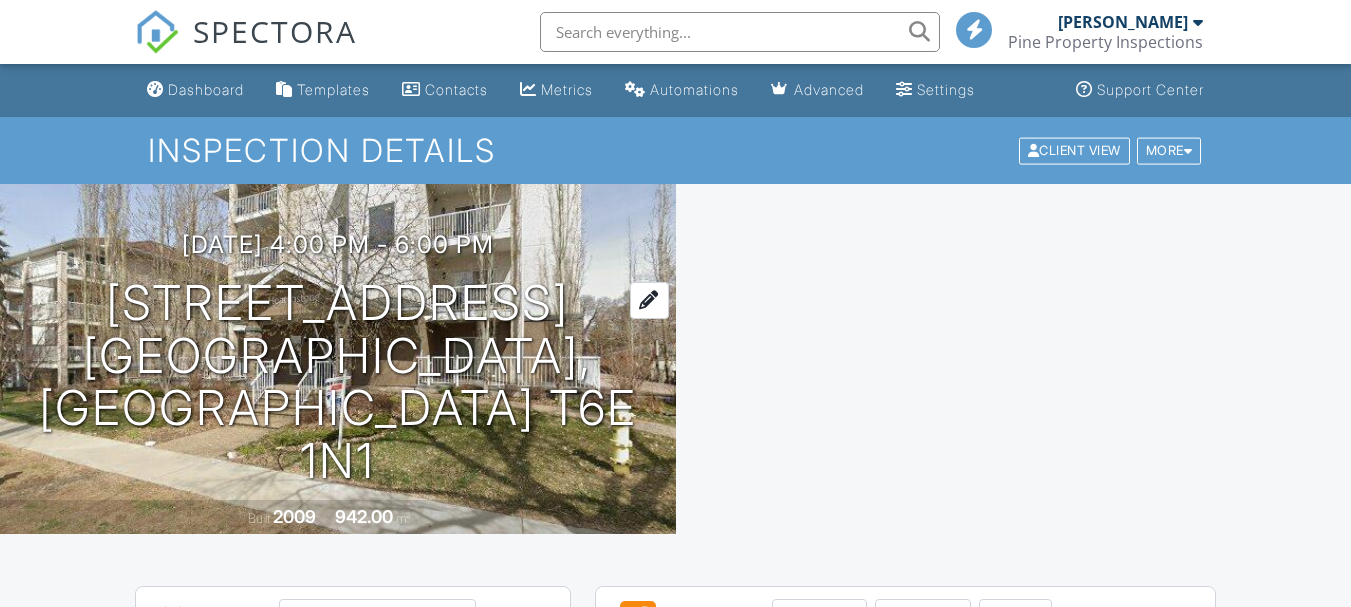 scroll, scrollTop: 0, scrollLeft: 0, axis: both 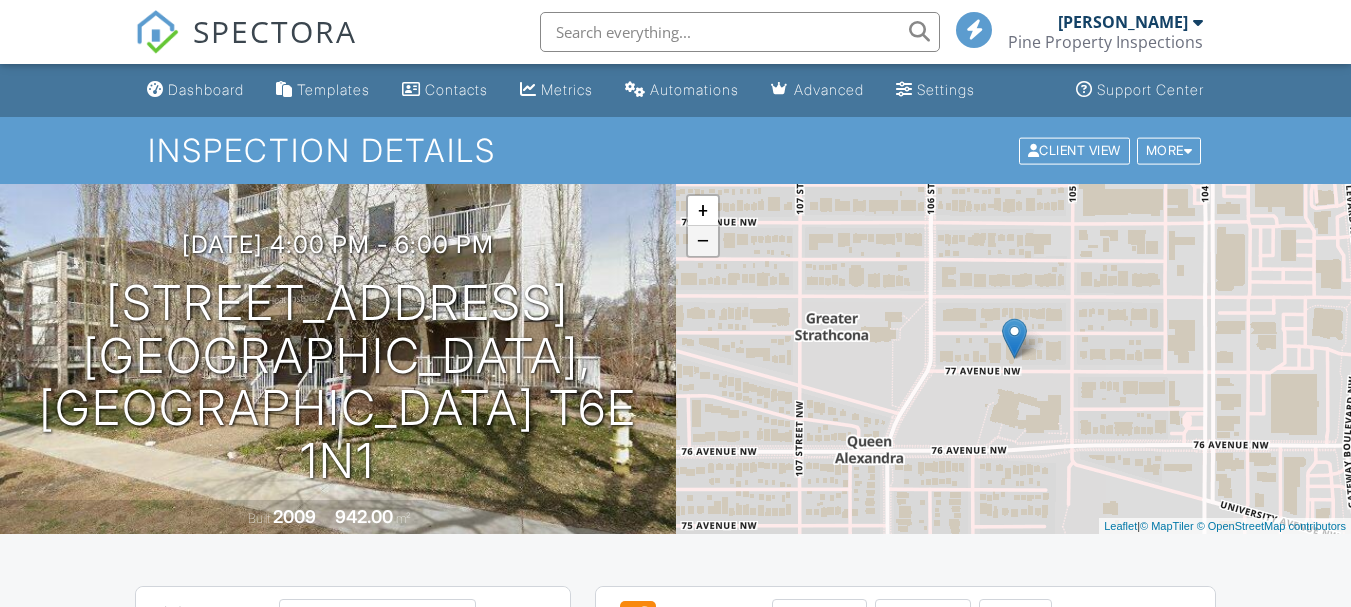 click on "−" at bounding box center [703, 241] 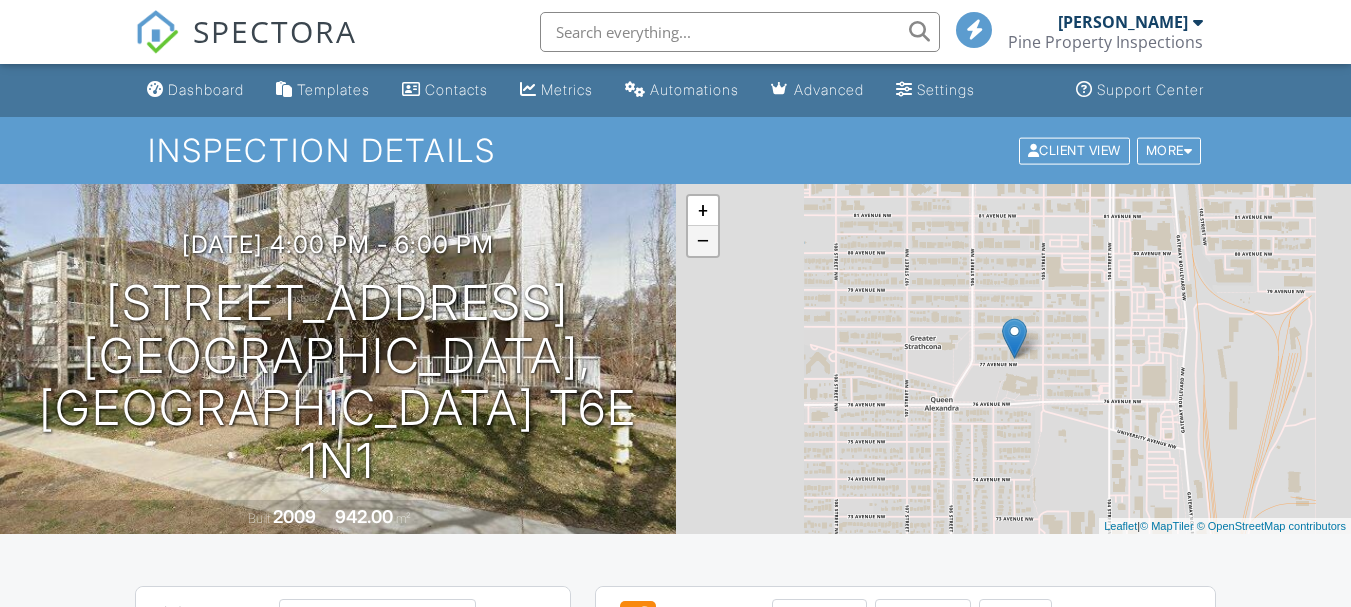click on "−" at bounding box center [703, 241] 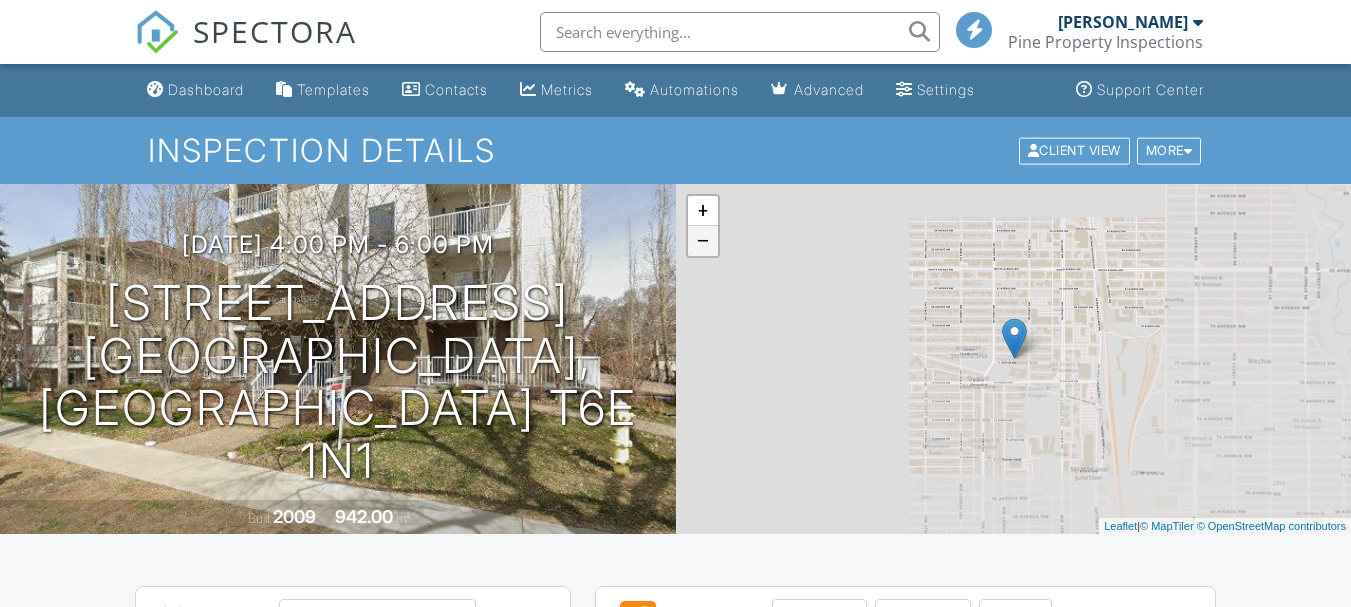 click on "−" at bounding box center (703, 241) 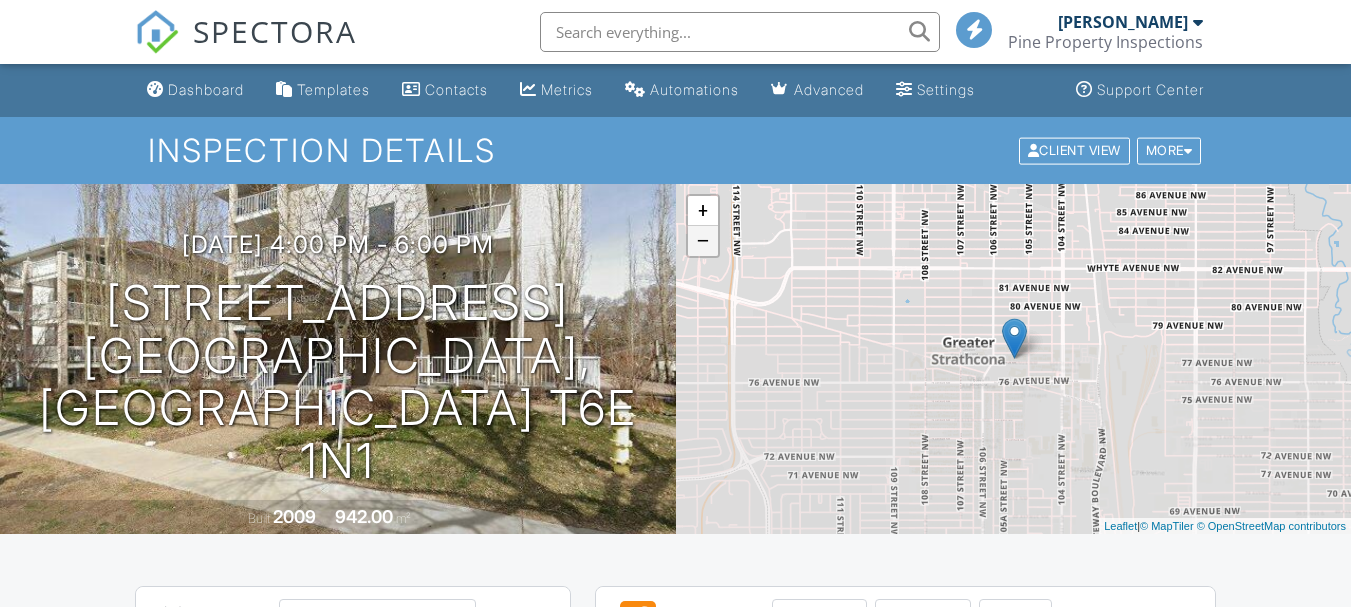 click on "−" at bounding box center [703, 241] 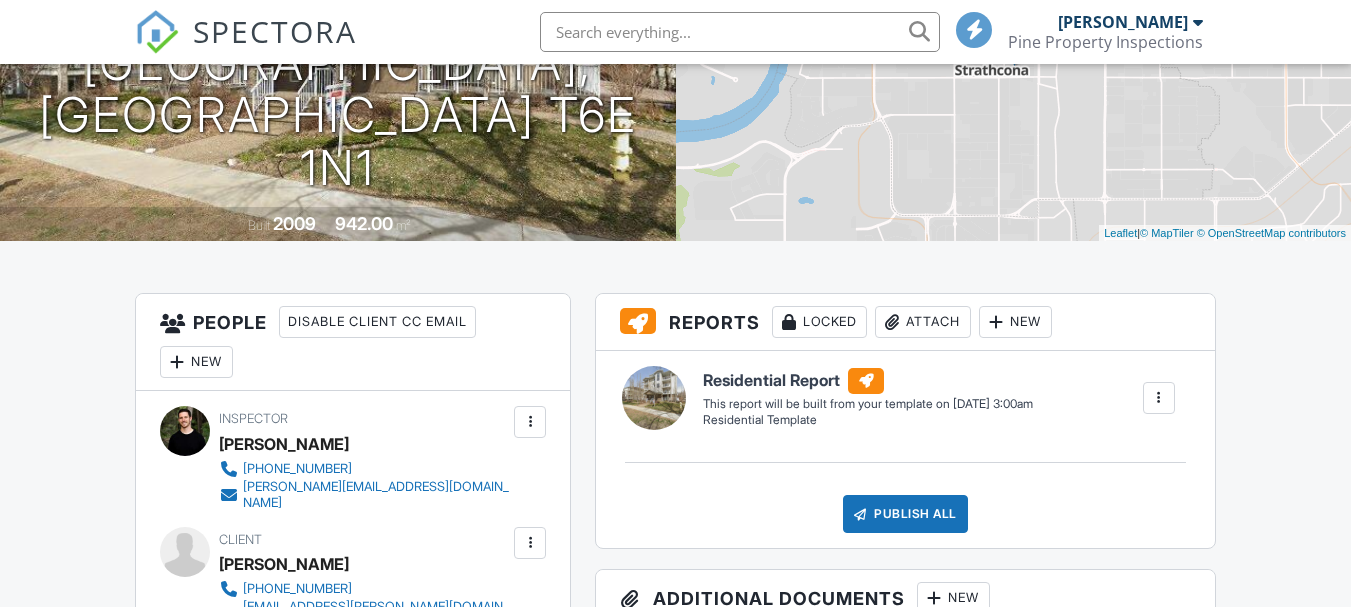 scroll, scrollTop: 300, scrollLeft: 0, axis: vertical 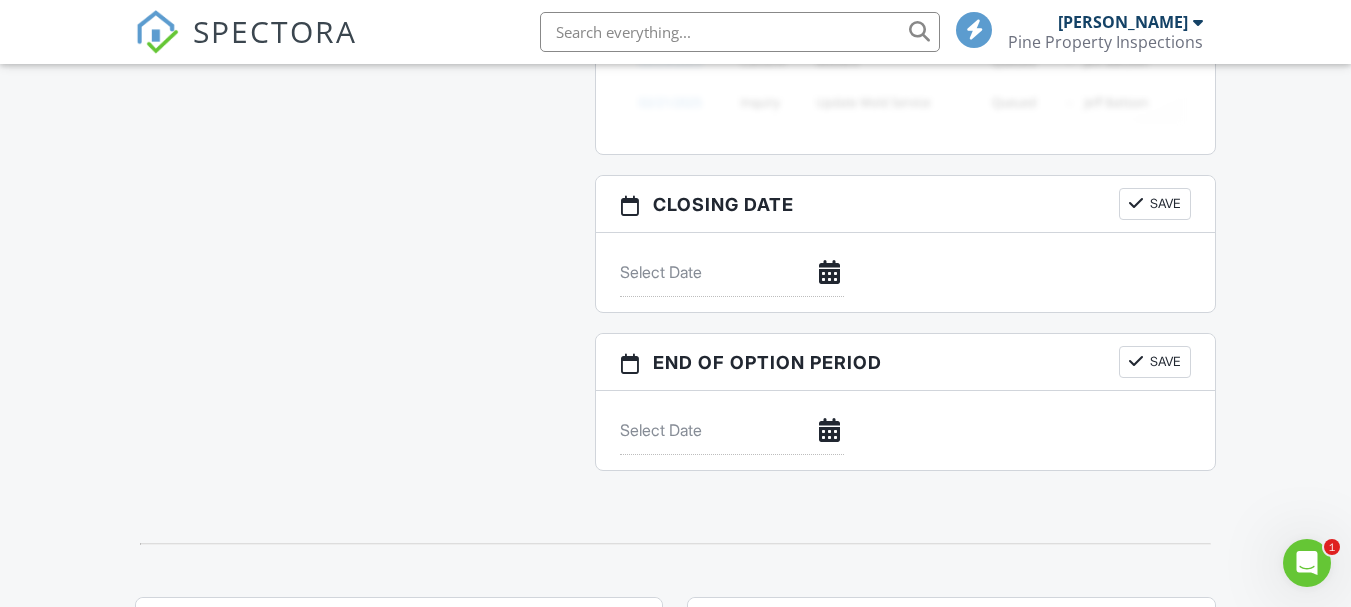 click 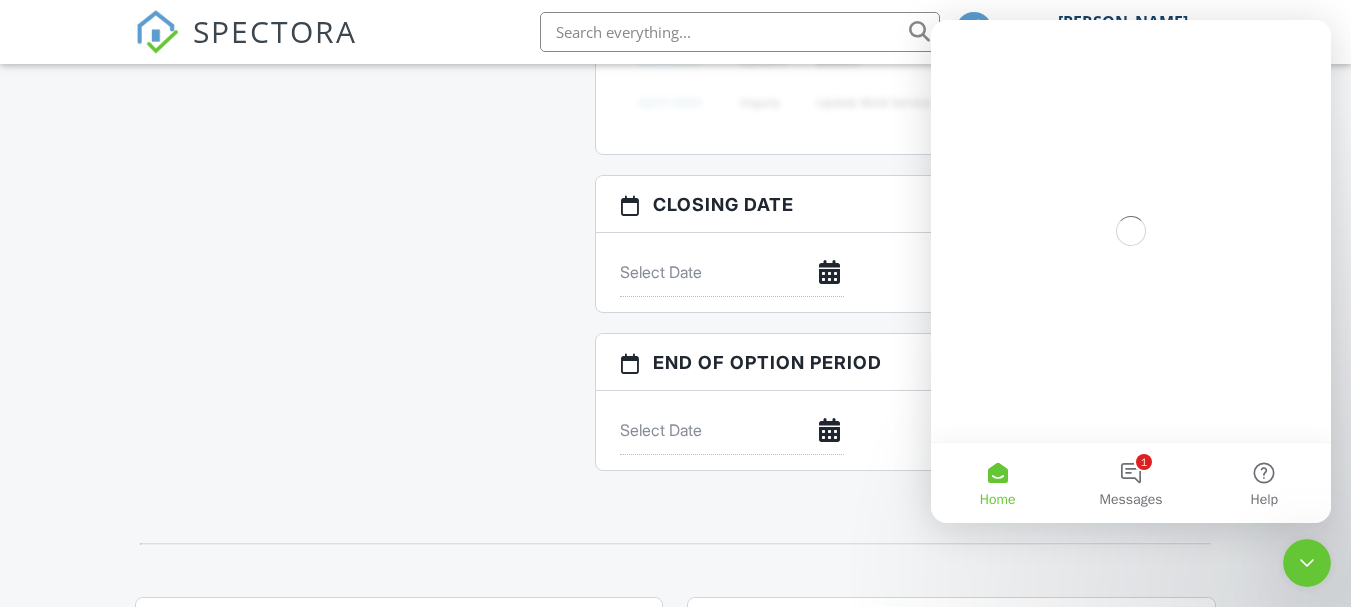 scroll, scrollTop: 0, scrollLeft: 0, axis: both 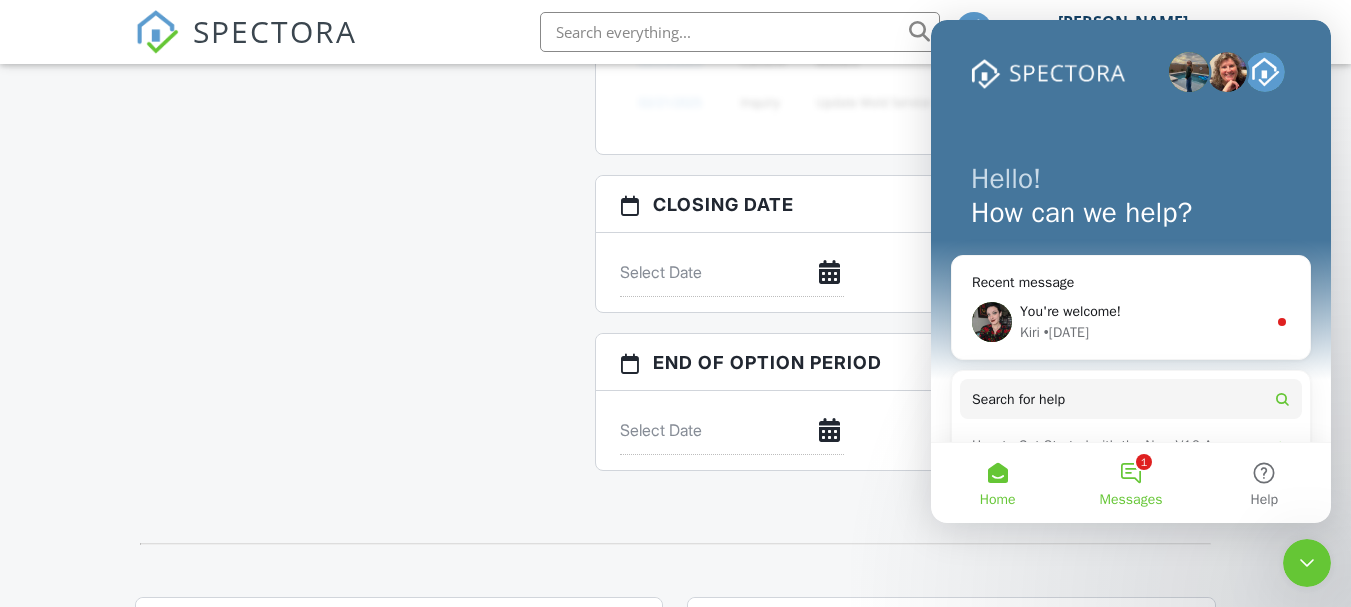 click on "1 Messages" at bounding box center [1130, 483] 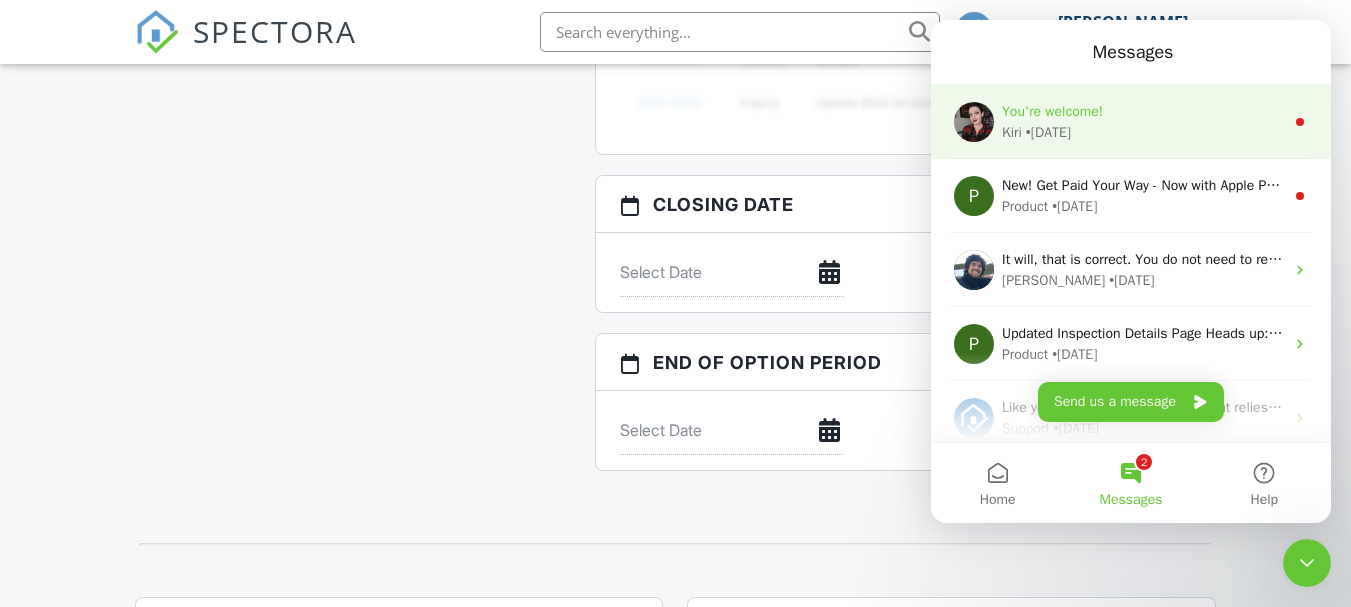 click on "Kiri •  1d ago" at bounding box center [1143, 132] 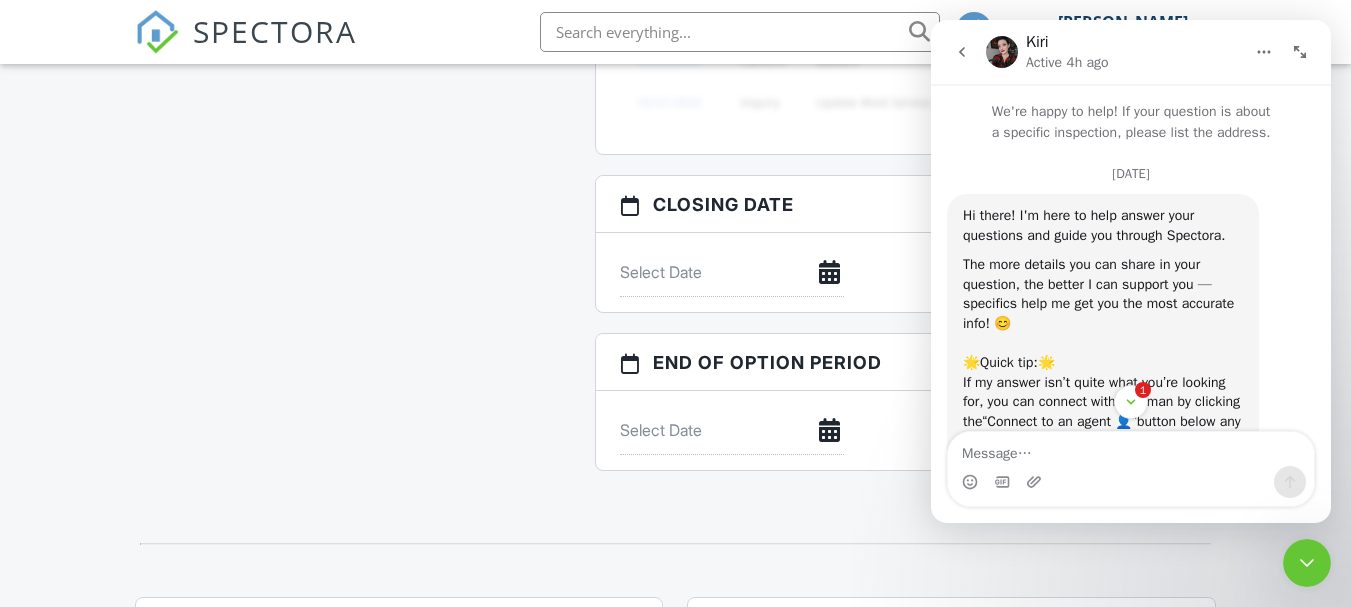 scroll, scrollTop: 3, scrollLeft: 0, axis: vertical 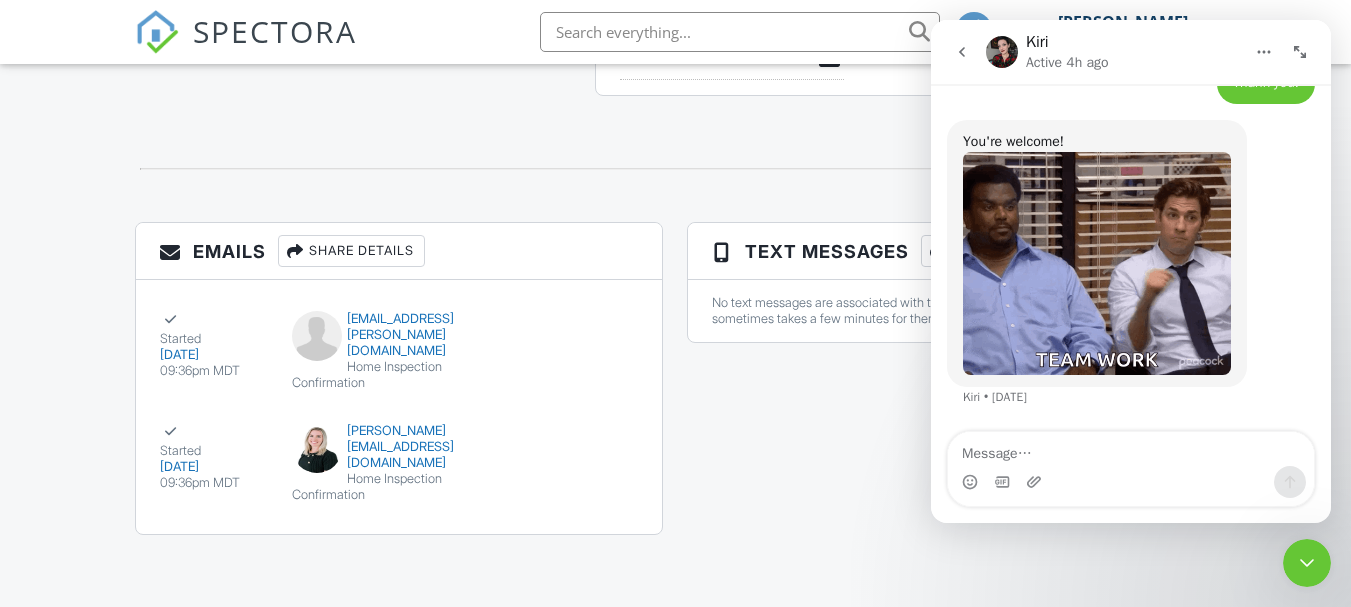 click 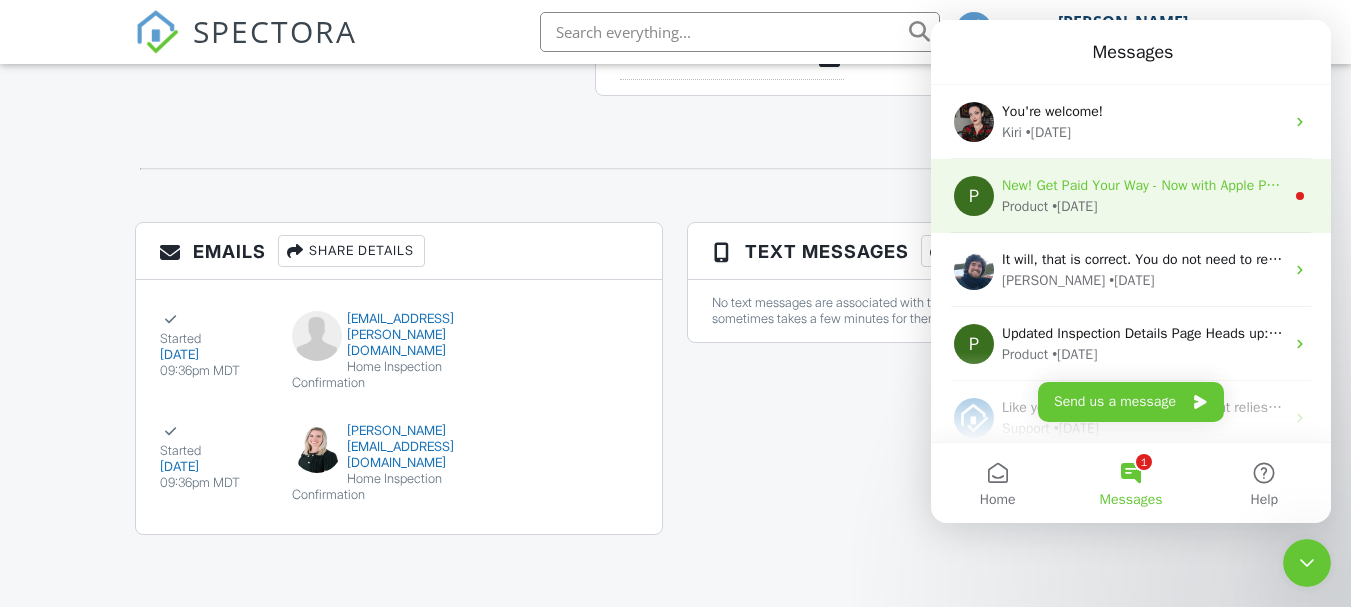 scroll, scrollTop: 268, scrollLeft: 0, axis: vertical 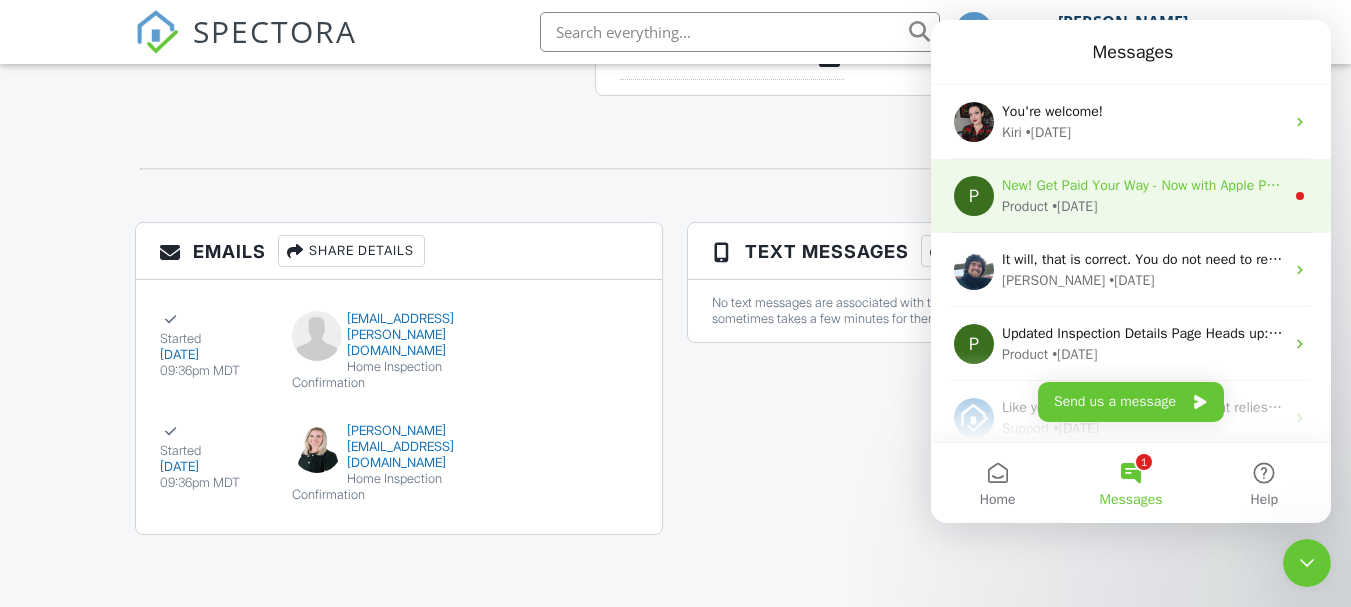 click on "New! Get Paid Your Way - Now with Apple Pay & Flexible Payment Timing We’ve recently made two updates to make payments smoother for you and your clients: 💳 Apple Pay is now available on the Client Portal for faster, easier payments from clients. ⏲️ Control when clients pay: You can now choose to collect payment after the report is published. If enabled, payment will be required before the report can be accessed; no more workarounds, and you can reduce refund fees by having clients pay the final bill. This allows you to get paid when you want to get paid! You’ll see this new company-level setting in your Client Portal Settings. Or update your settings here." at bounding box center [3045, 185] 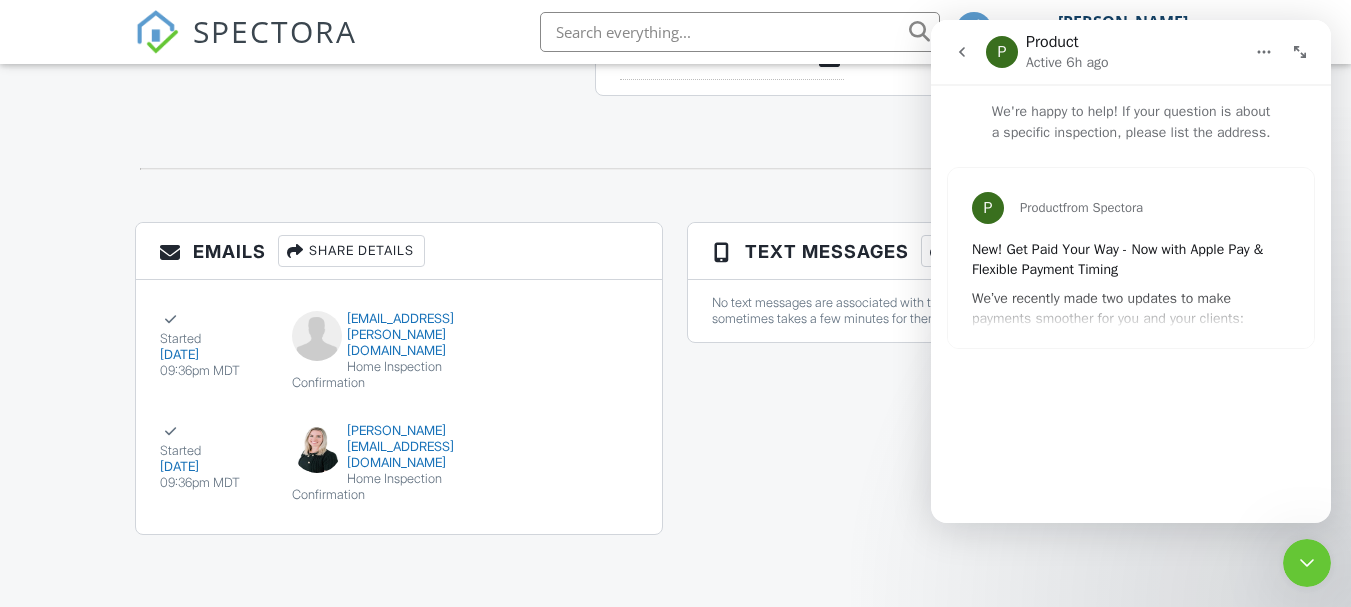 click 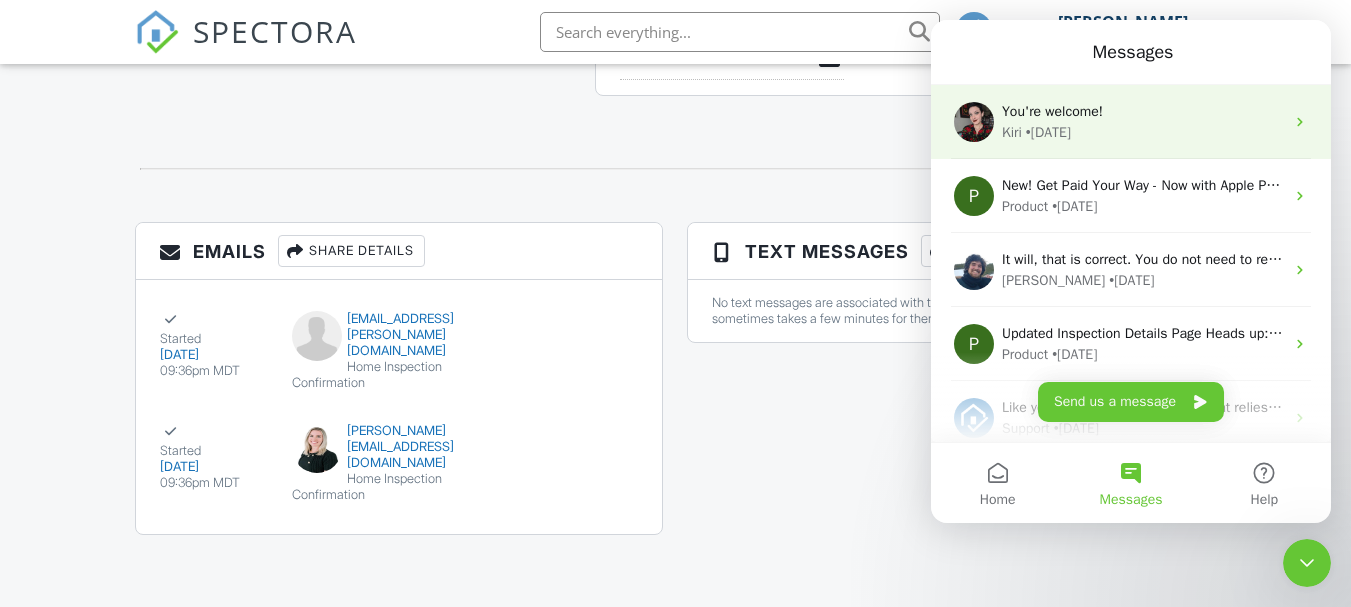 scroll, scrollTop: 0, scrollLeft: 0, axis: both 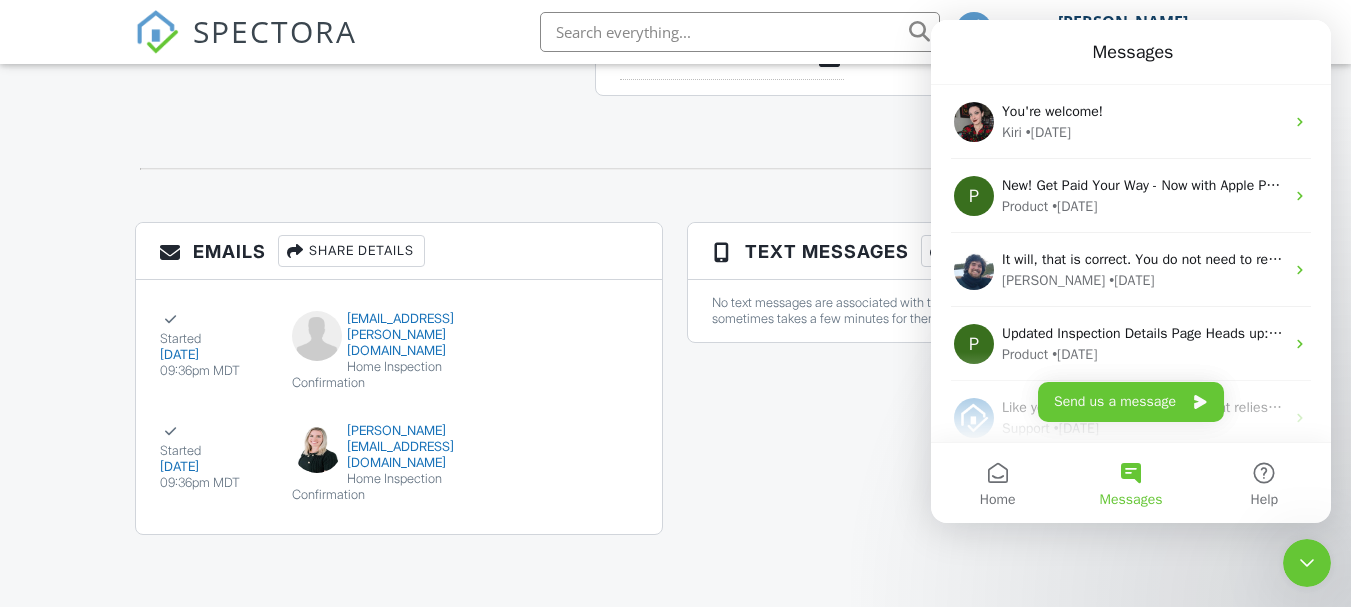 click 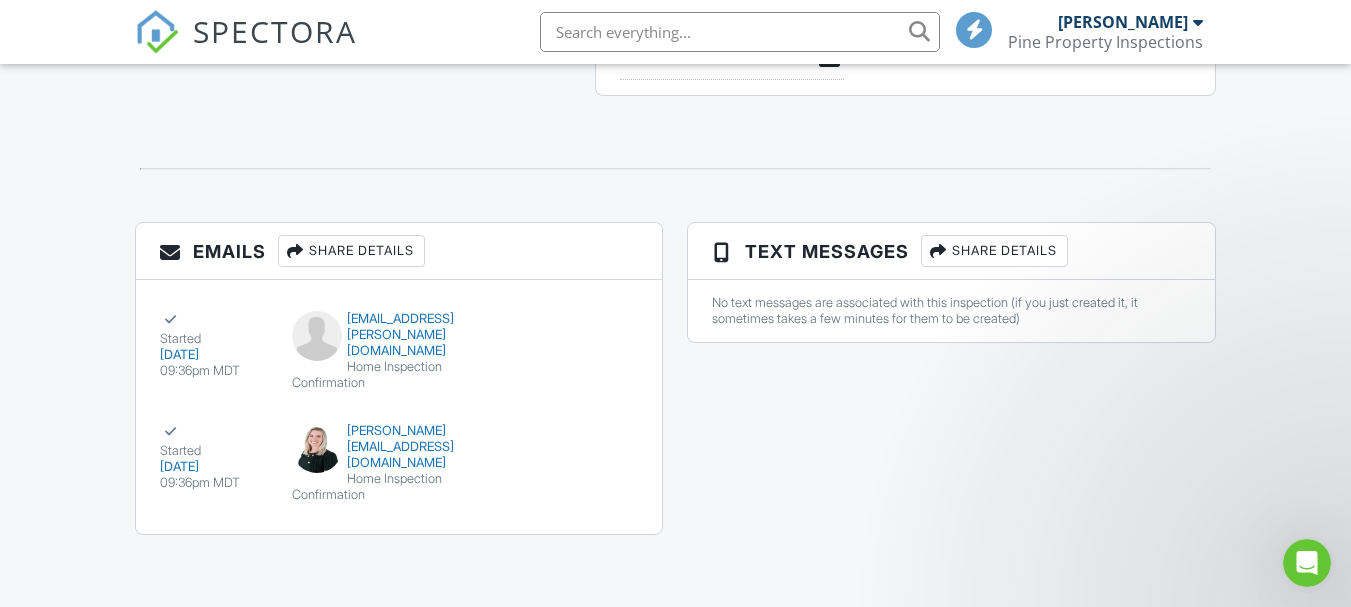 scroll, scrollTop: 0, scrollLeft: 0, axis: both 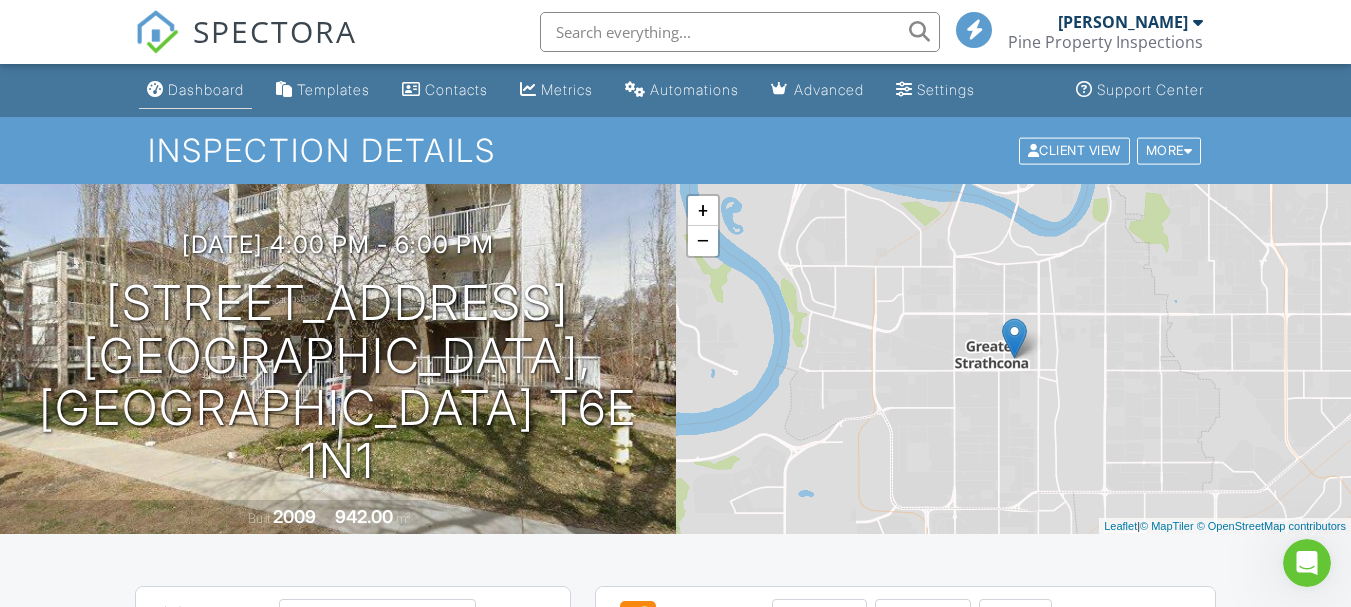 click on "Dashboard" at bounding box center [206, 89] 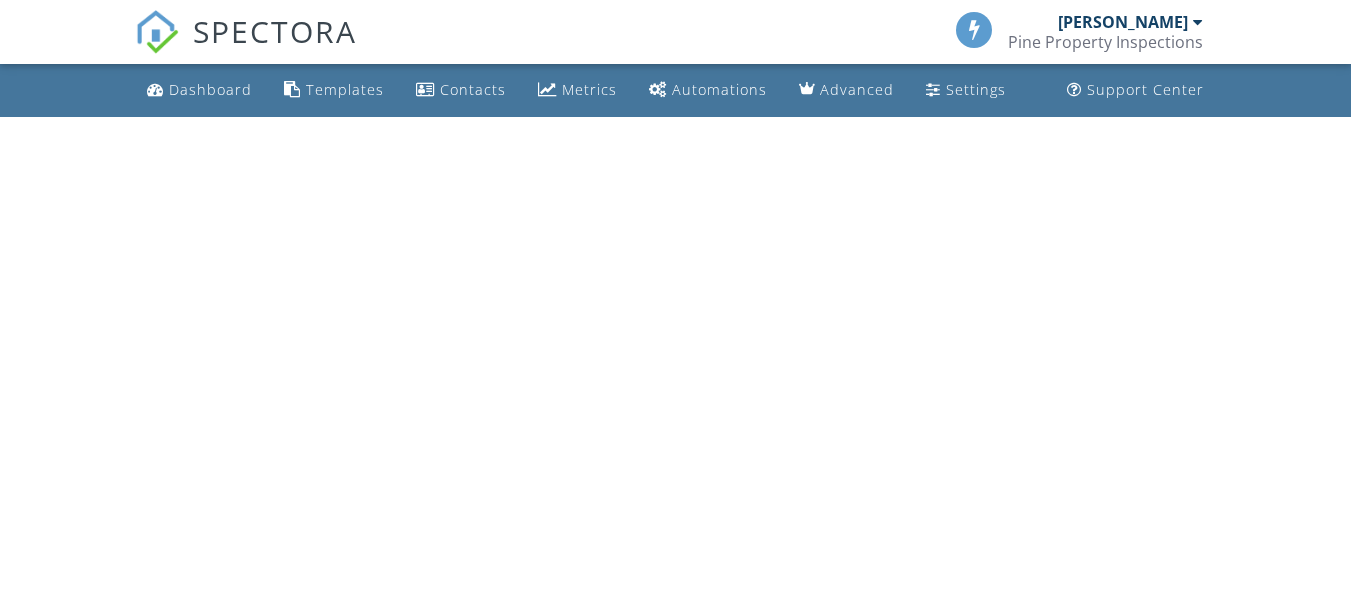 scroll, scrollTop: 0, scrollLeft: 0, axis: both 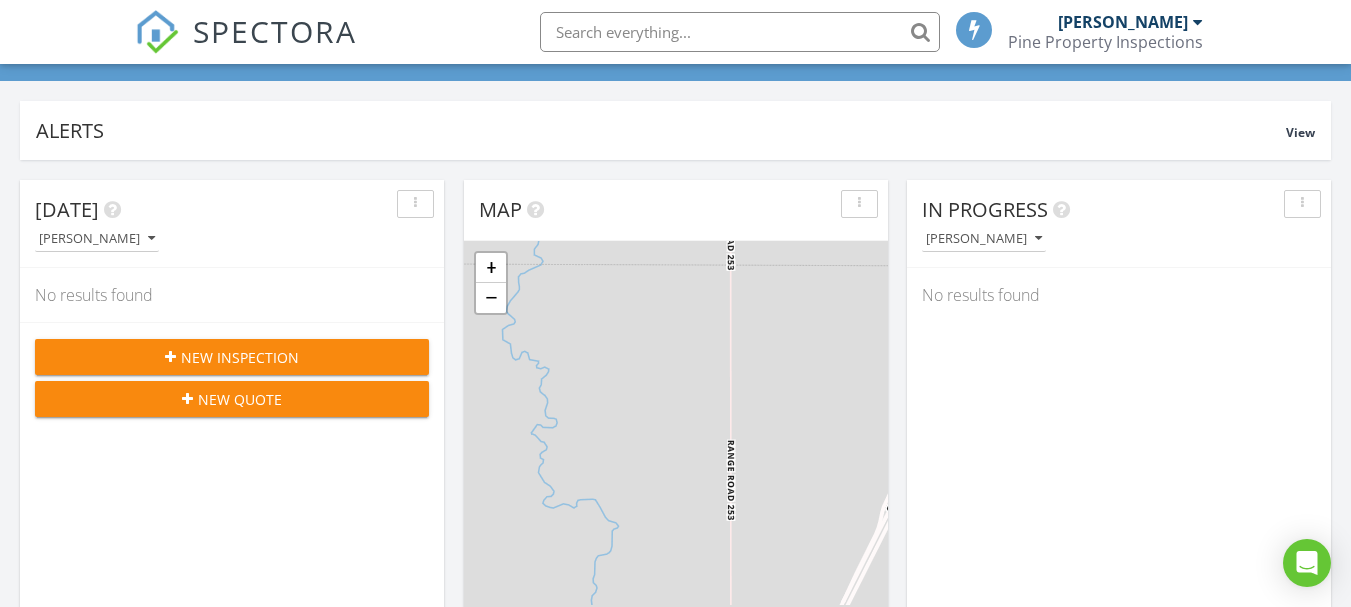 click on "New Inspection" at bounding box center (240, 357) 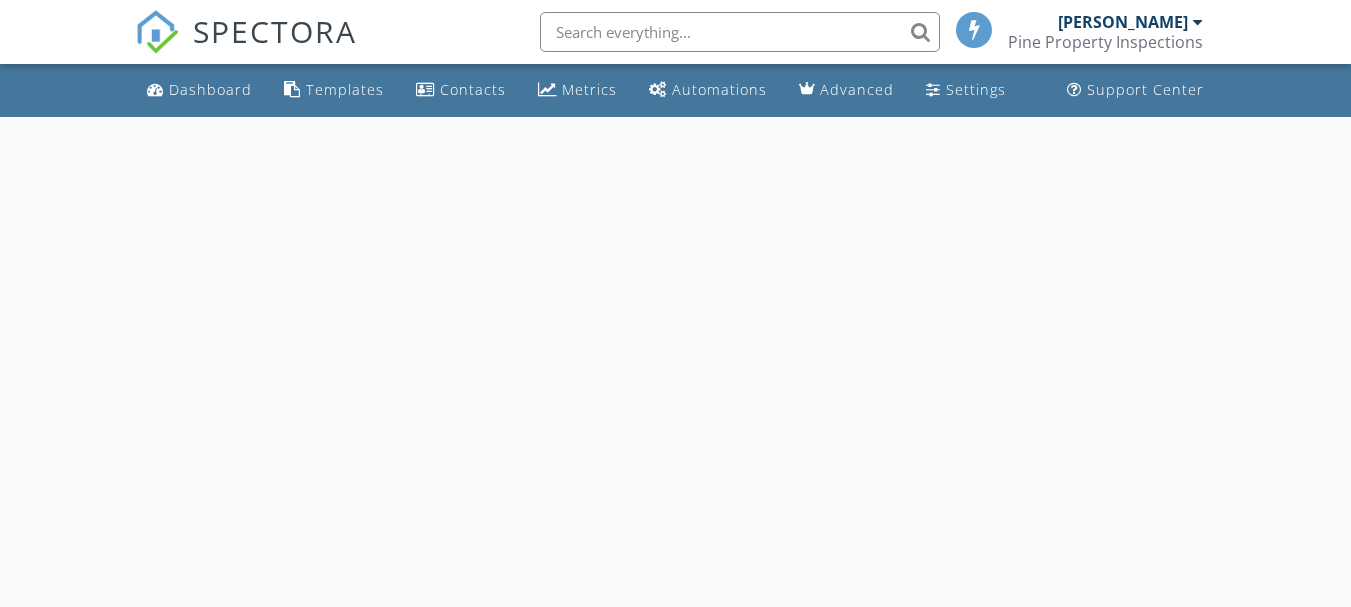 scroll, scrollTop: 0, scrollLeft: 0, axis: both 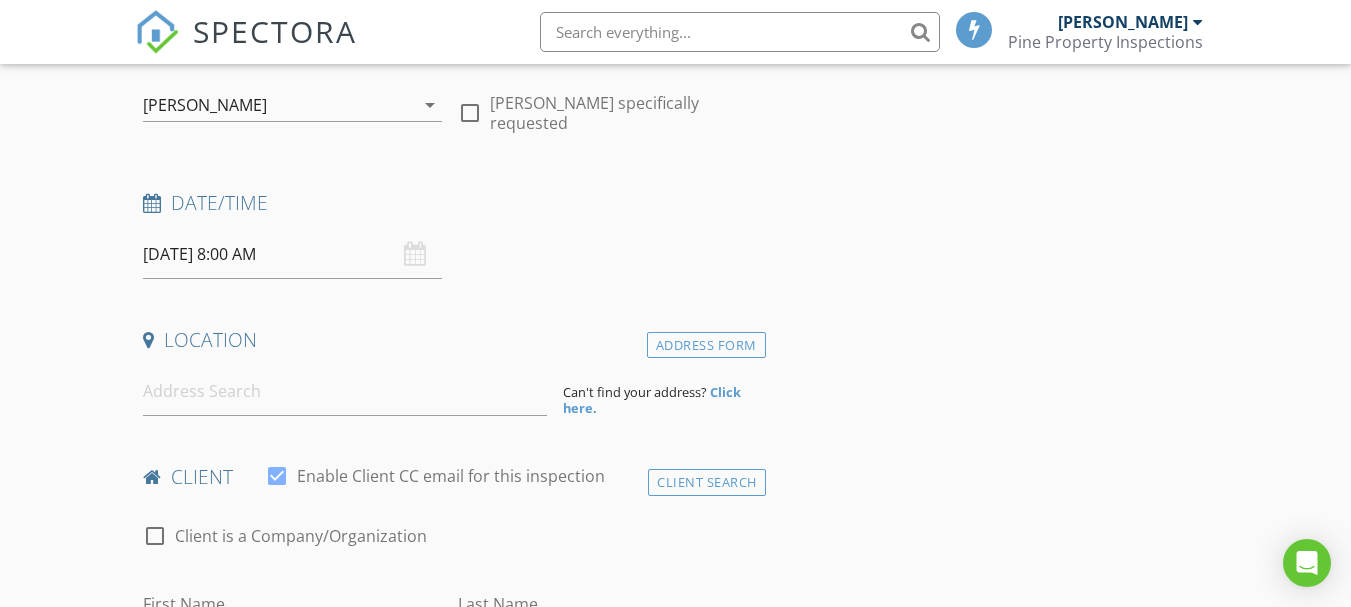 click on "[DATE] 8:00 AM" at bounding box center (292, 254) 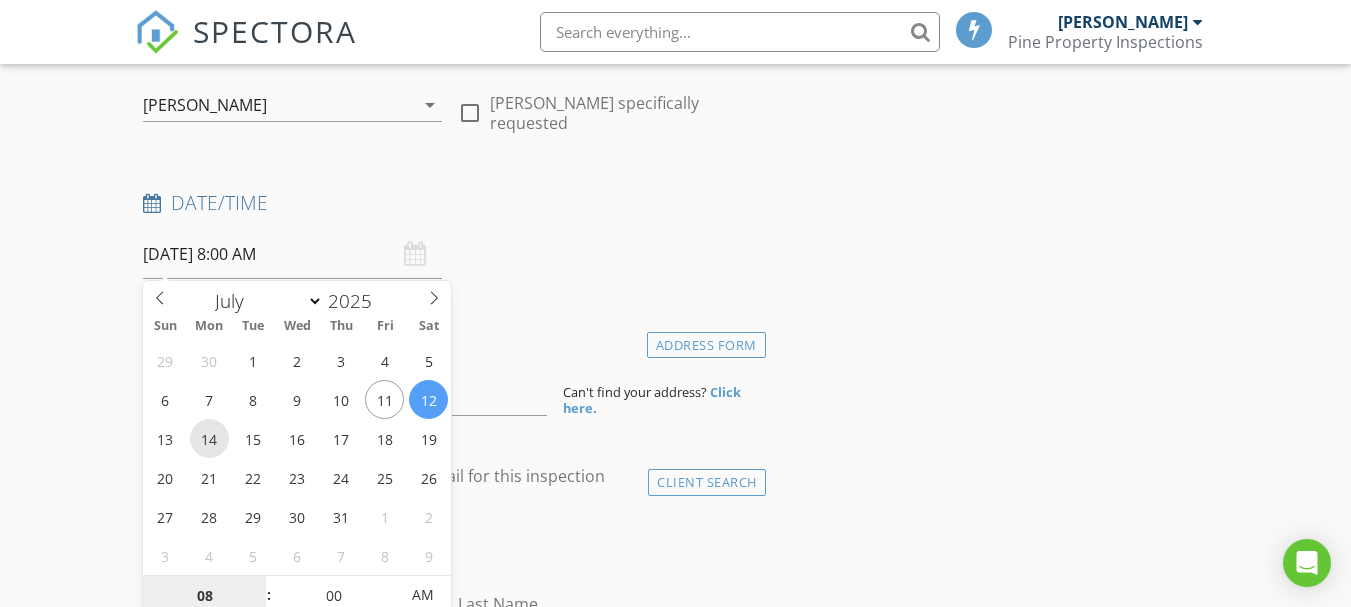 type on "[DATE] 8:00 AM" 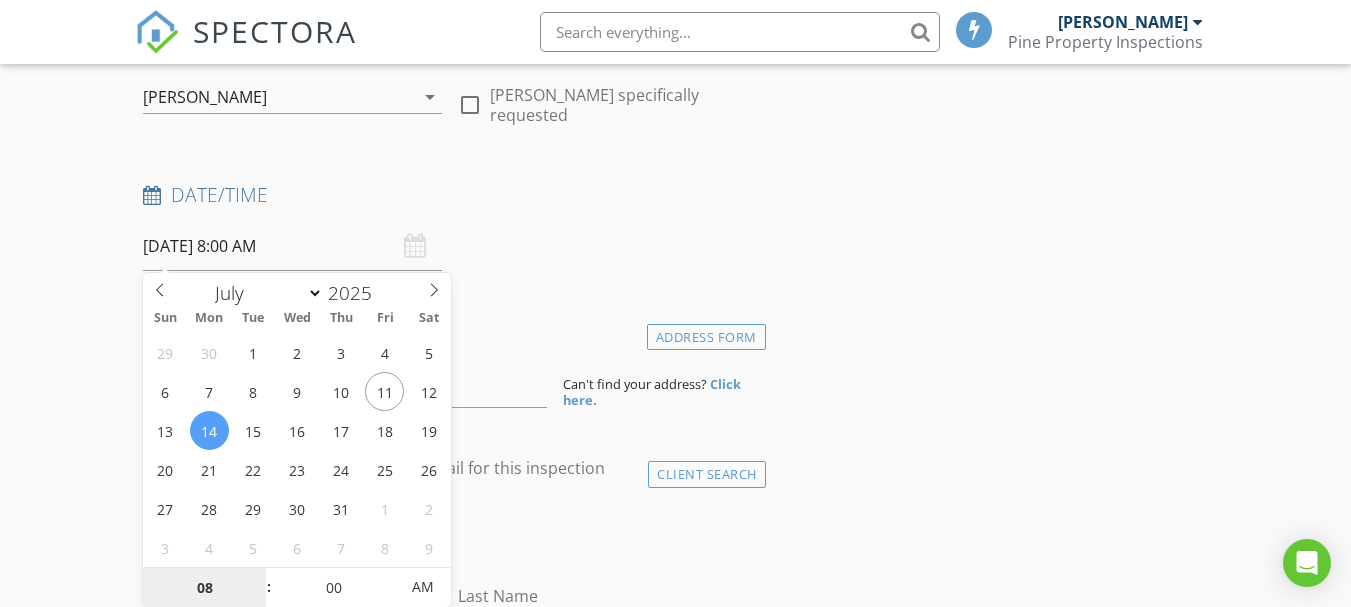 scroll, scrollTop: 308, scrollLeft: 0, axis: vertical 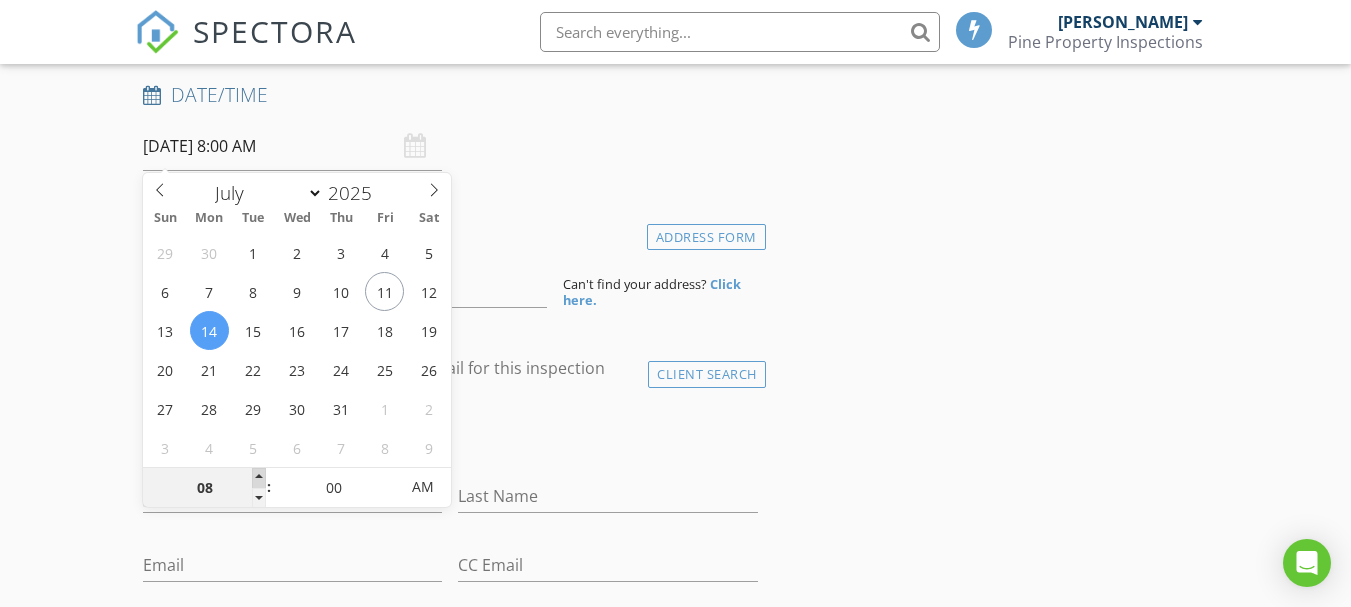type on "09" 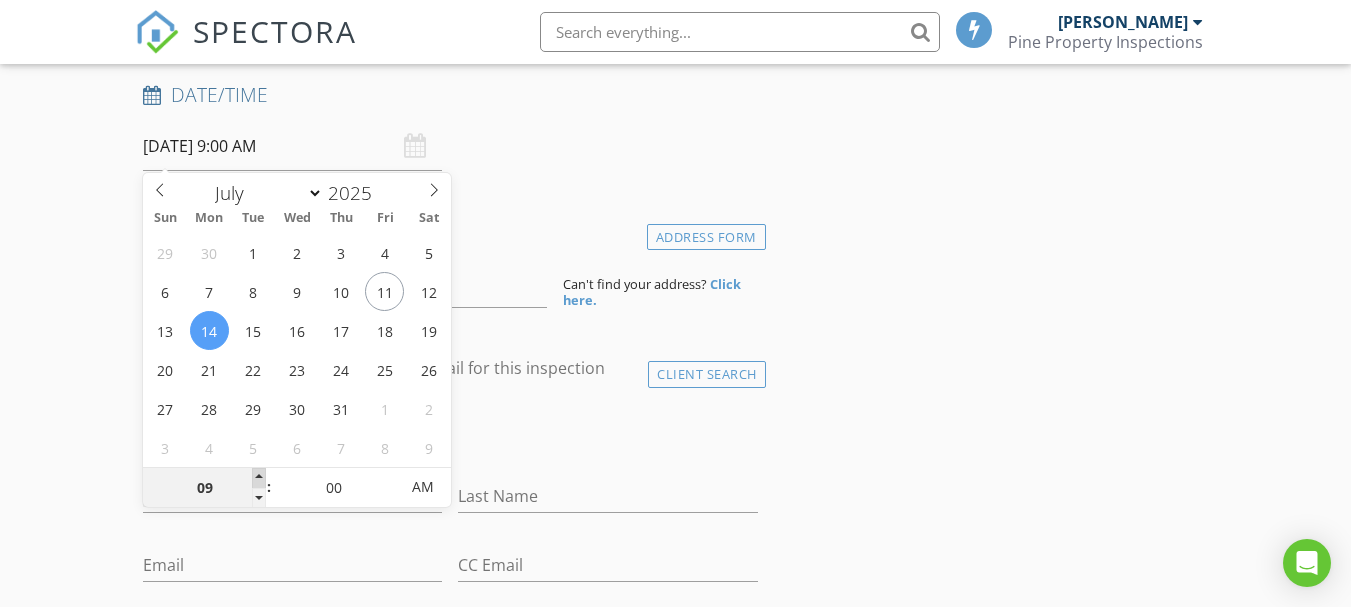 click at bounding box center (259, 478) 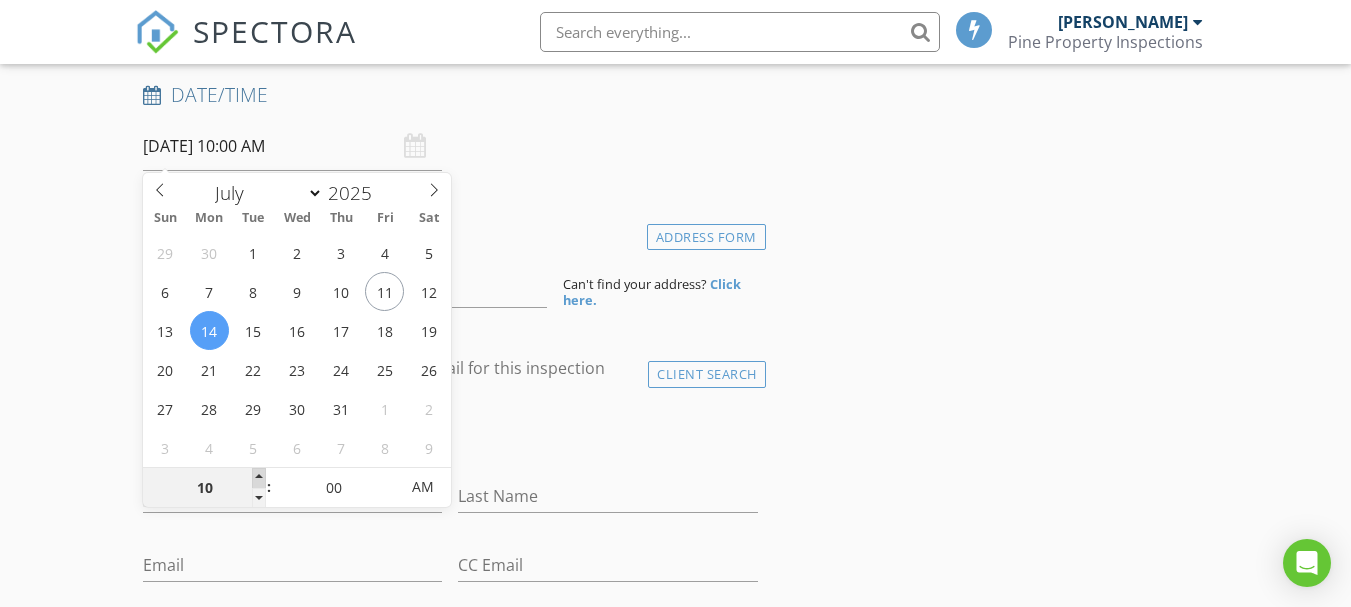 click at bounding box center (259, 478) 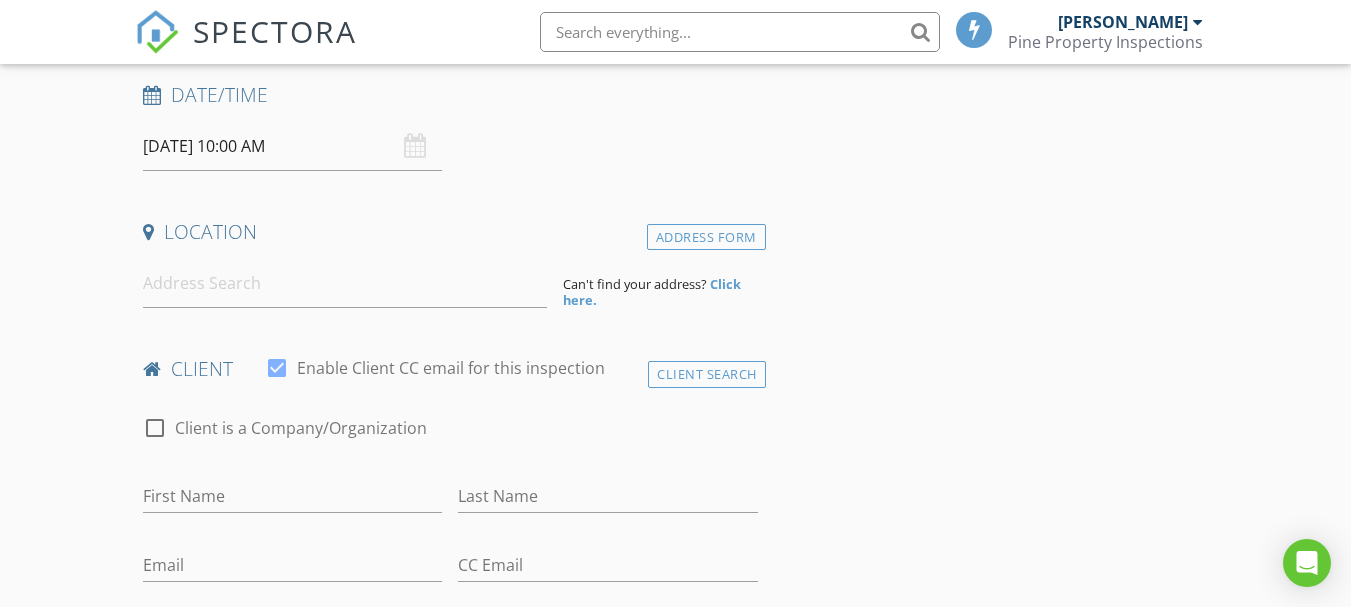 click on "check_box_outline_blank Client is a Company/Organization" at bounding box center (450, 438) 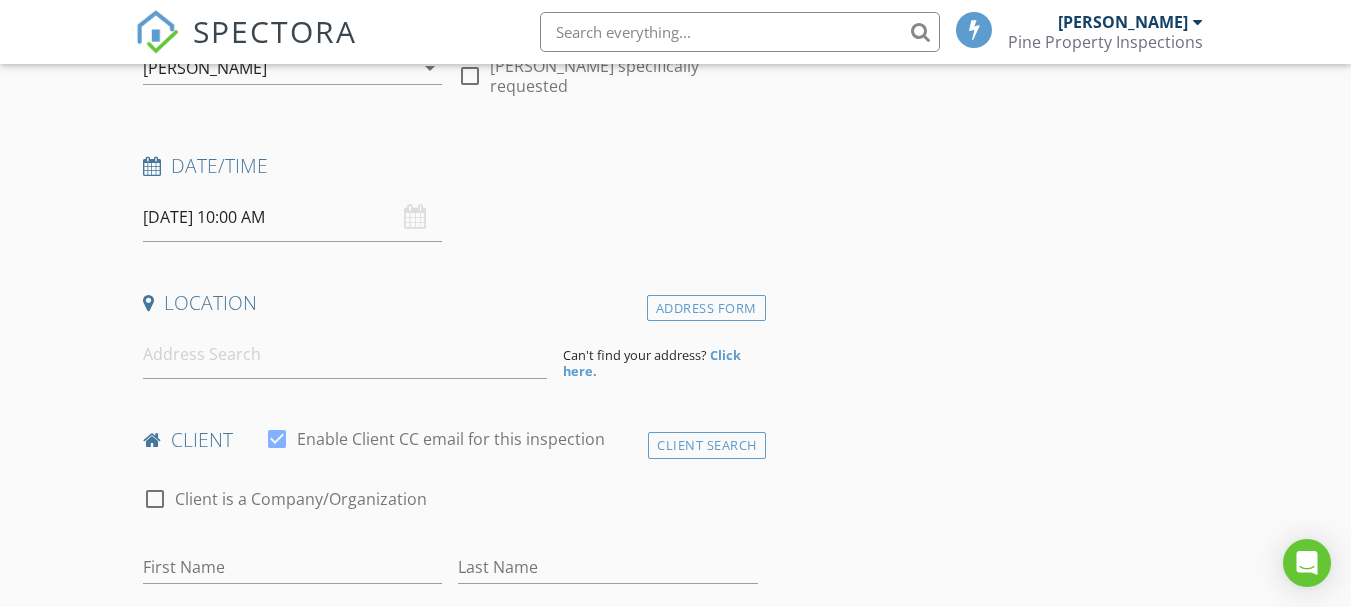 scroll, scrollTop: 208, scrollLeft: 0, axis: vertical 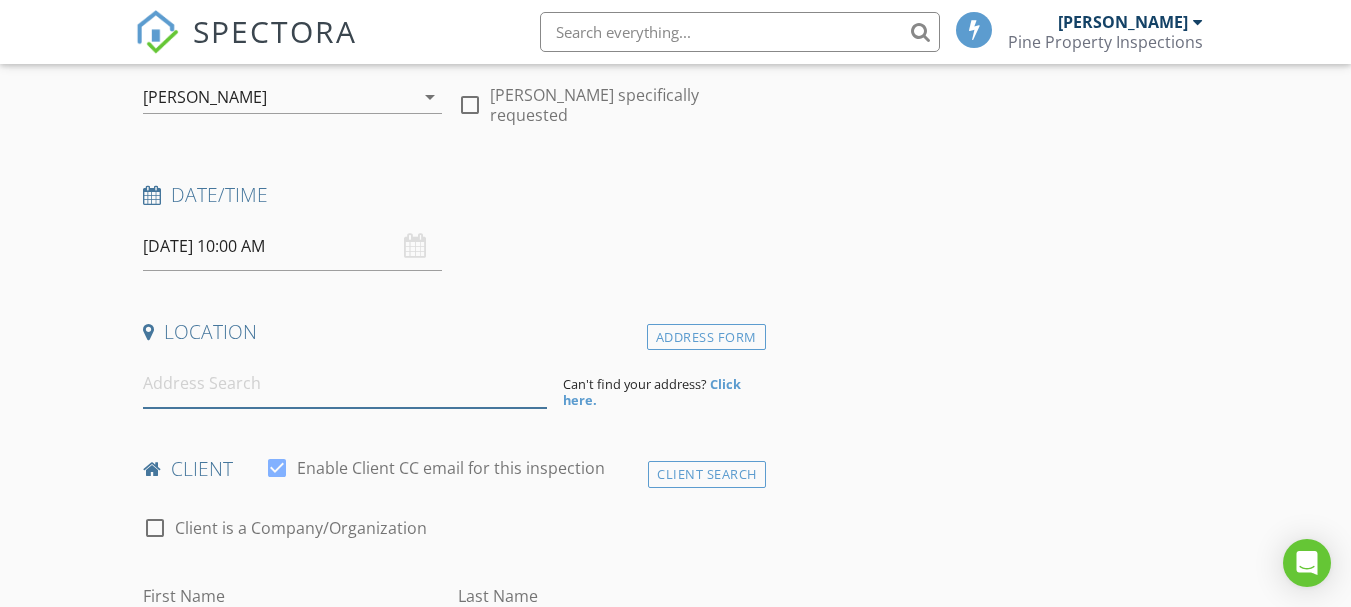 click at bounding box center [345, 383] 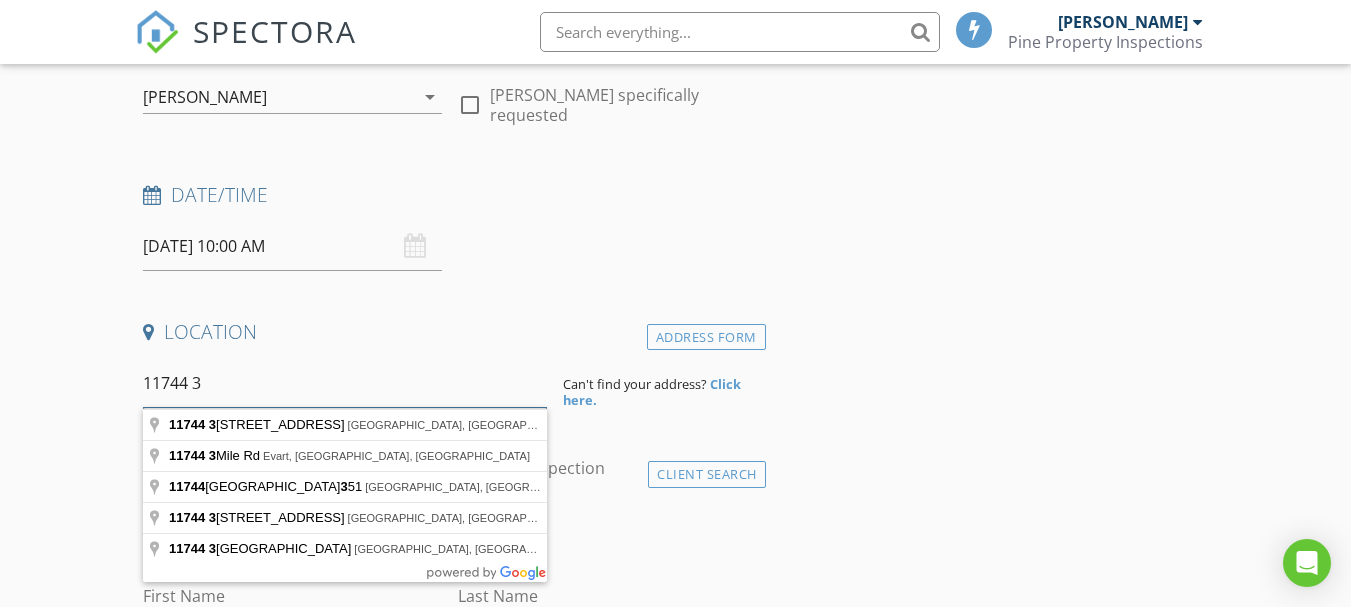 type on "11744 37" 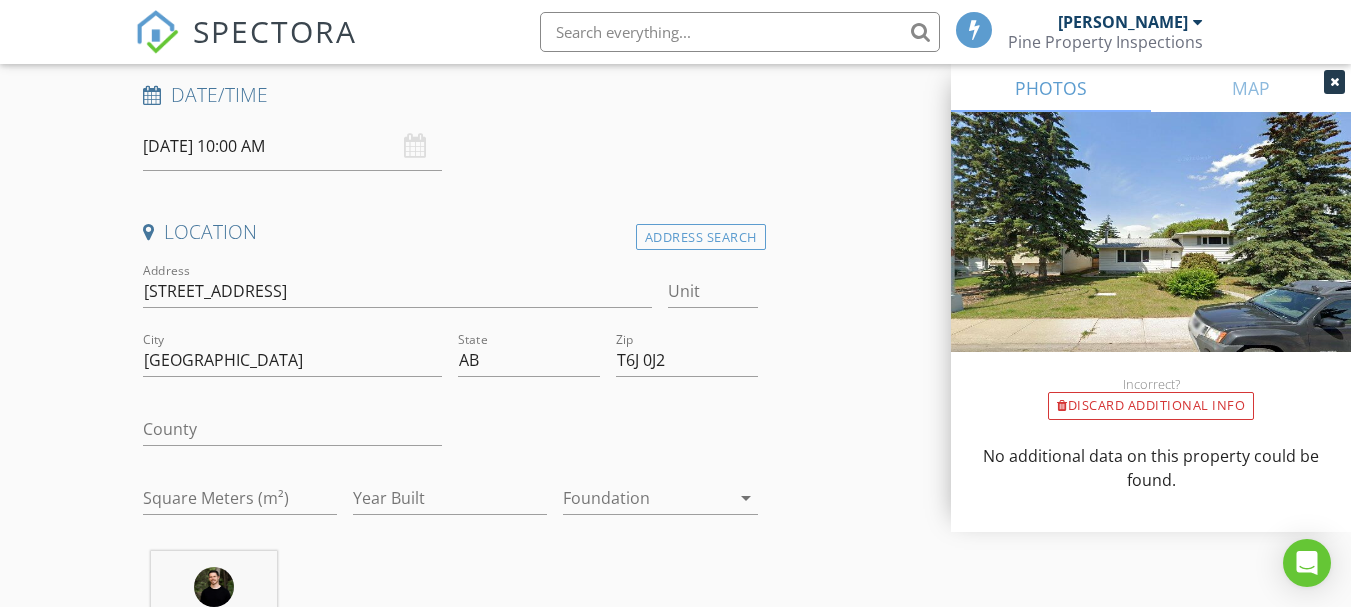 scroll, scrollTop: 508, scrollLeft: 0, axis: vertical 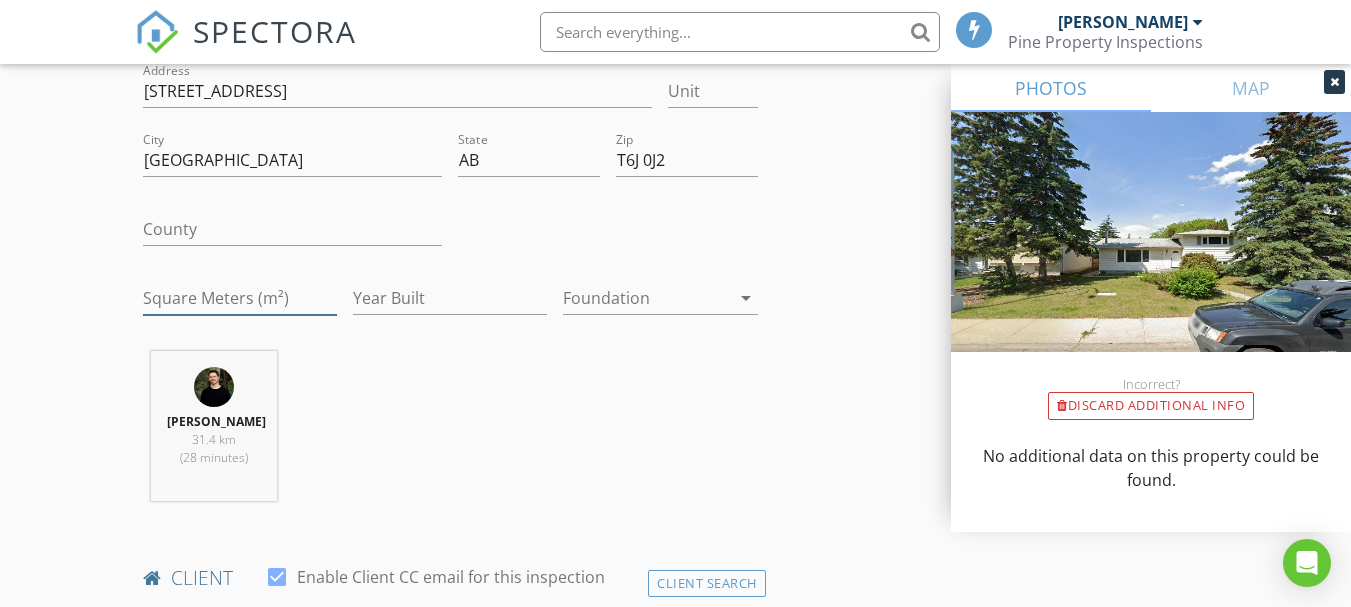 click on "Square Meters (m²)" at bounding box center [240, 298] 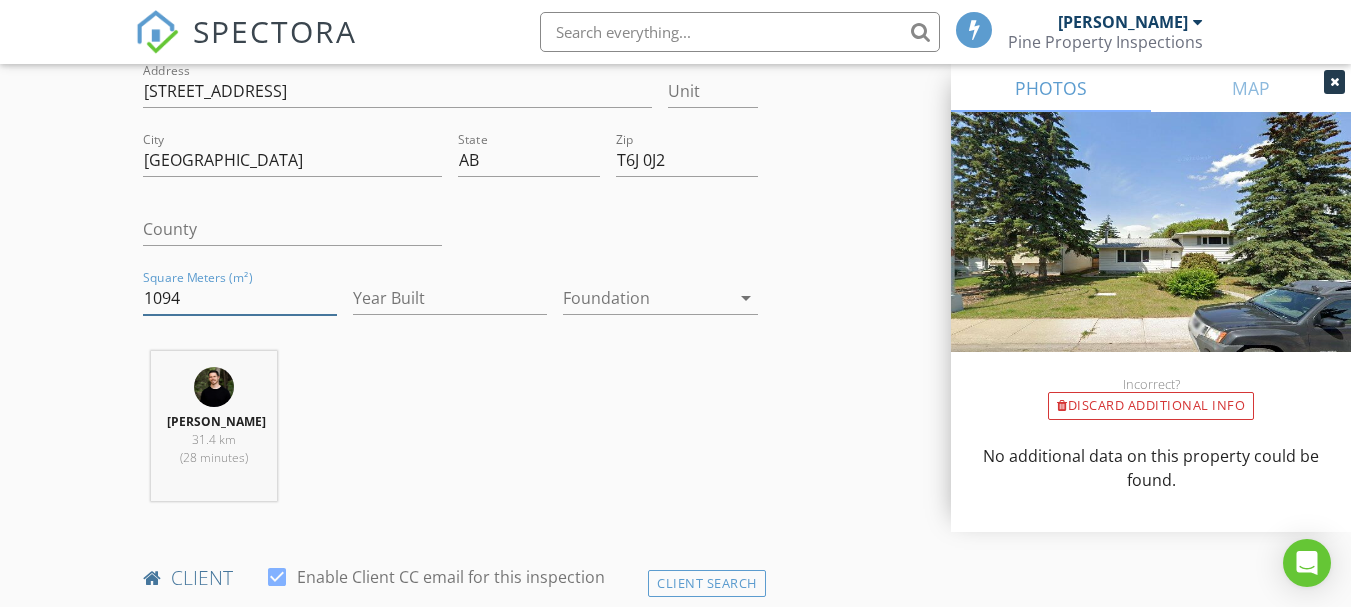 type on "1094" 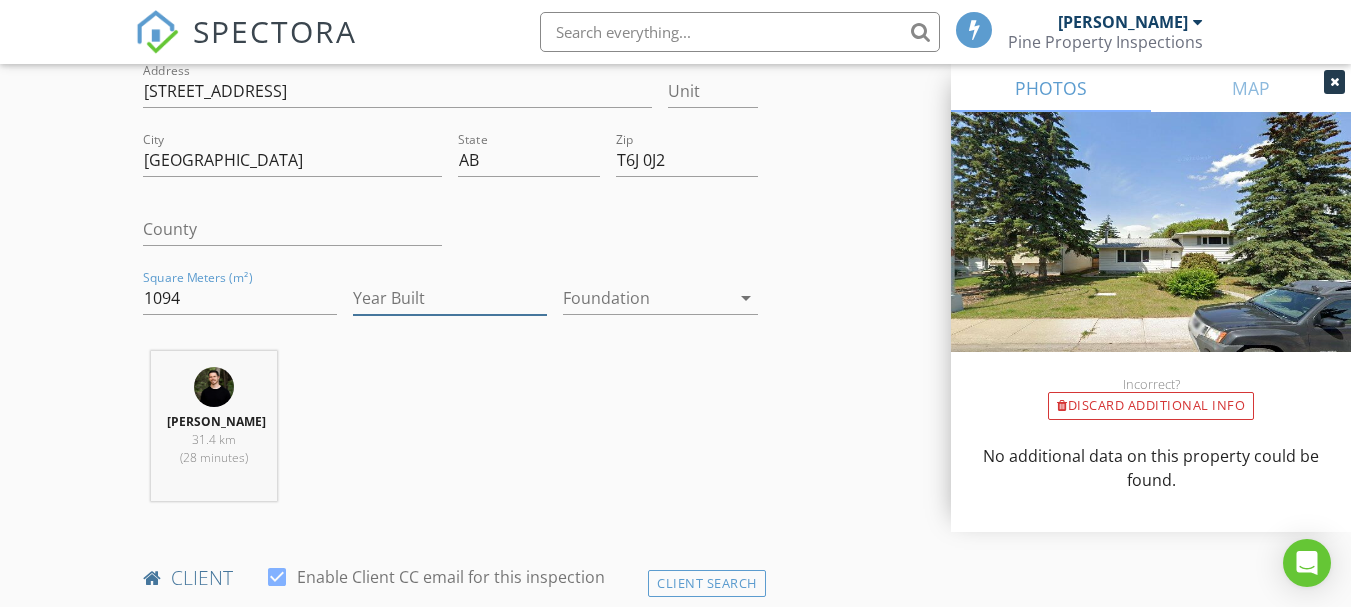 click on "Year Built" at bounding box center (450, 298) 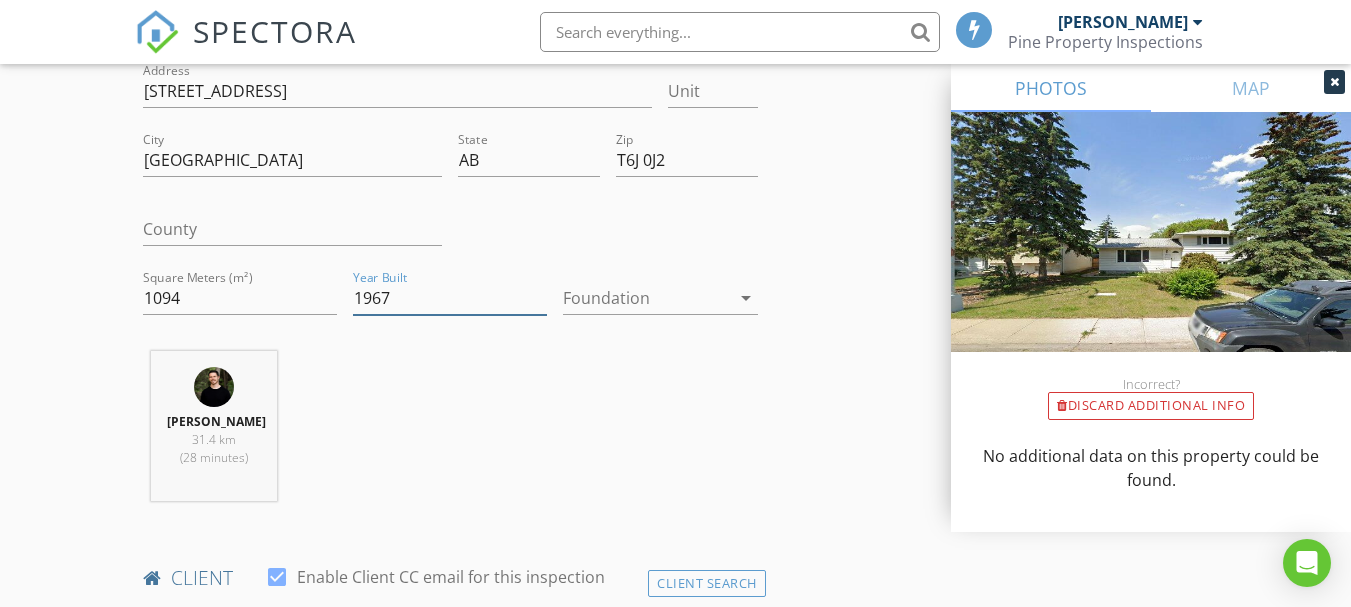 type on "1967" 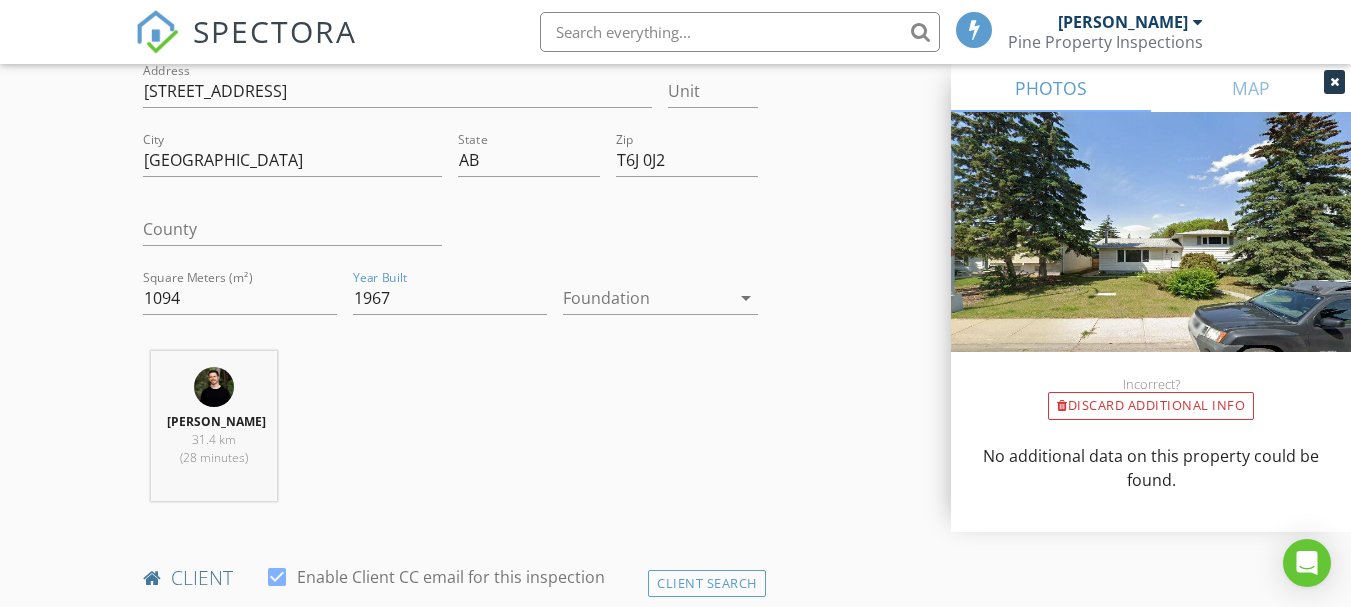 click at bounding box center (646, 298) 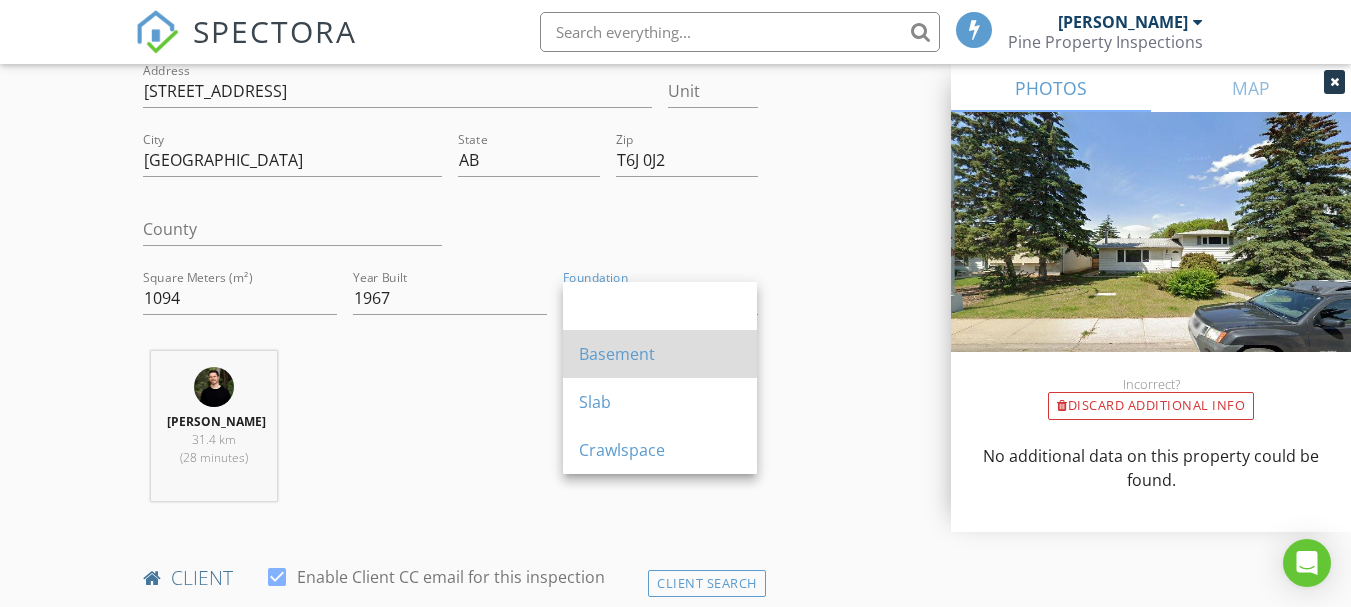 click on "Basement" at bounding box center (660, 354) 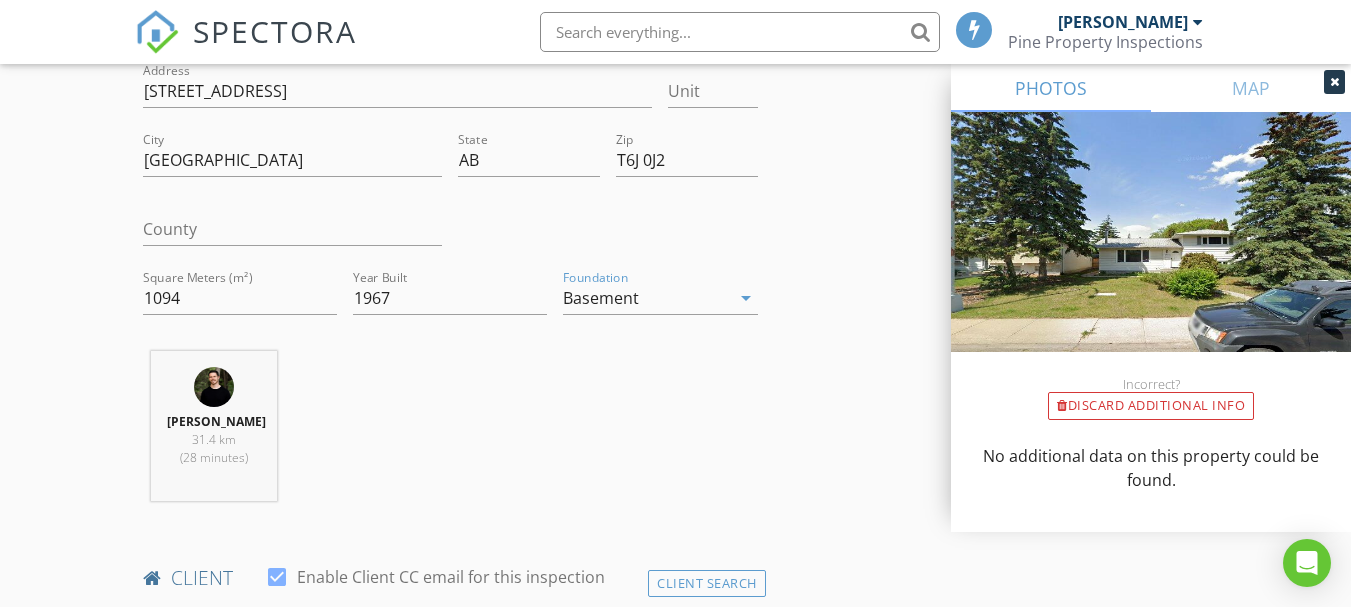 click on "Jeremy Killen     31.4 km     (28 minutes)" at bounding box center (450, 434) 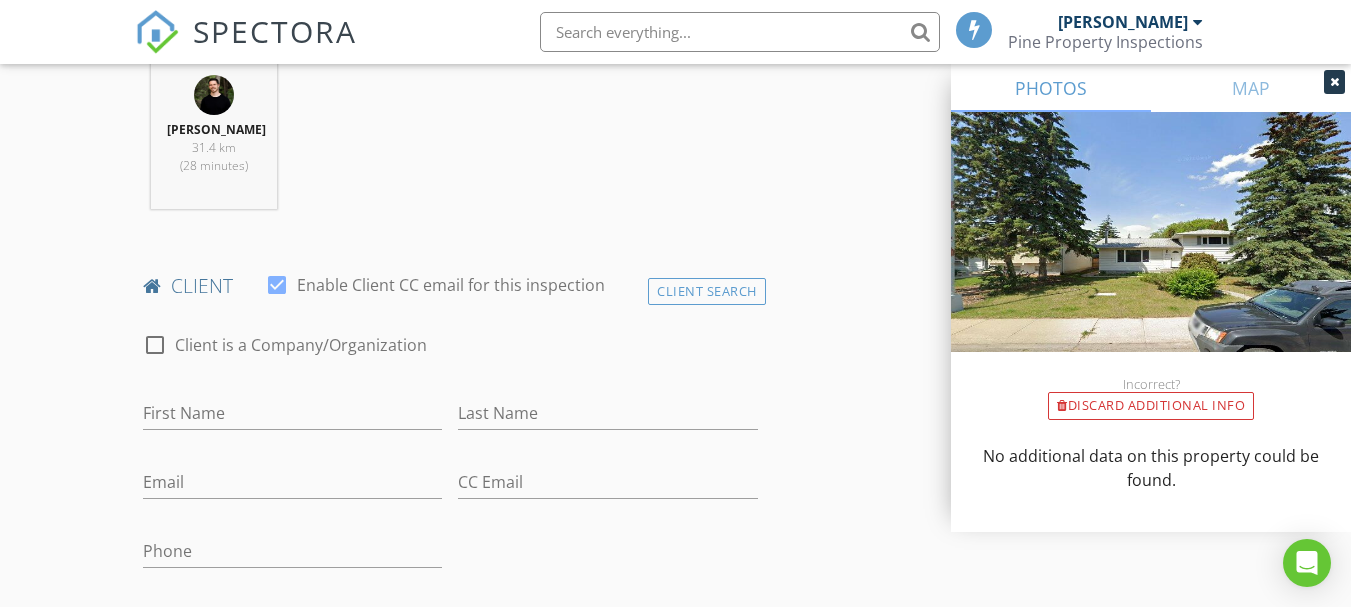 scroll, scrollTop: 808, scrollLeft: 0, axis: vertical 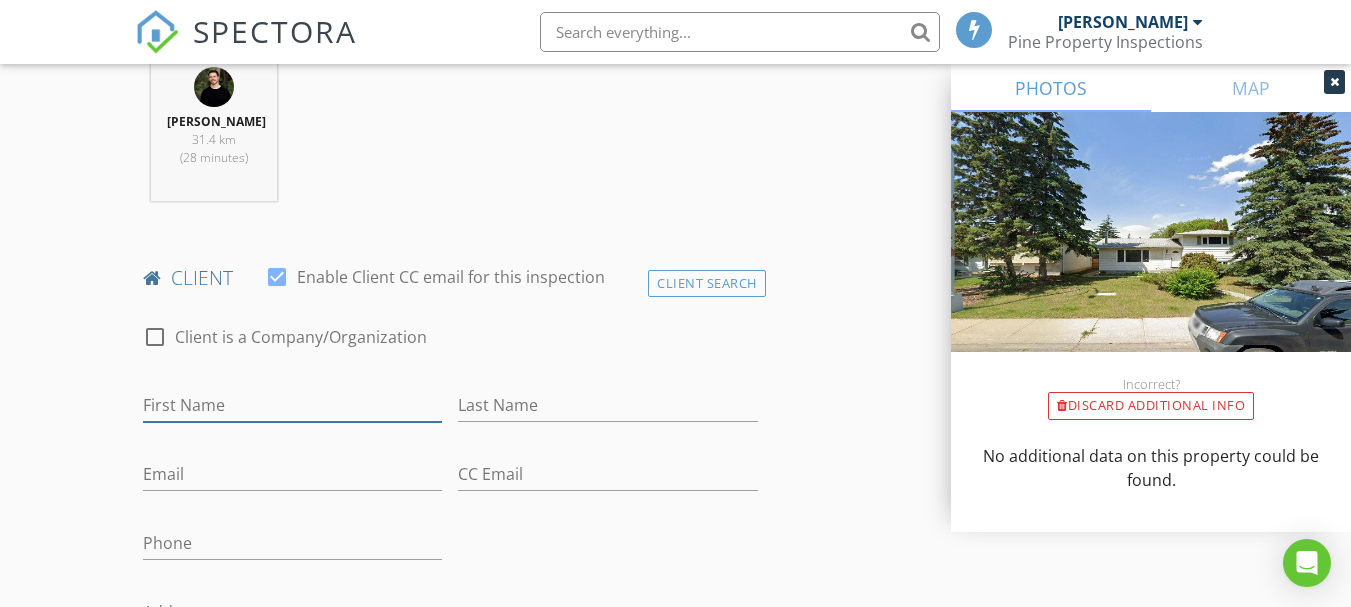 click on "First Name" at bounding box center [292, 405] 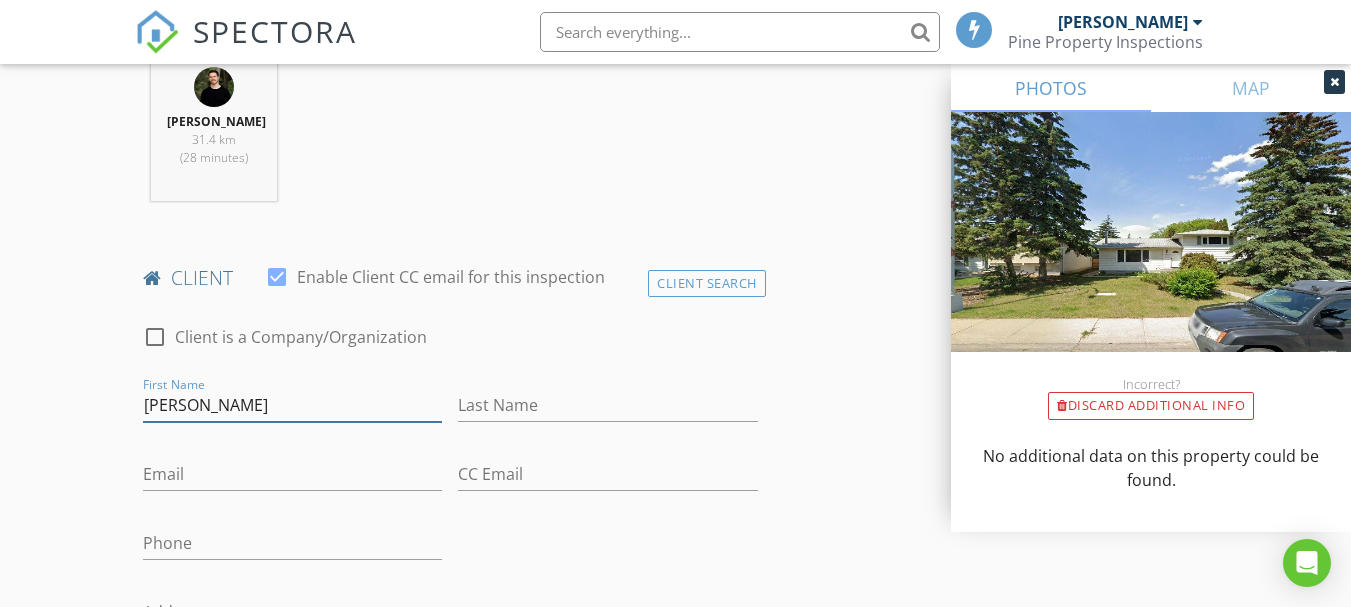 type on "Emily" 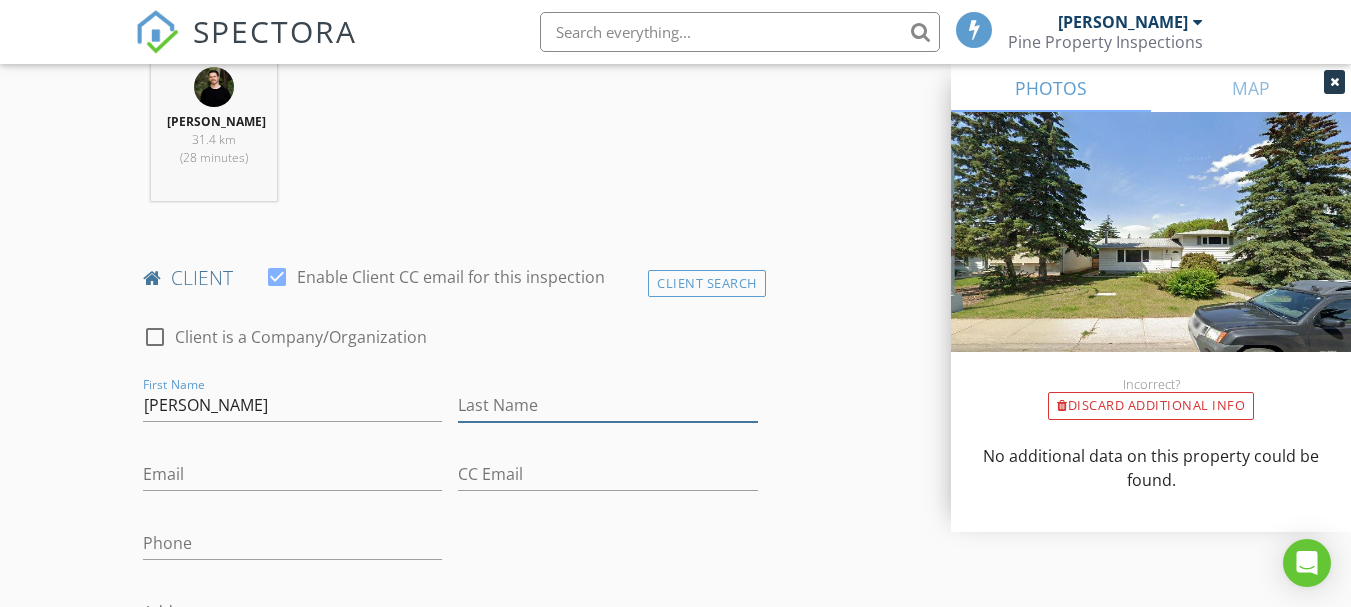 click on "Last Name" at bounding box center (607, 405) 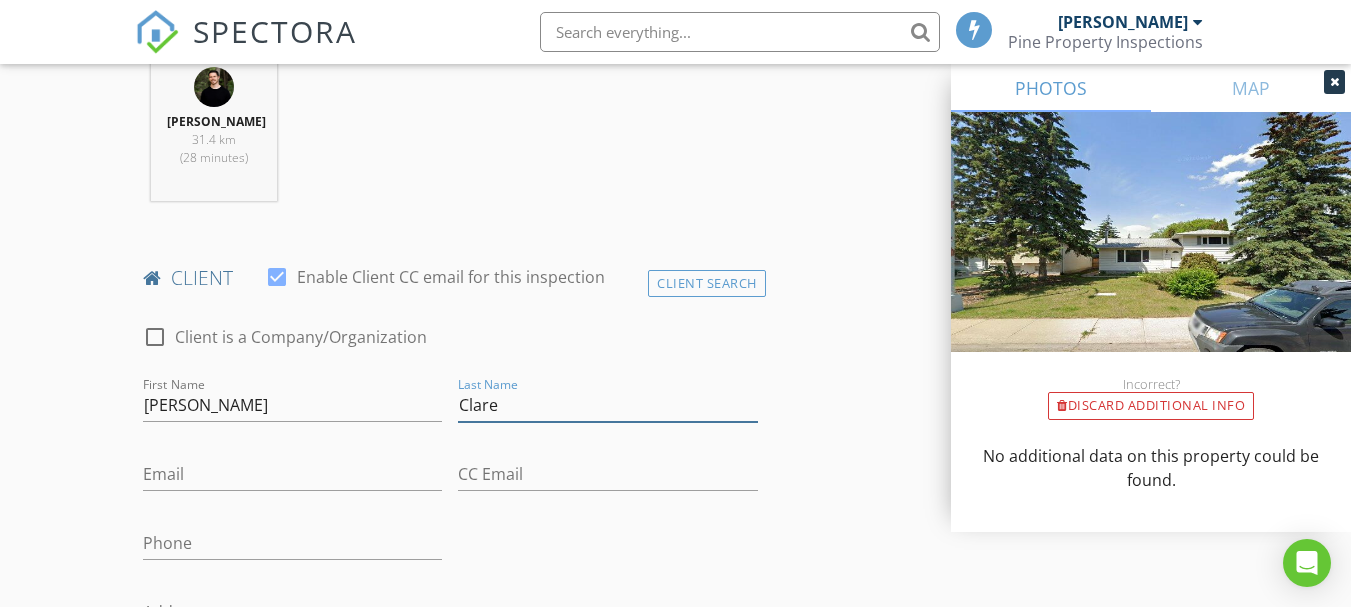 type on "Clare" 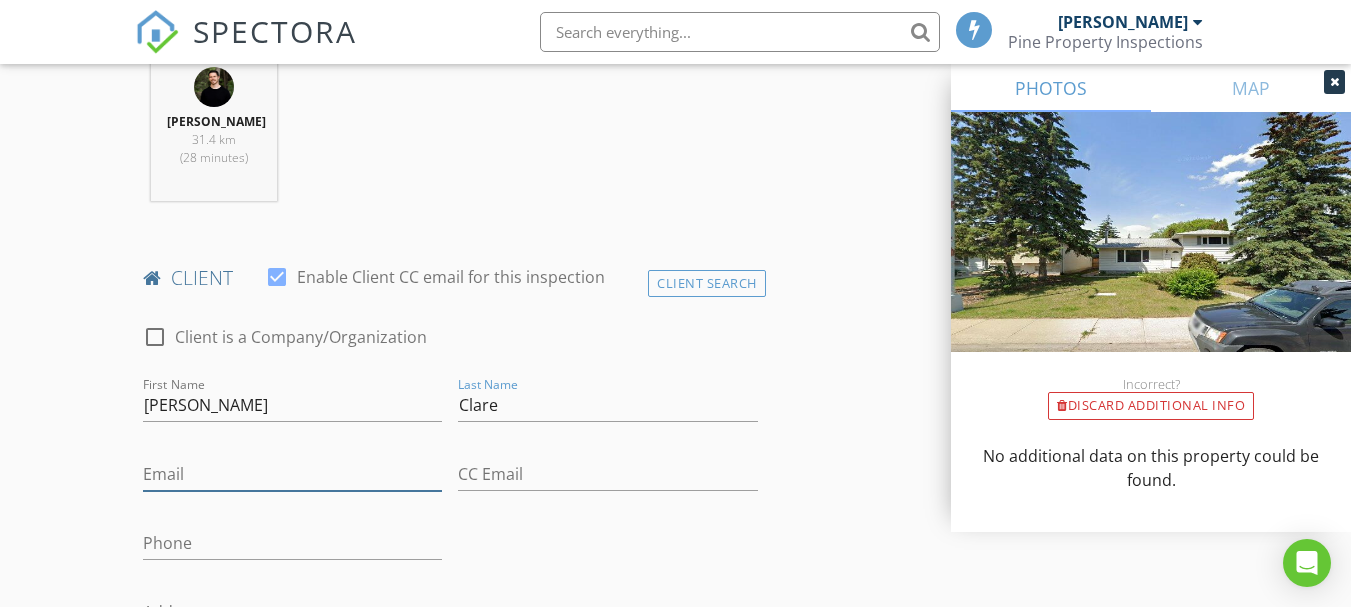 click on "Email" at bounding box center (292, 474) 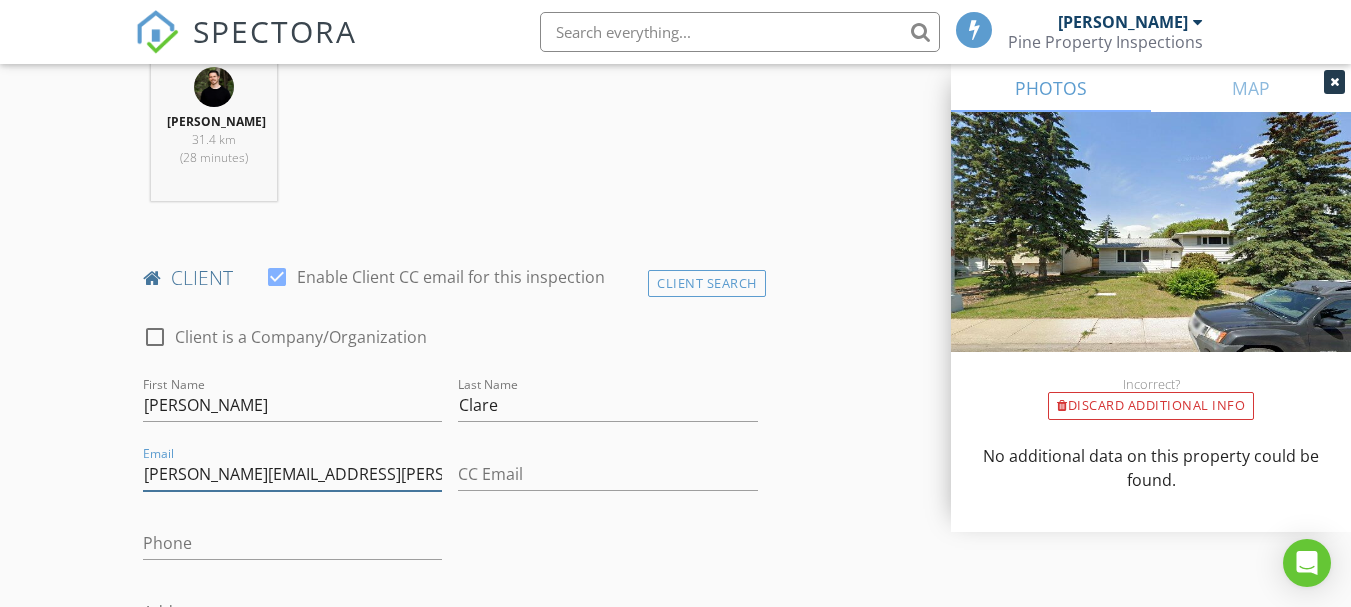 type on "[PERSON_NAME][EMAIL_ADDRESS][PERSON_NAME][DOMAIN_NAME]" 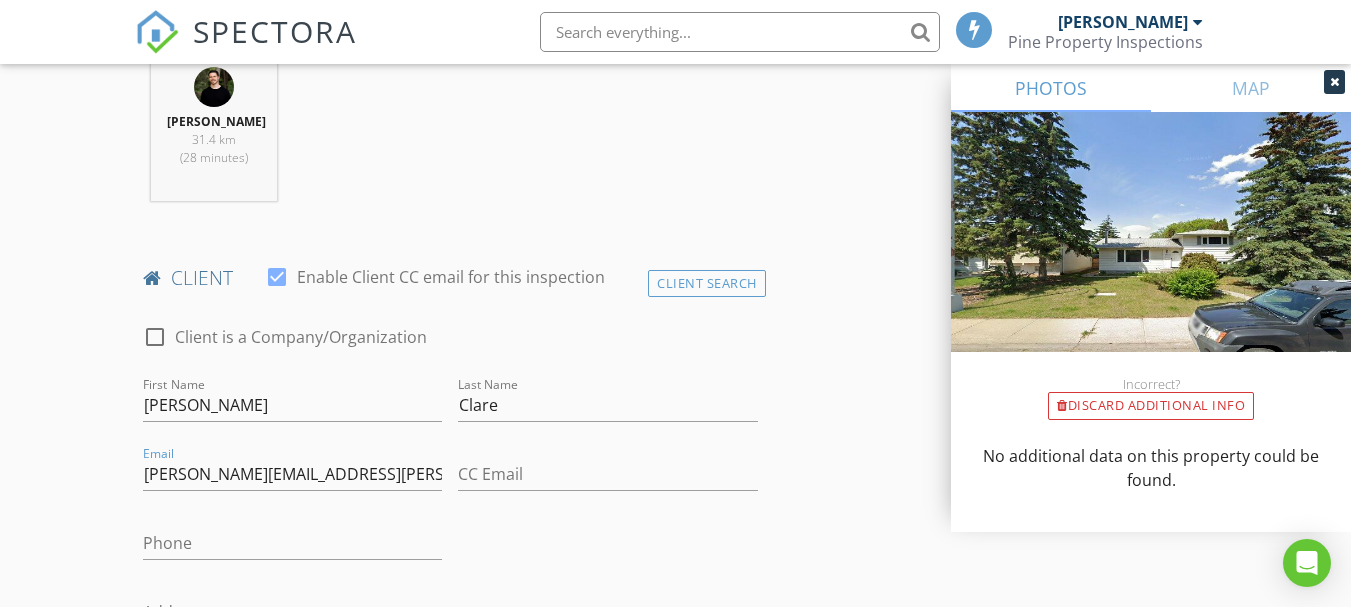 click on "check_box_outline_blank Client is a Company/Organization     First Name Emily   Last Name Clare   Email emily.j.hopgood@gmail.com   CC Email   Phone   Address   City   State   Zip       Notes   Private Notes" at bounding box center (450, 589) 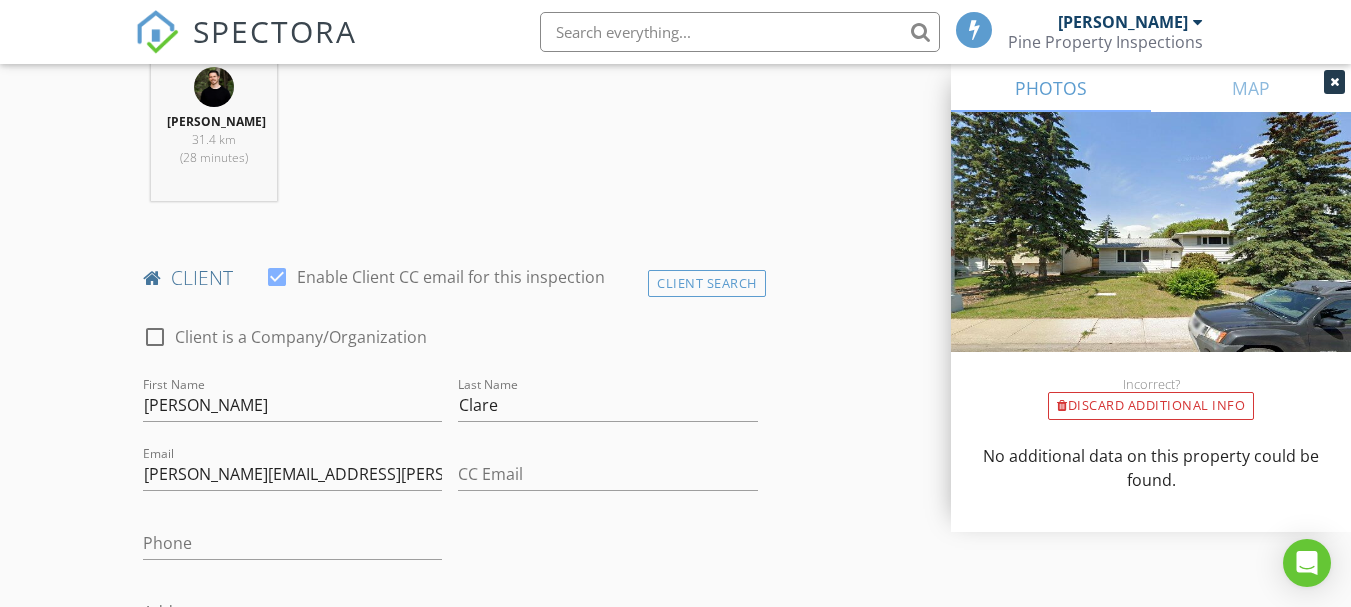 scroll, scrollTop: 908, scrollLeft: 0, axis: vertical 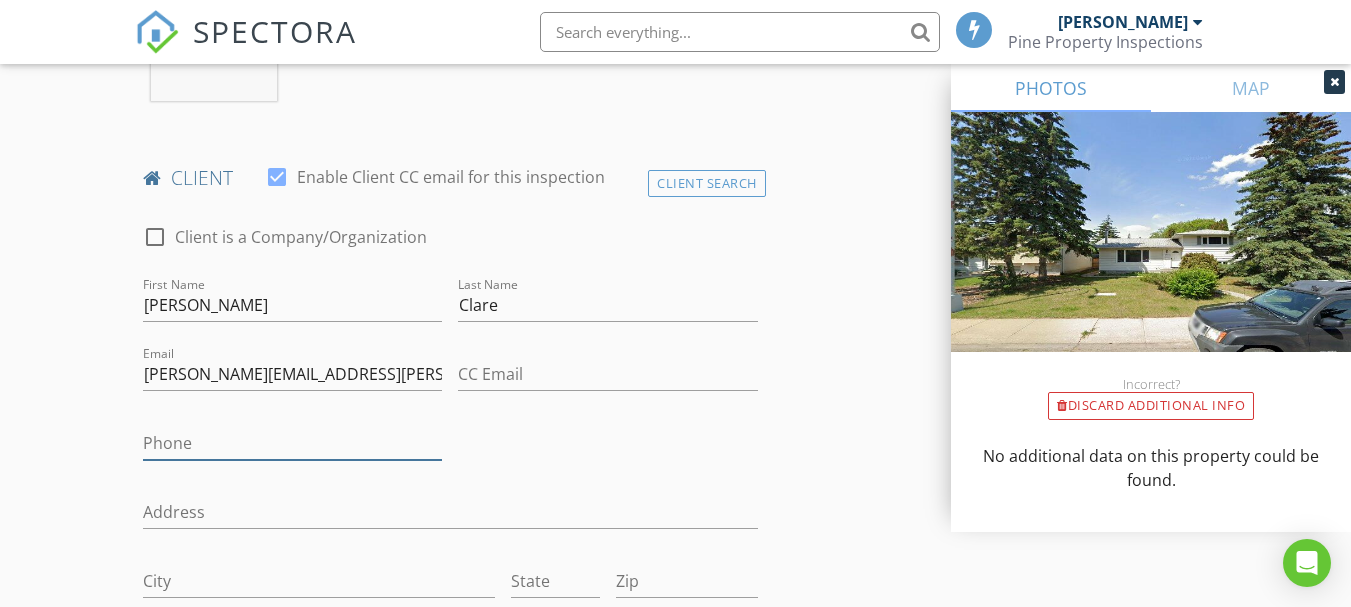 click on "Phone" at bounding box center [292, 443] 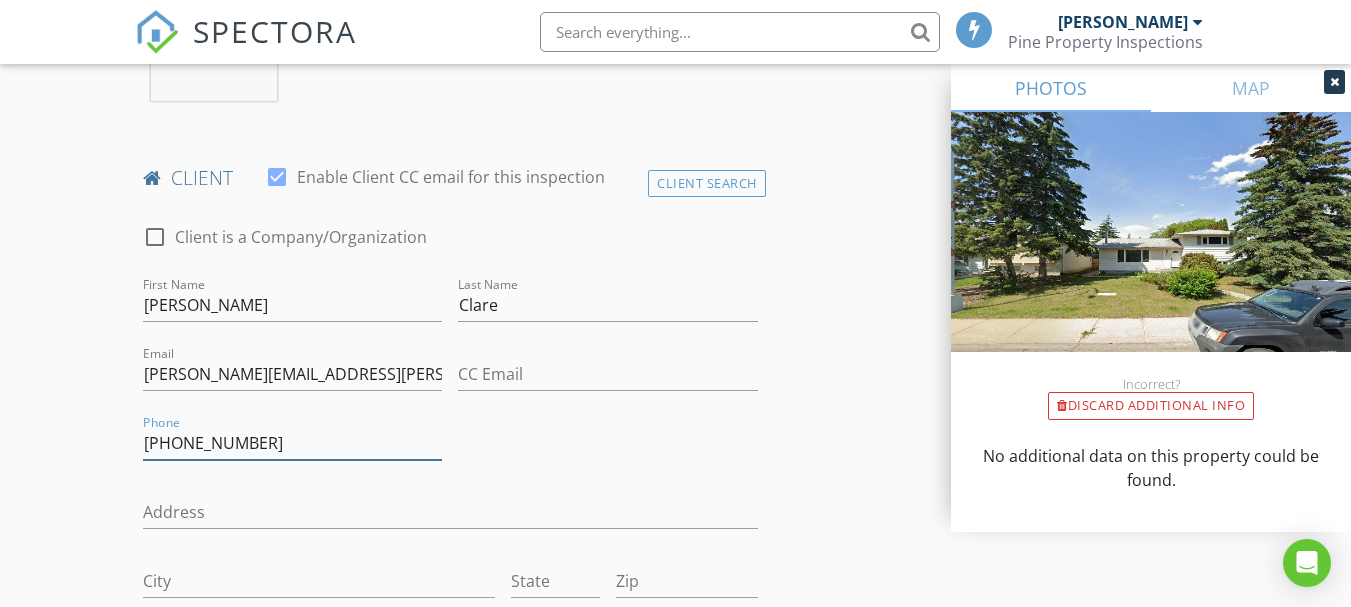 type on "[PHONE_NUMBER]" 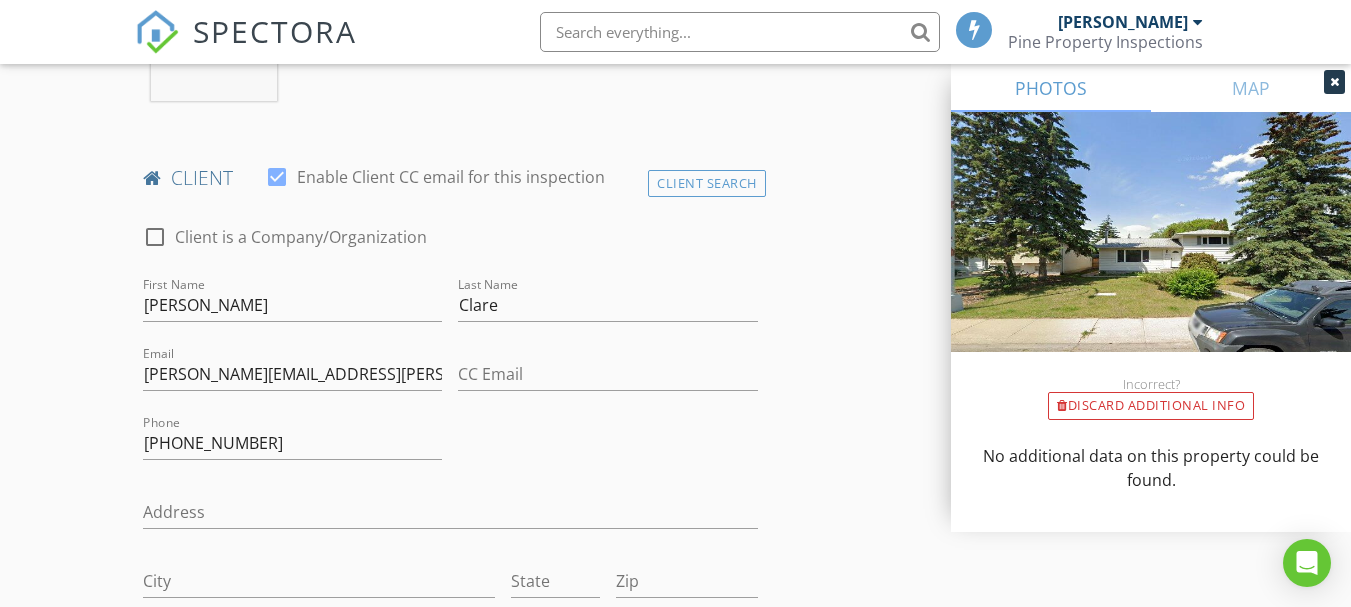 click on "check_box_outline_blank Client is a Company/Organization     First Name Emily   Last Name Clare   Email emily.j.hopgood@gmail.com   CC Email   Phone 780-953-3959   Address   City   State   Zip       Notes   Private Notes" at bounding box center (450, 489) 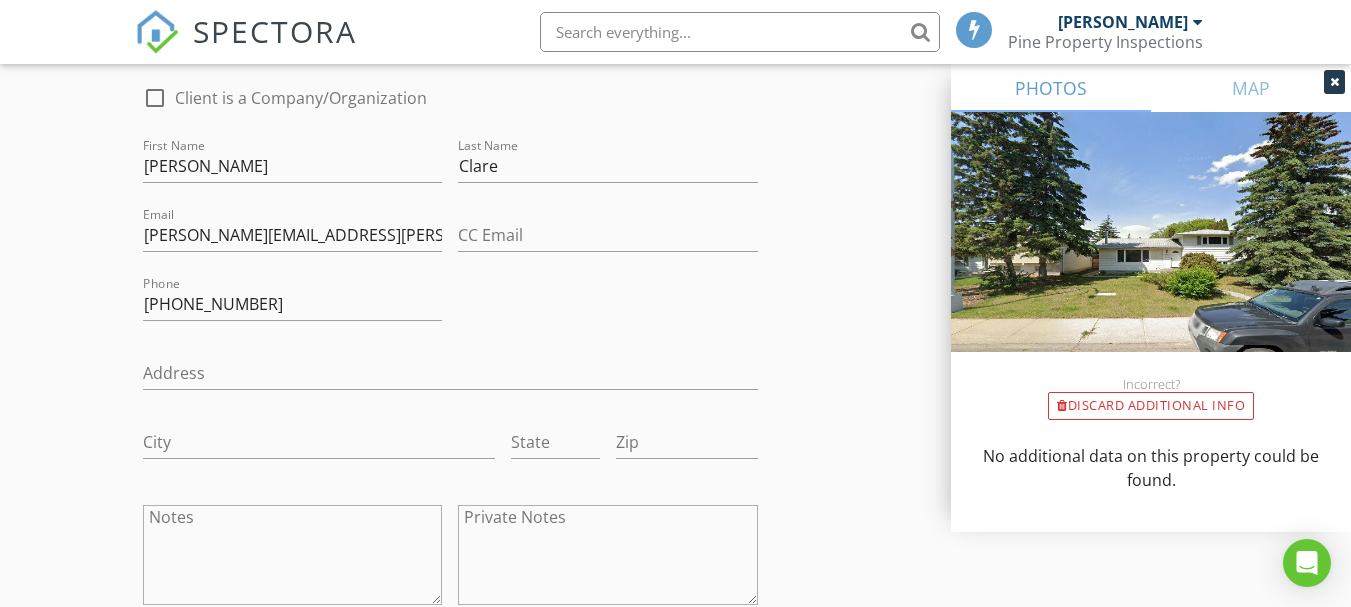 scroll, scrollTop: 1108, scrollLeft: 0, axis: vertical 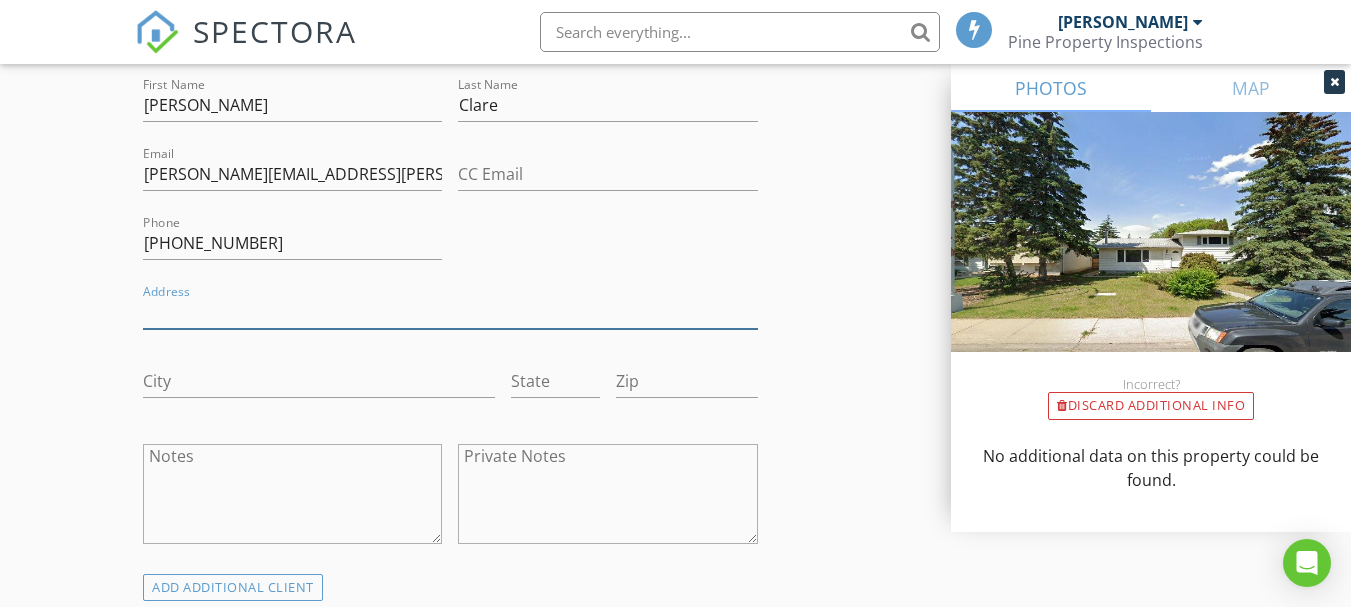 click on "Address" at bounding box center [450, 312] 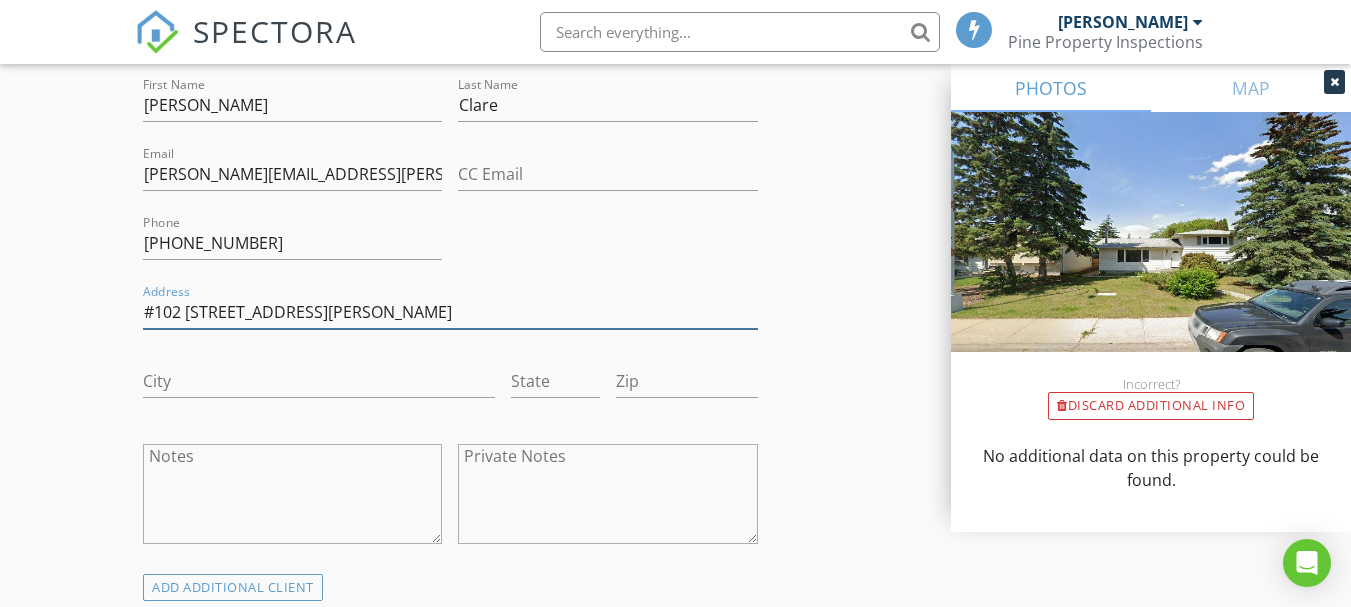 type on "#102 1745 Cunningham Way SW" 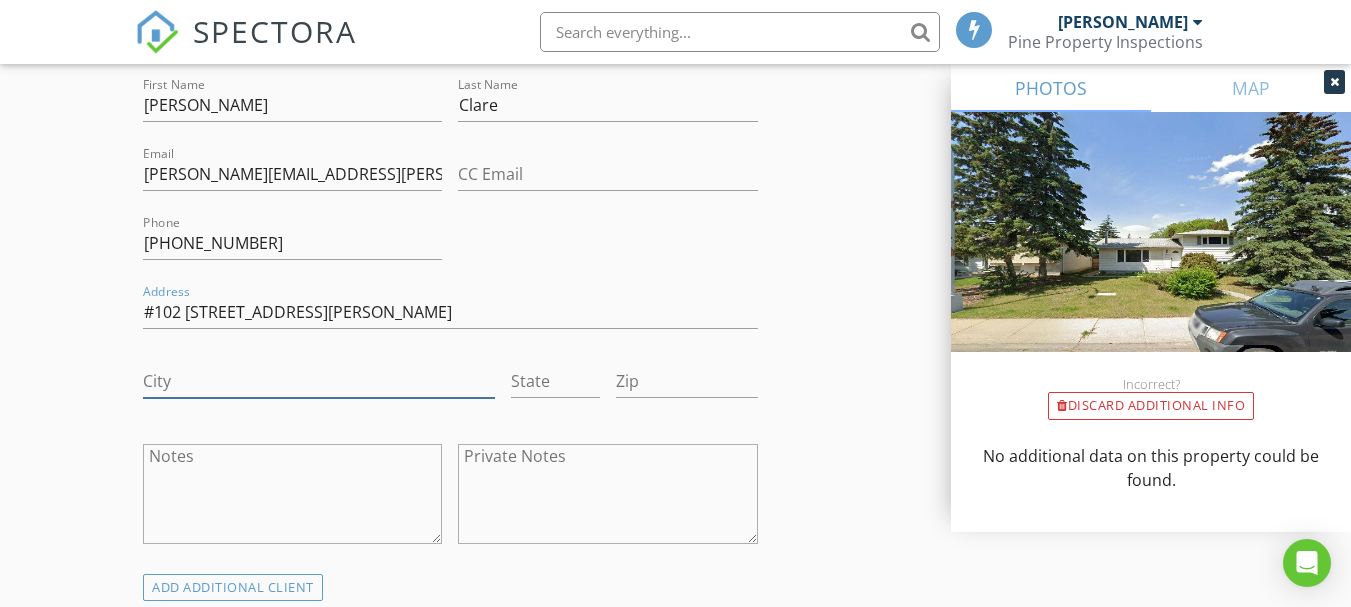 click on "City" at bounding box center [319, 381] 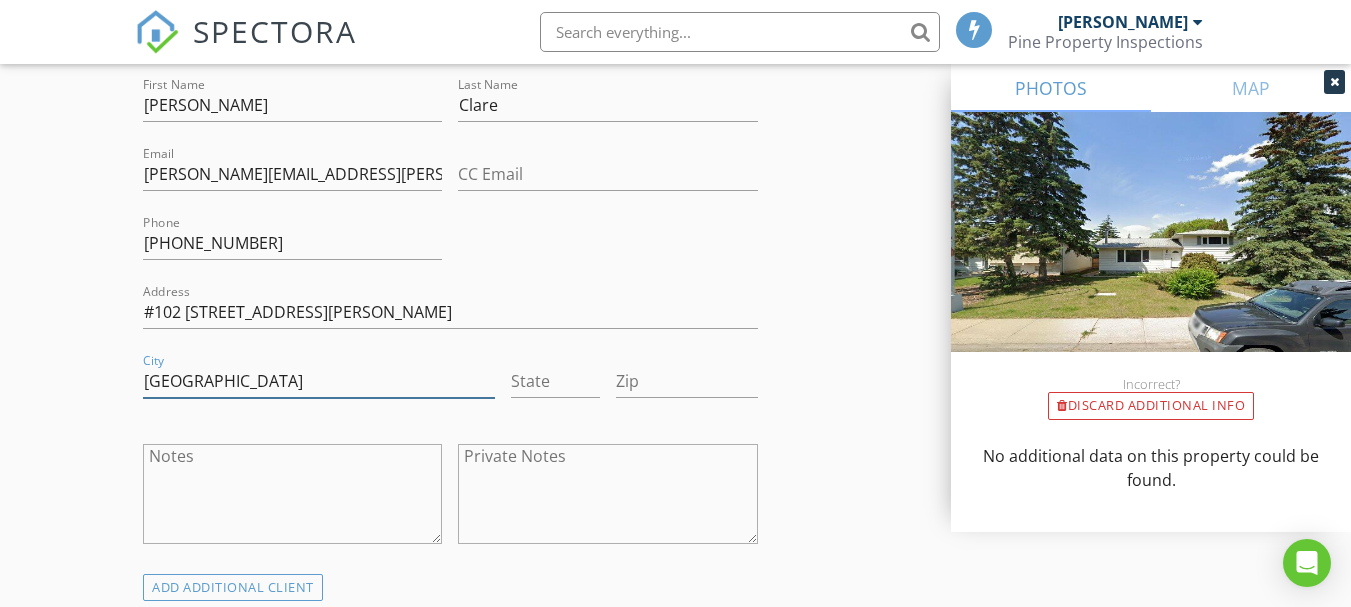 type on "Edmonton" 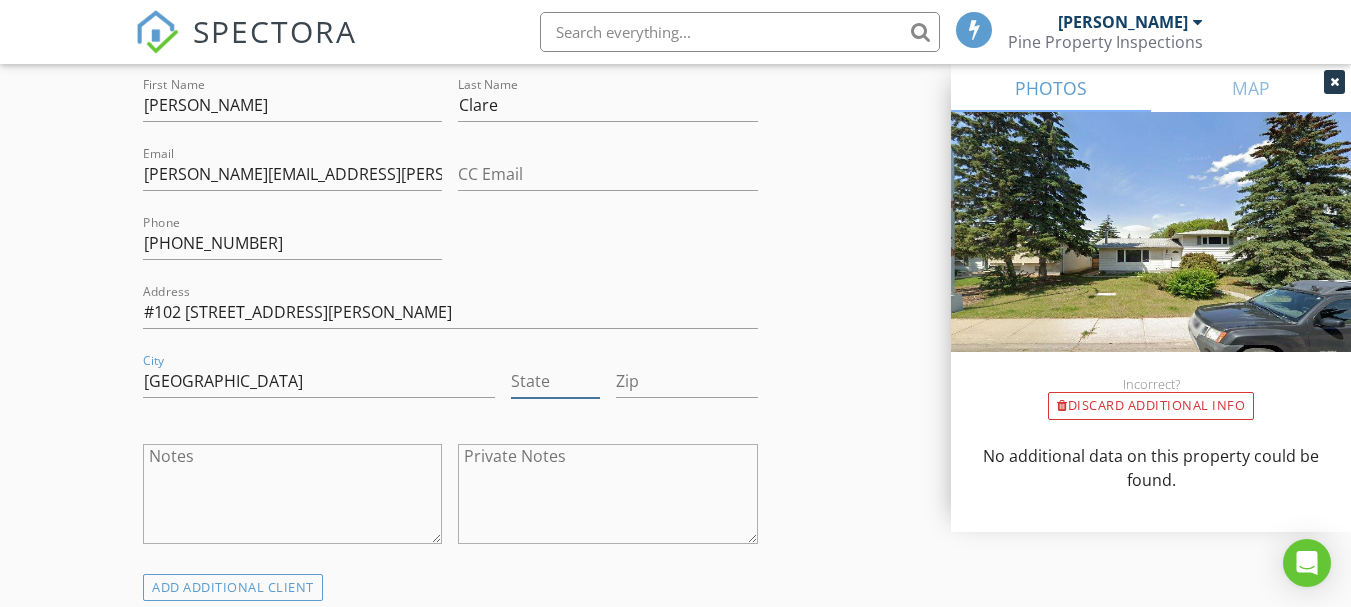 click on "State" at bounding box center (555, 381) 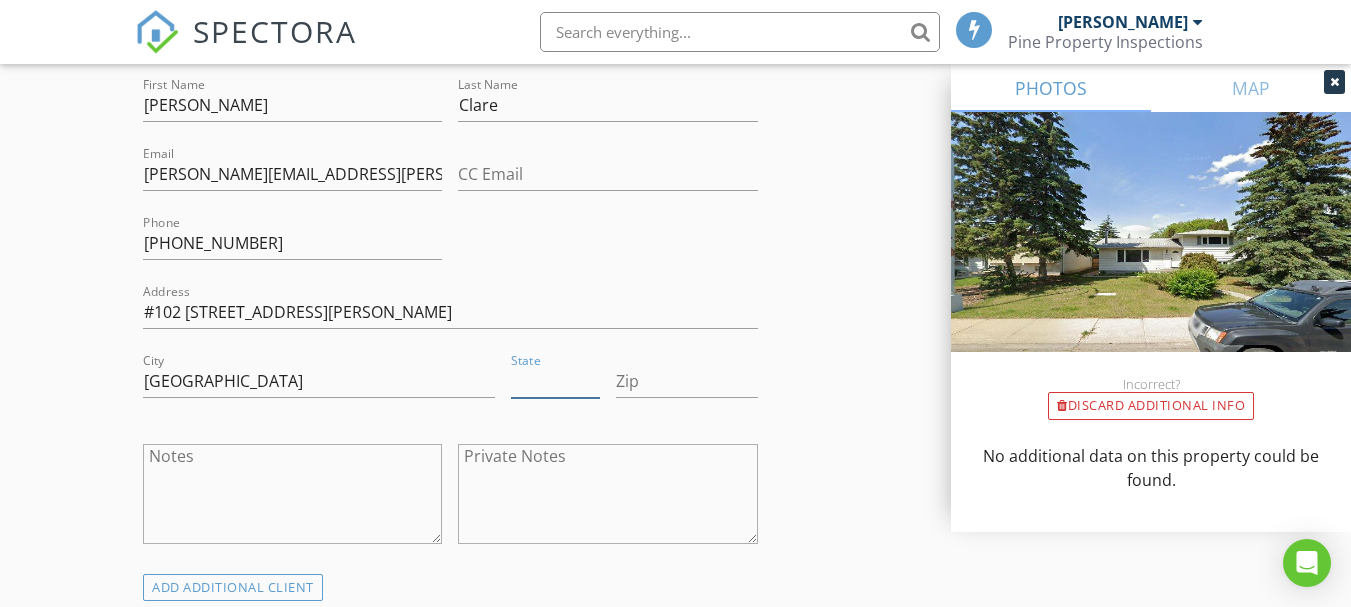 type on "AB" 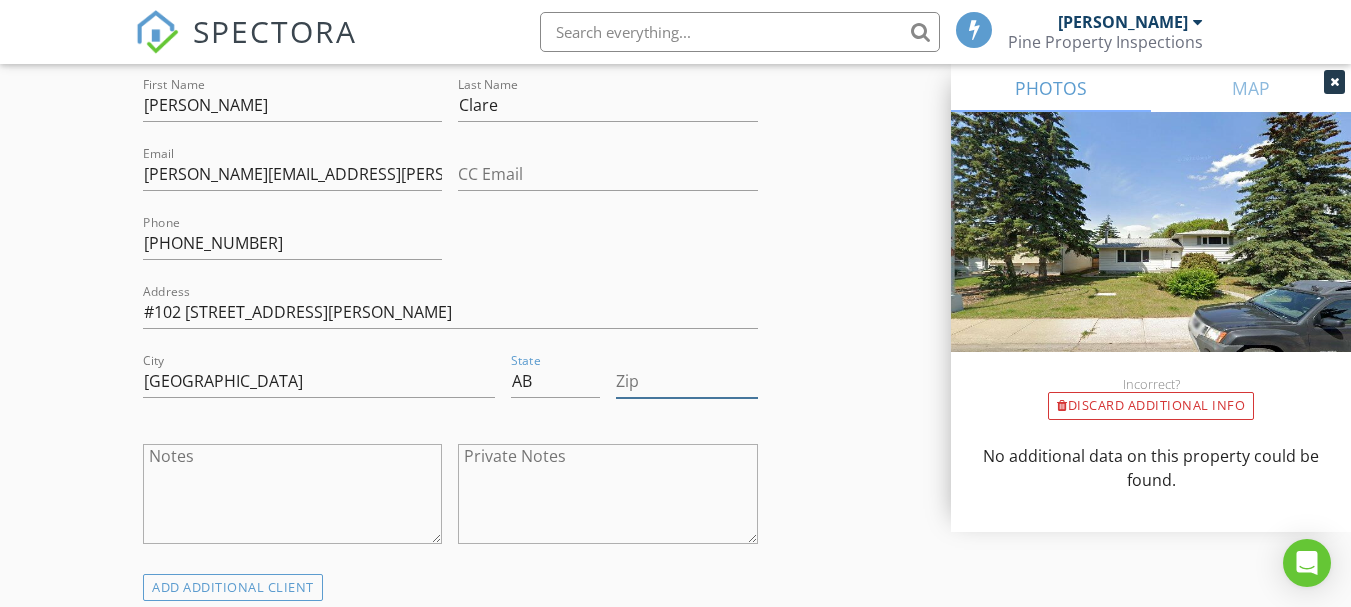 click on "Zip" at bounding box center (687, 381) 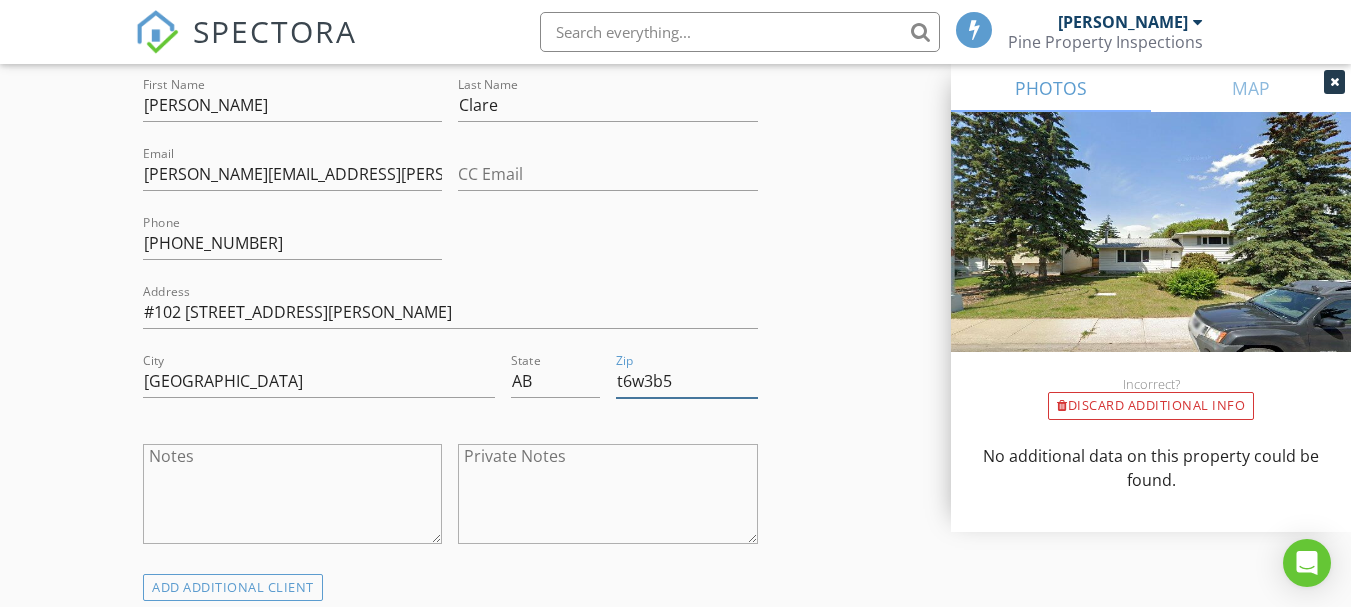 type on "t6w3b5" 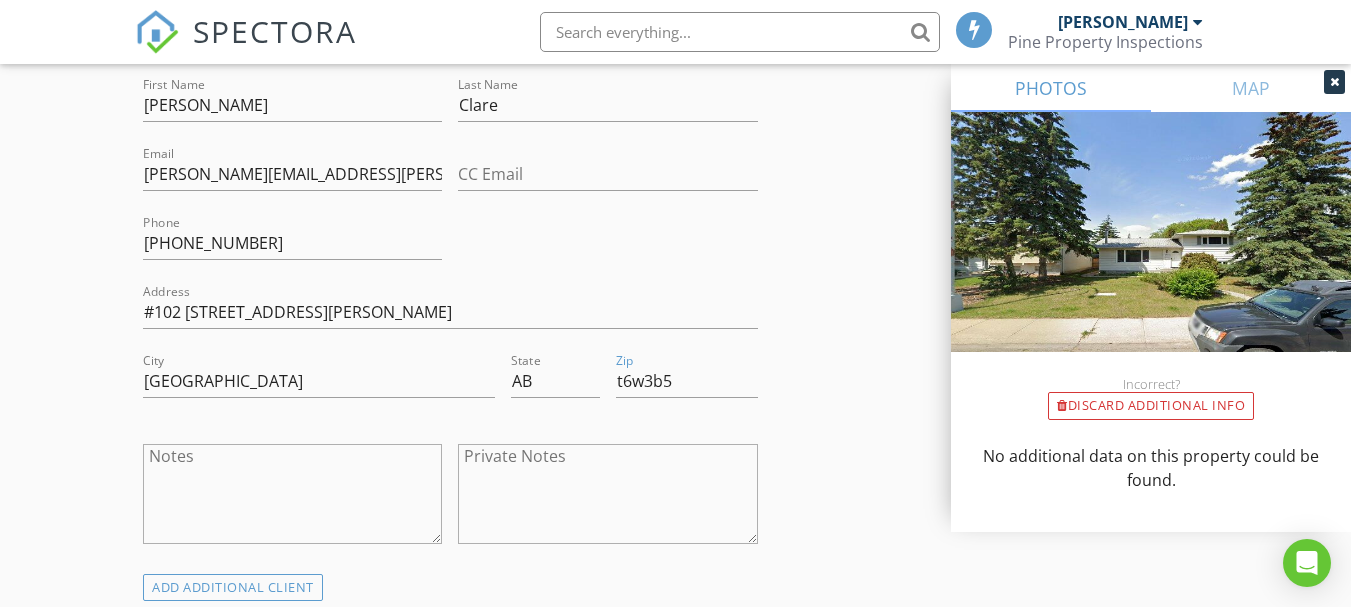click on "INSPECTOR(S)
check_box   Jeremy Killen   PRIMARY   Jeremy Killen arrow_drop_down   check_box_outline_blank Jeremy Killen specifically requested
Date/Time
2025/07/14 10:00 AM
Location
Address Search       Address 11744 37 Ave NW   Unit   City Edmonton   State AB   Zip T6J 0J2   County     Square Meters (m²) 1094   Year Built 1967   Foundation Basement arrow_drop_down     Jeremy Killen     31.4 km     (28 minutes)
client
check_box Enable Client CC email for this inspection   Client Search     check_box_outline_blank Client is a Company/Organization     First Name Emily   Last Name Clare   Email emily.j.hopgood@gmail.com   CC Email   Phone 780-953-3959   Address #102 1745 Cunningham Way SW   City Edmonton   State AB   Zip t6w3b5       Notes   Private Notes
ADD ADDITIONAL client
check_box_outline_blank" at bounding box center (675, 788) 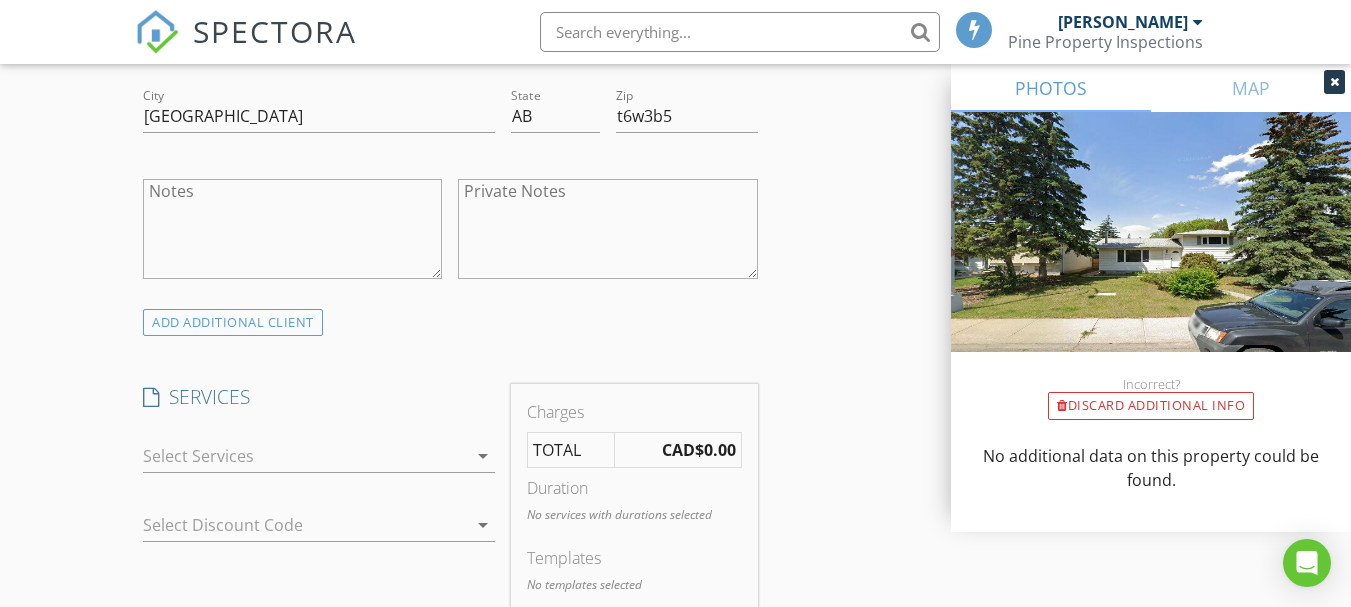 scroll, scrollTop: 1408, scrollLeft: 0, axis: vertical 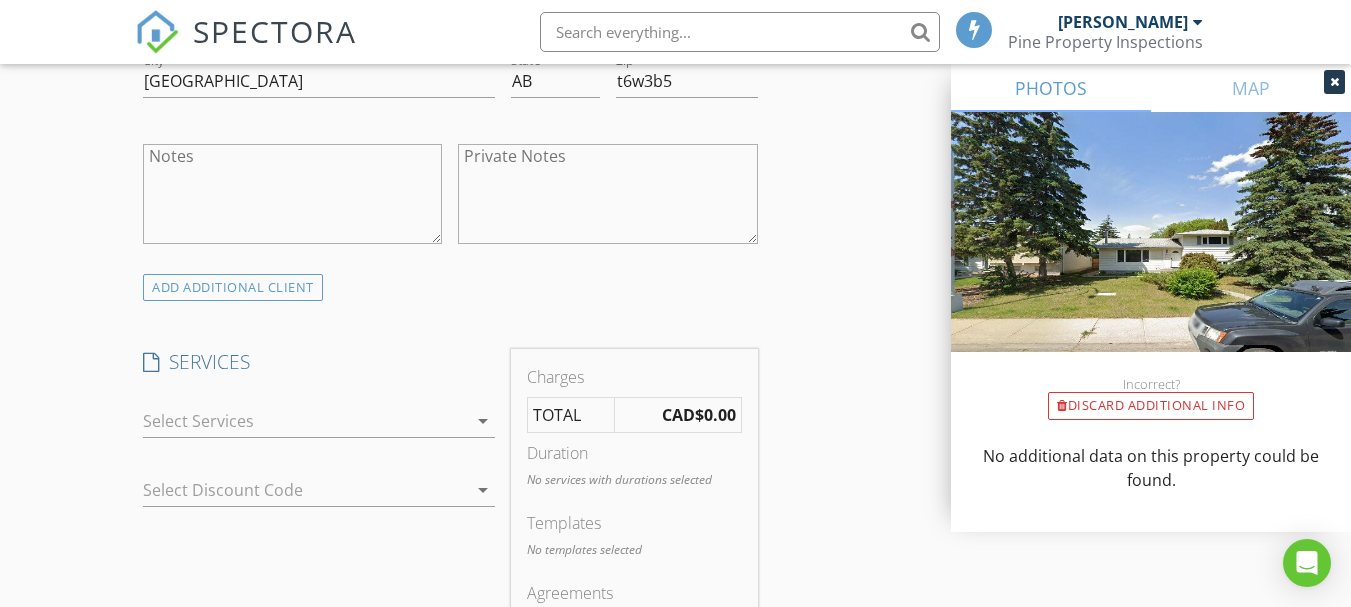 click at bounding box center [305, 421] 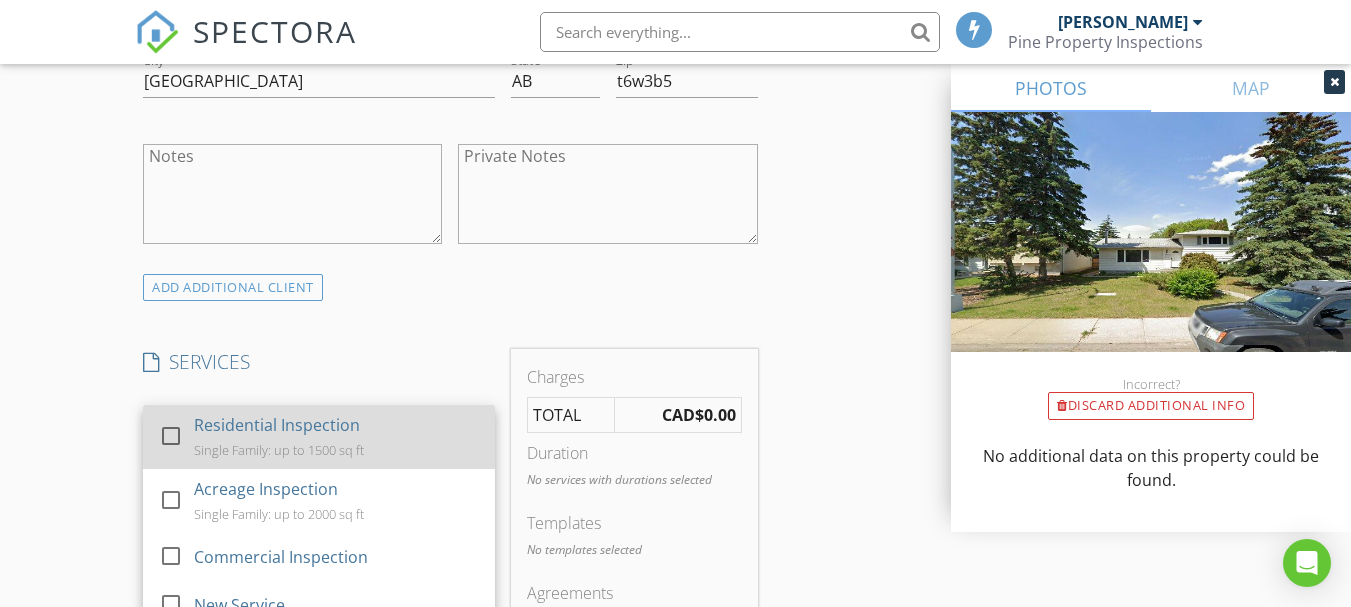 click at bounding box center (171, 436) 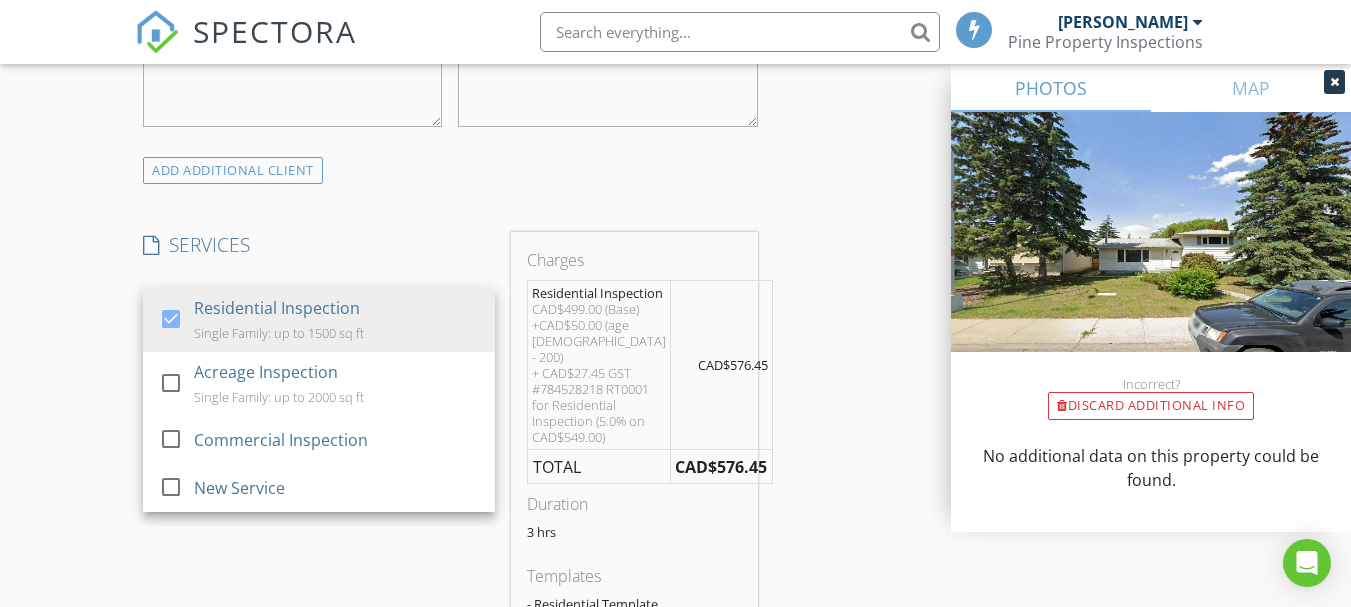 scroll, scrollTop: 1608, scrollLeft: 0, axis: vertical 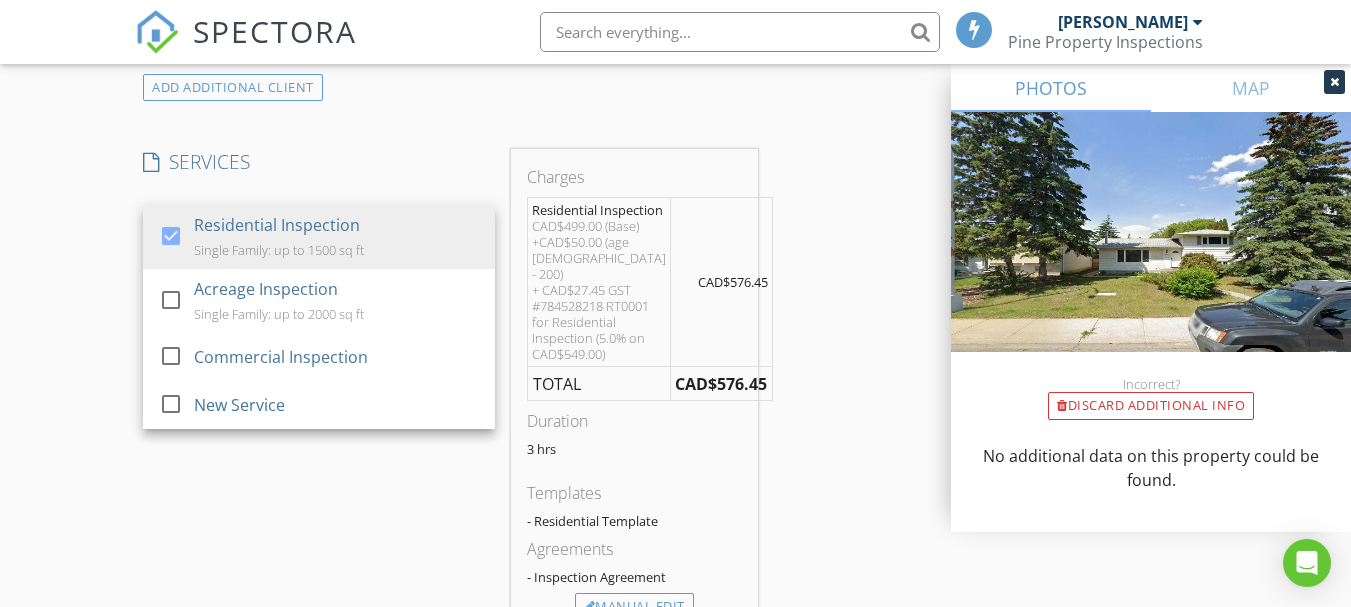 click on "INSPECTOR(S)
check_box   Jeremy Killen   PRIMARY   Jeremy Killen arrow_drop_down   check_box_outline_blank Jeremy Killen specifically requested
Date/Time
2025/07/14 10:00 AM
Location
Address Search       Address 11744 37 Ave NW   Unit   City Edmonton   State AB   Zip T6J 0J2   County     Square Meters (m²) 1094   Year Built 1967   Foundation Basement arrow_drop_down     Jeremy Killen     31.4 km     (28 minutes)
client
check_box Enable Client CC email for this inspection   Client Search     check_box_outline_blank Client is a Company/Organization     First Name Emily   Last Name Clare   Email emily.j.hopgood@gmail.com   CC Email   Phone 780-953-3959   Address #102 1745 Cunningham Way SW   City Edmonton   State AB   Zip t6w3b5       Notes   Private Notes
ADD ADDITIONAL client
check_box" at bounding box center [675, 360] 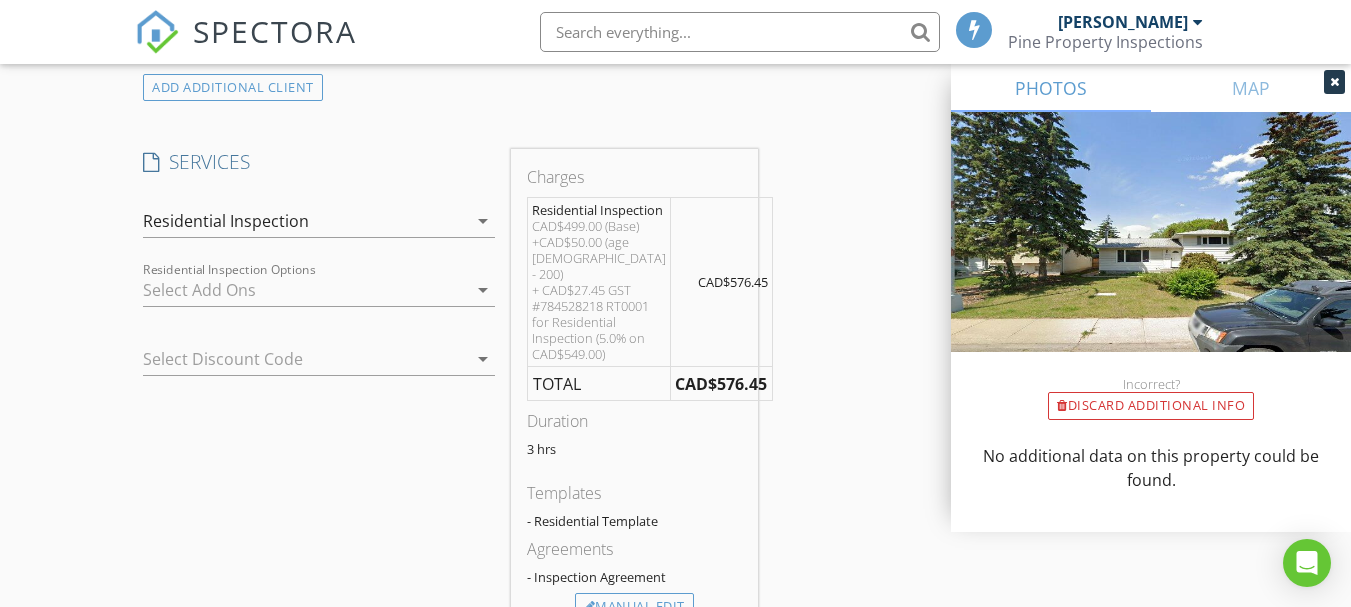 click at bounding box center (305, 290) 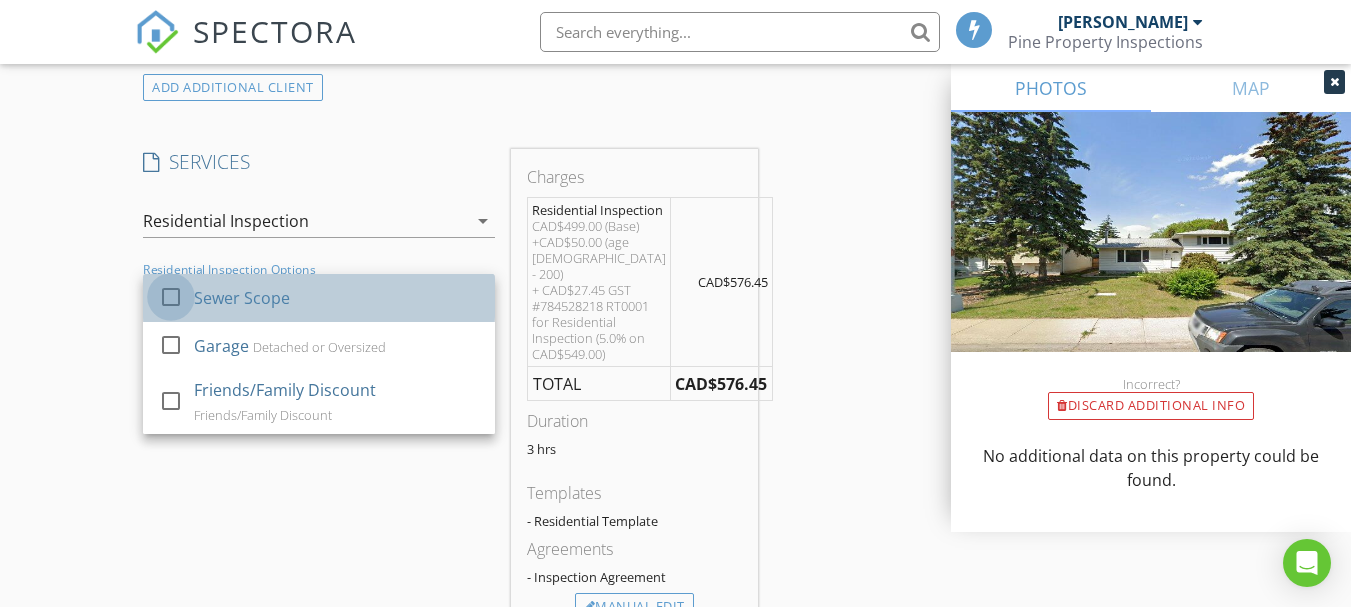 click at bounding box center [171, 297] 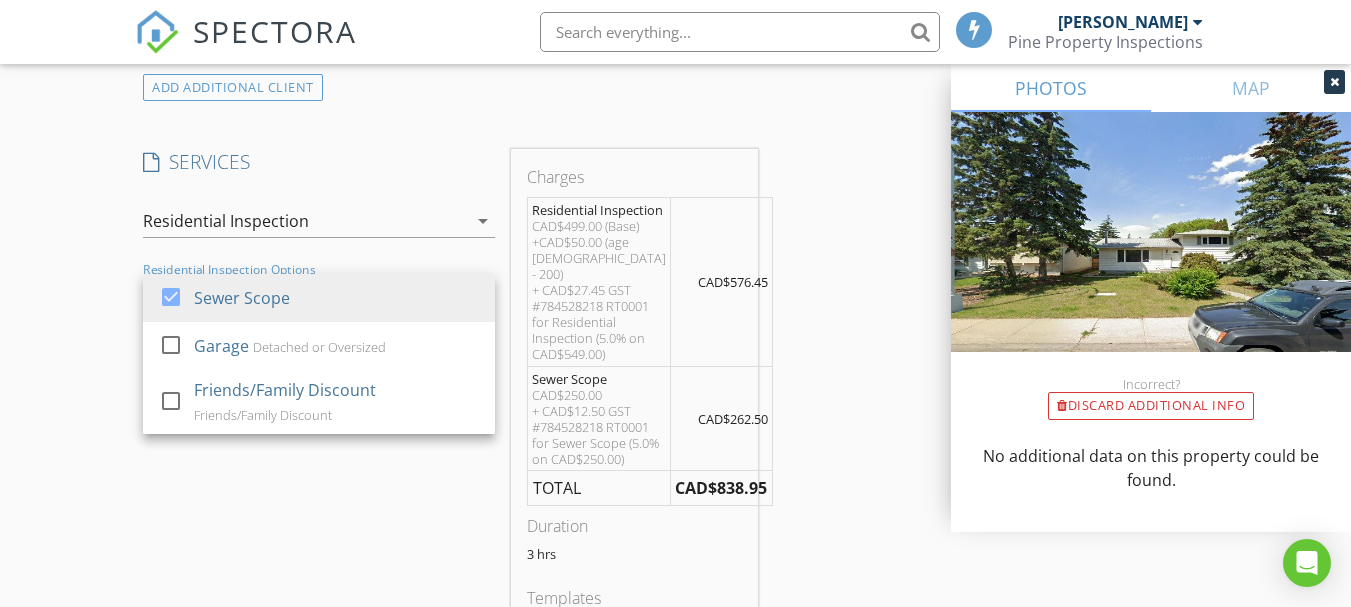 click on "INSPECTOR(S)
check_box   Jeremy Killen   PRIMARY   Jeremy Killen arrow_drop_down   check_box_outline_blank Jeremy Killen specifically requested
Date/Time
2025/07/14 10:00 AM
Location
Address Search       Address 11744 37 Ave NW   Unit   City Edmonton   State AB   Zip T6J 0J2   County     Square Meters (m²) 1094   Year Built 1967   Foundation Basement arrow_drop_down     Jeremy Killen     31.4 km     (28 minutes)
client
check_box Enable Client CC email for this inspection   Client Search     check_box_outline_blank Client is a Company/Organization     First Name Emily   Last Name Clare   Email emily.j.hopgood@gmail.com   CC Email   Phone 780-953-3959   Address #102 1745 Cunningham Way SW   City Edmonton   State AB   Zip t6w3b5       Notes   Private Notes
ADD ADDITIONAL client
check_box" at bounding box center (675, 412) 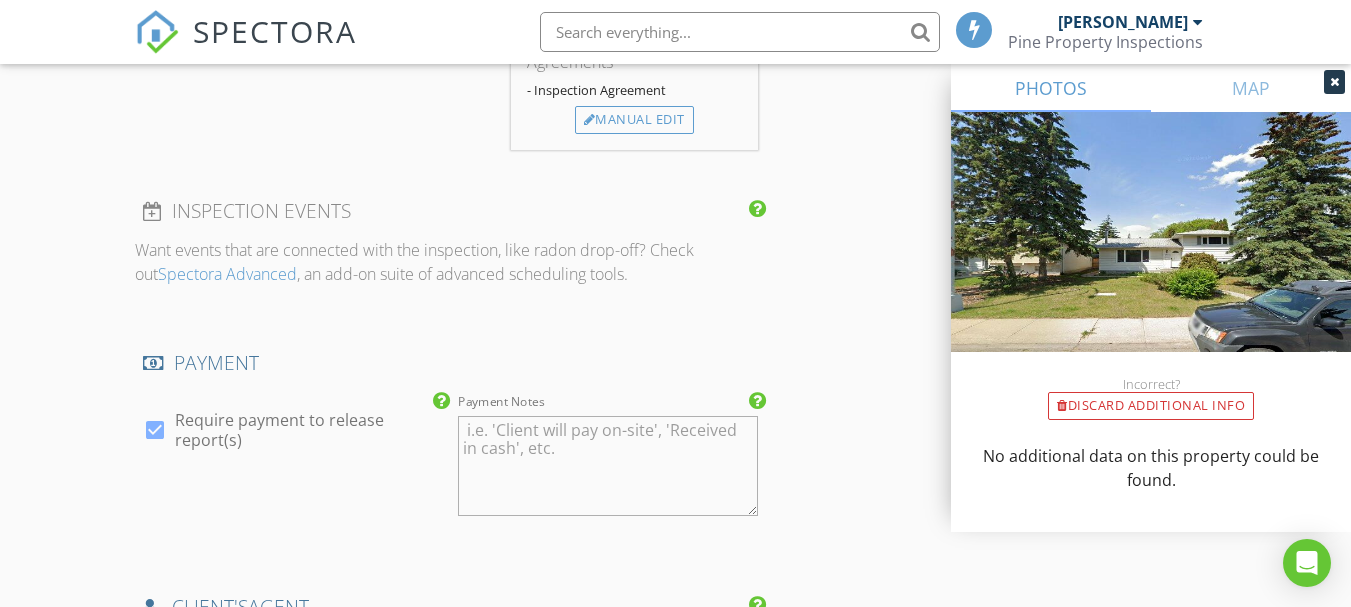 scroll, scrollTop: 2400, scrollLeft: 0, axis: vertical 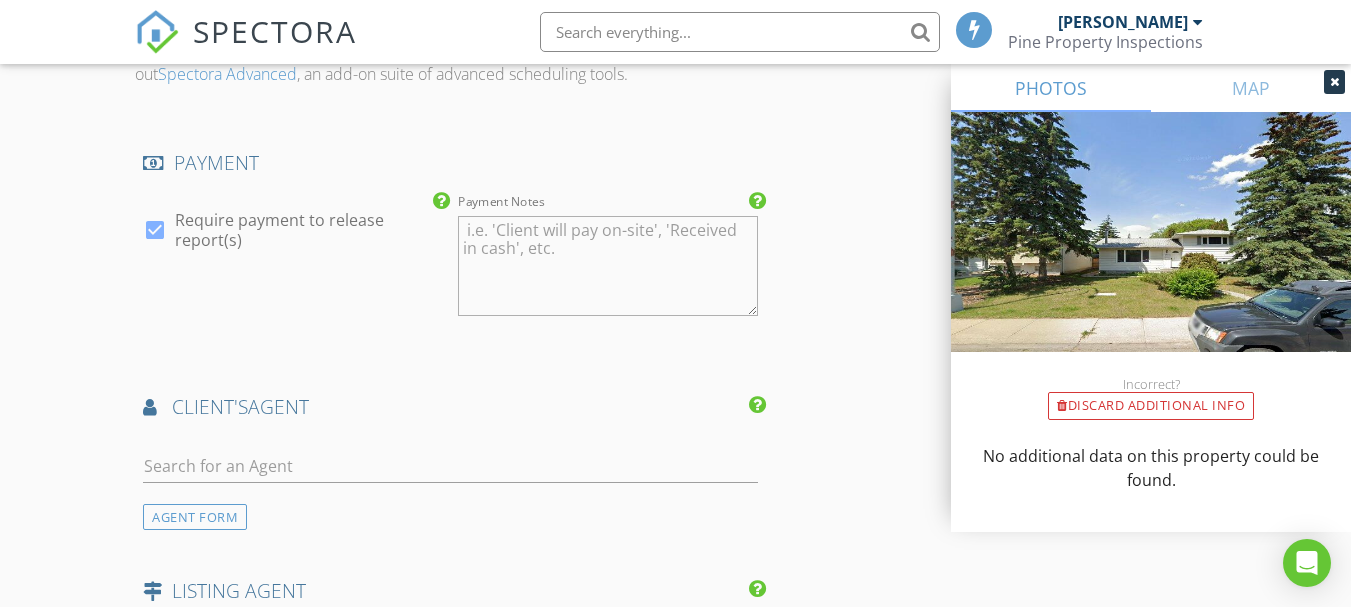 click on "INSPECTOR(S)
check_box   Jeremy Killen   PRIMARY   Jeremy Killen arrow_drop_down   check_box_outline_blank Jeremy Killen specifically requested
Date/Time
2025/07/14 10:00 AM
Location
Address Search       Address 11744 37 Ave NW   Unit   City Edmonton   State AB   Zip T6J 0J2   County     Square Meters (m²) 1094   Year Built 1967   Foundation Basement arrow_drop_down     Jeremy Killen     31.4 km     (28 minutes)
client
check_box Enable Client CC email for this inspection   Client Search     check_box_outline_blank Client is a Company/Organization     First Name Emily   Last Name Clare   Email emily.j.hopgood@gmail.com   CC Email   Phone 780-953-3959   Address #102 1745 Cunningham Way SW   City Edmonton   State AB   Zip t6w3b5       Notes   Private Notes
ADD ADDITIONAL client
check_box" at bounding box center [675, -380] 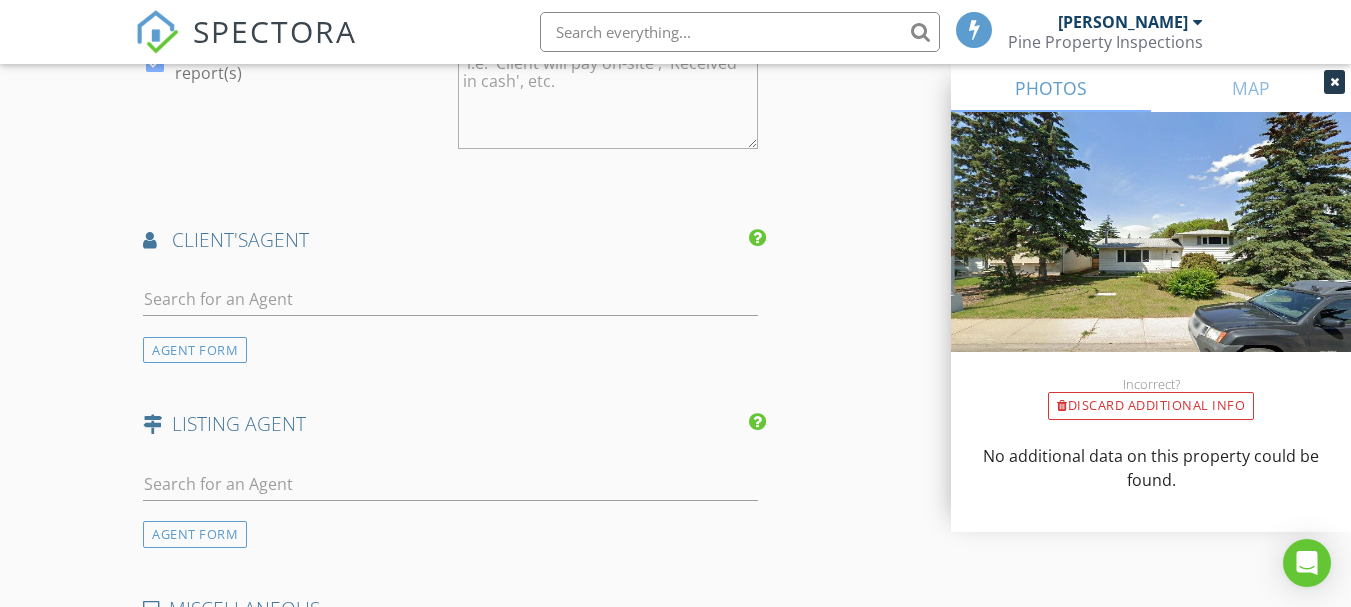 scroll, scrollTop: 2600, scrollLeft: 0, axis: vertical 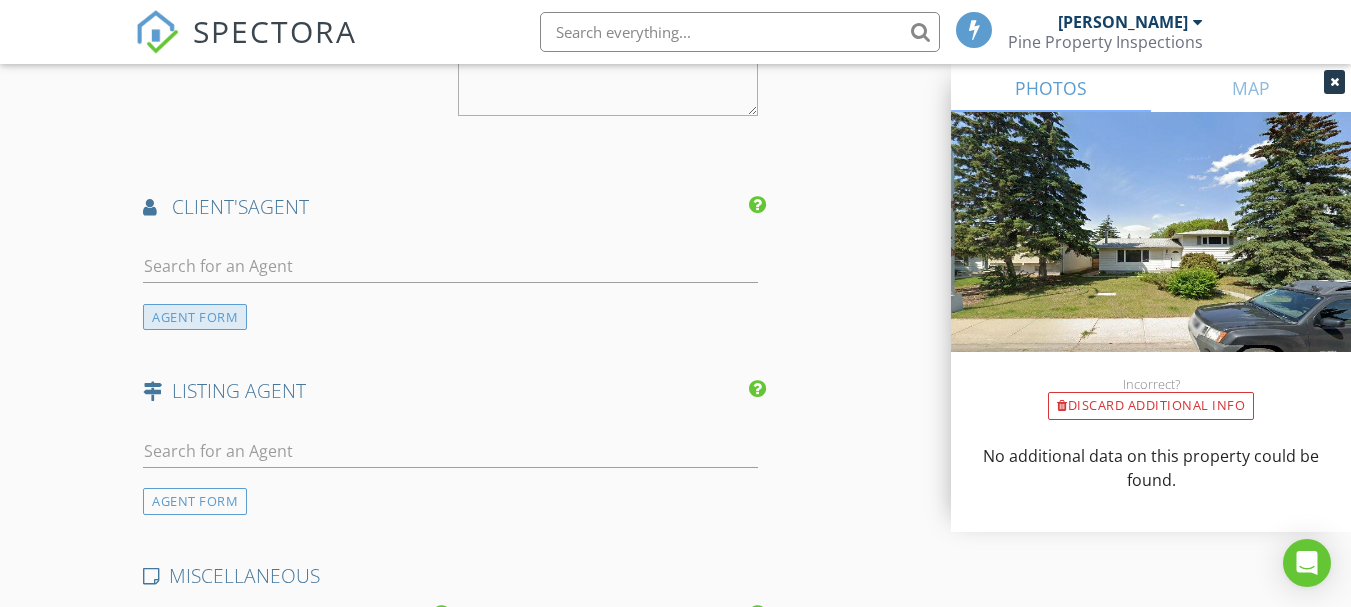 click on "AGENT FORM" at bounding box center [195, 317] 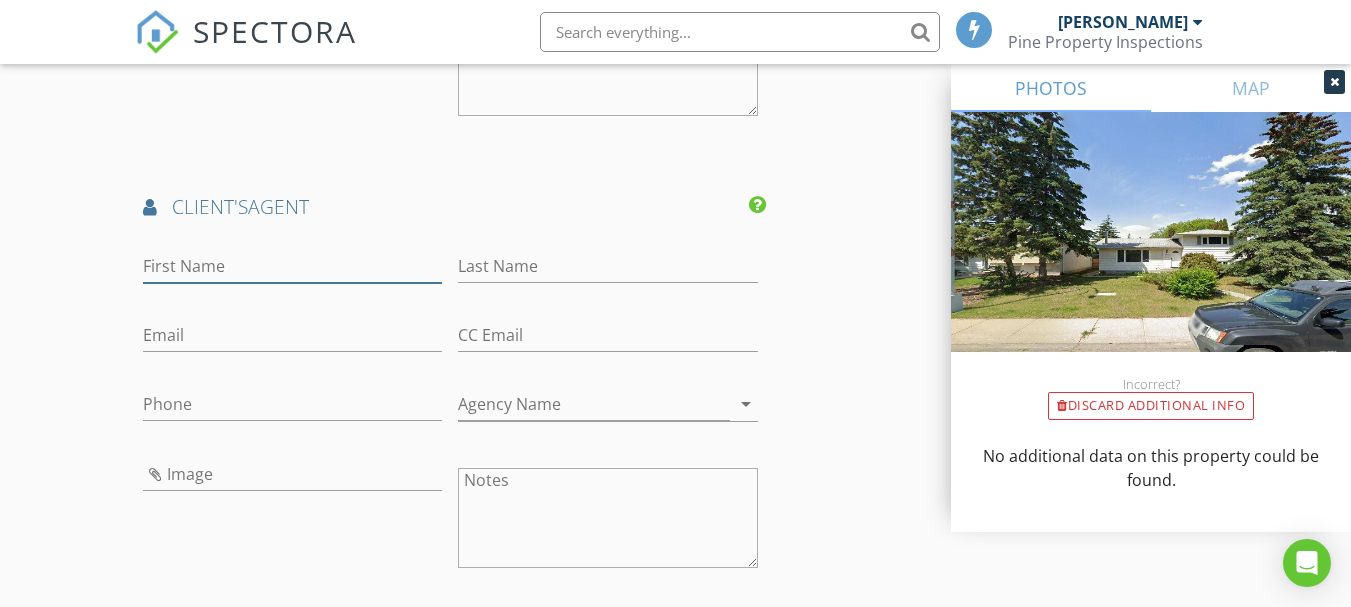 click on "First Name" at bounding box center [292, 266] 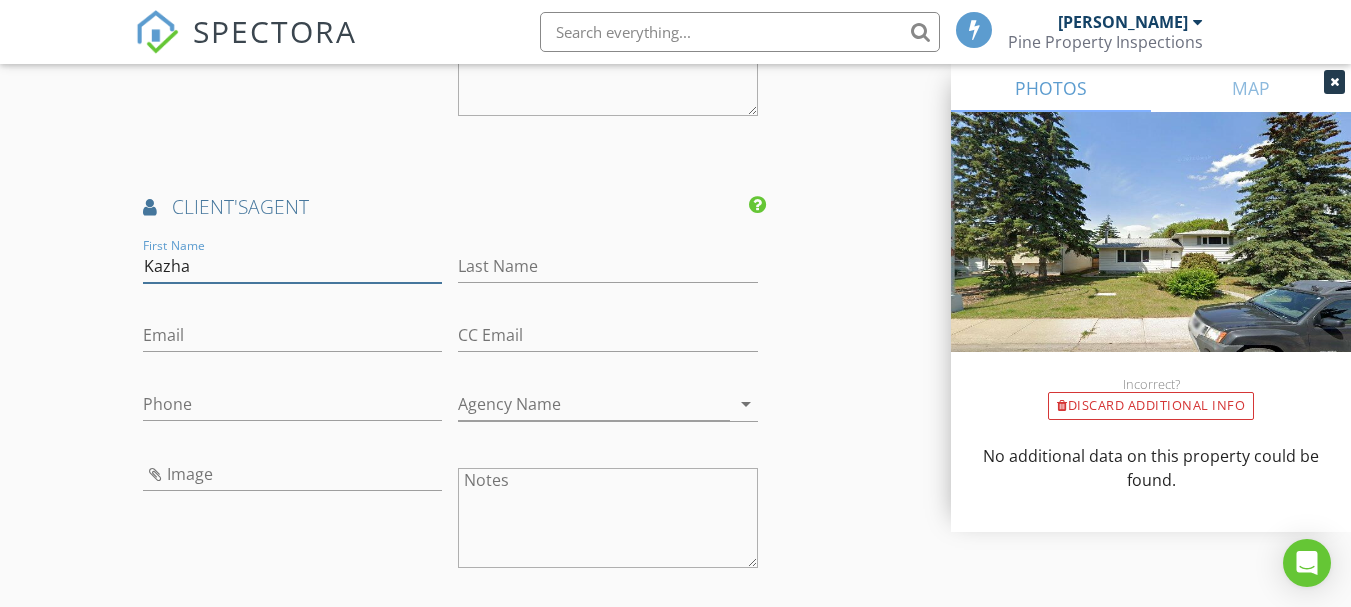 type on "Kazha" 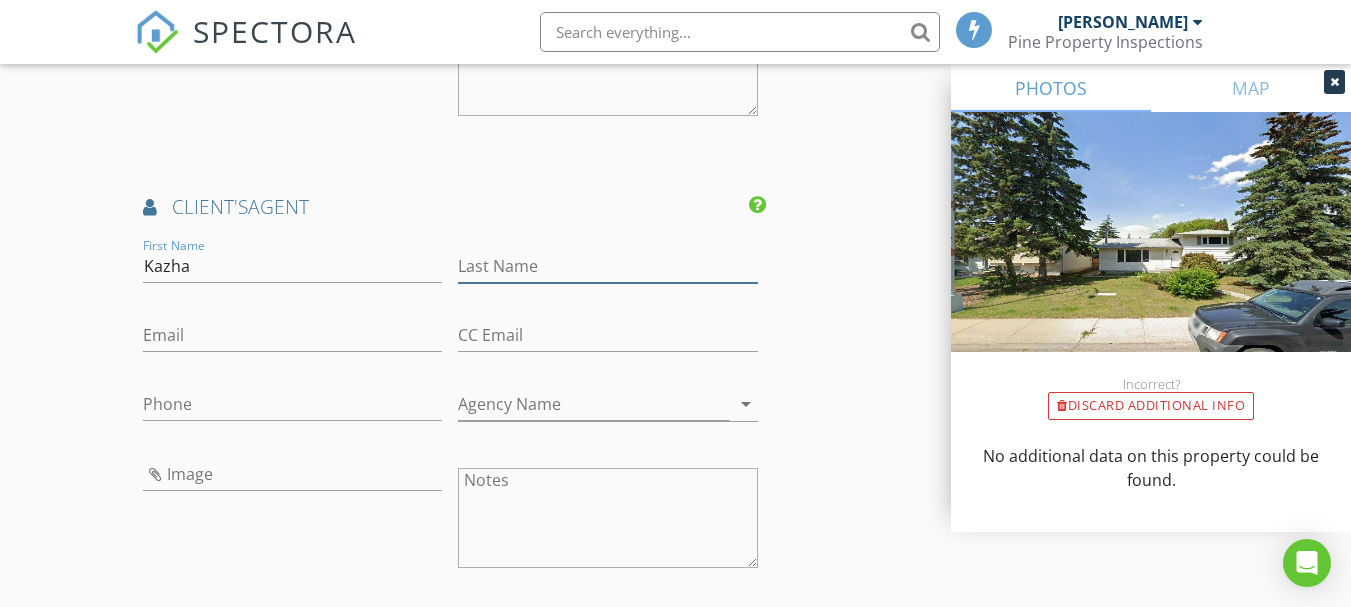 click on "Last Name" at bounding box center (607, 266) 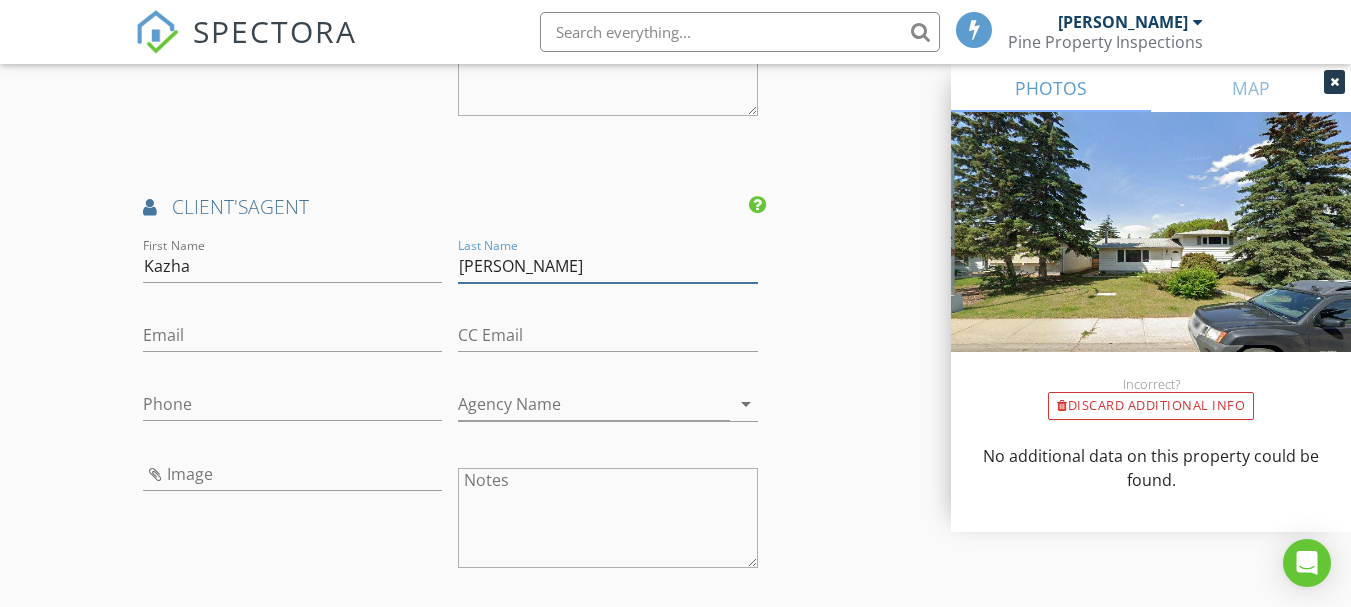 type on "Bialowas" 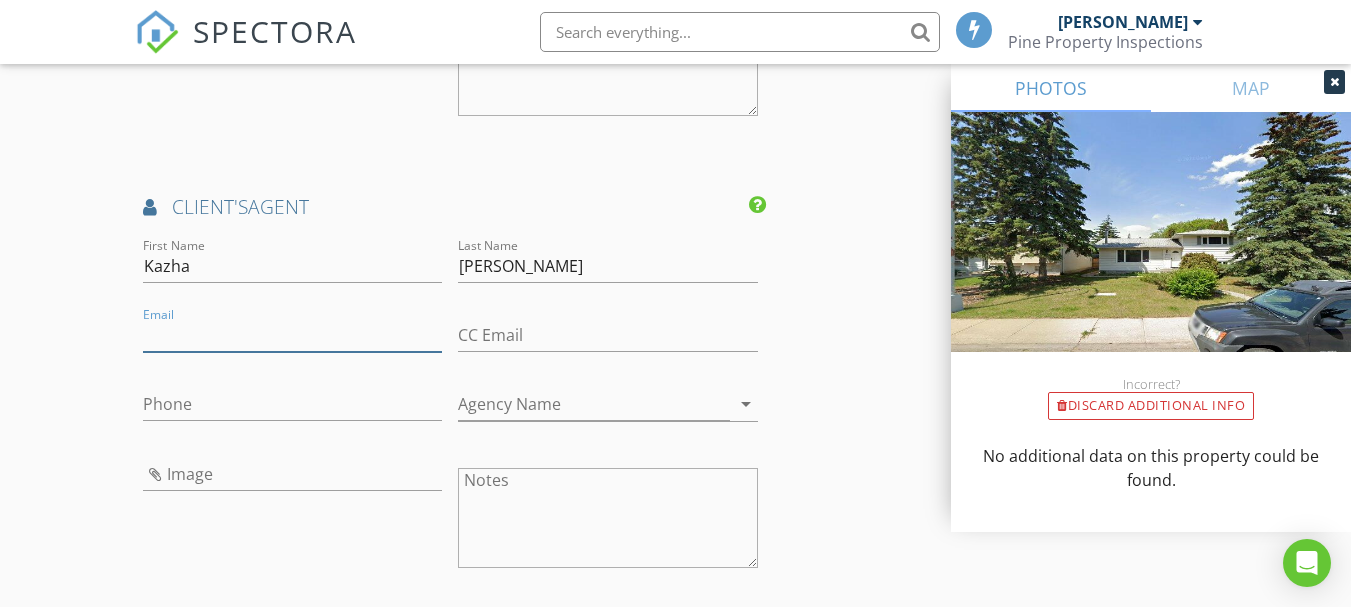 click on "Email" at bounding box center [292, 335] 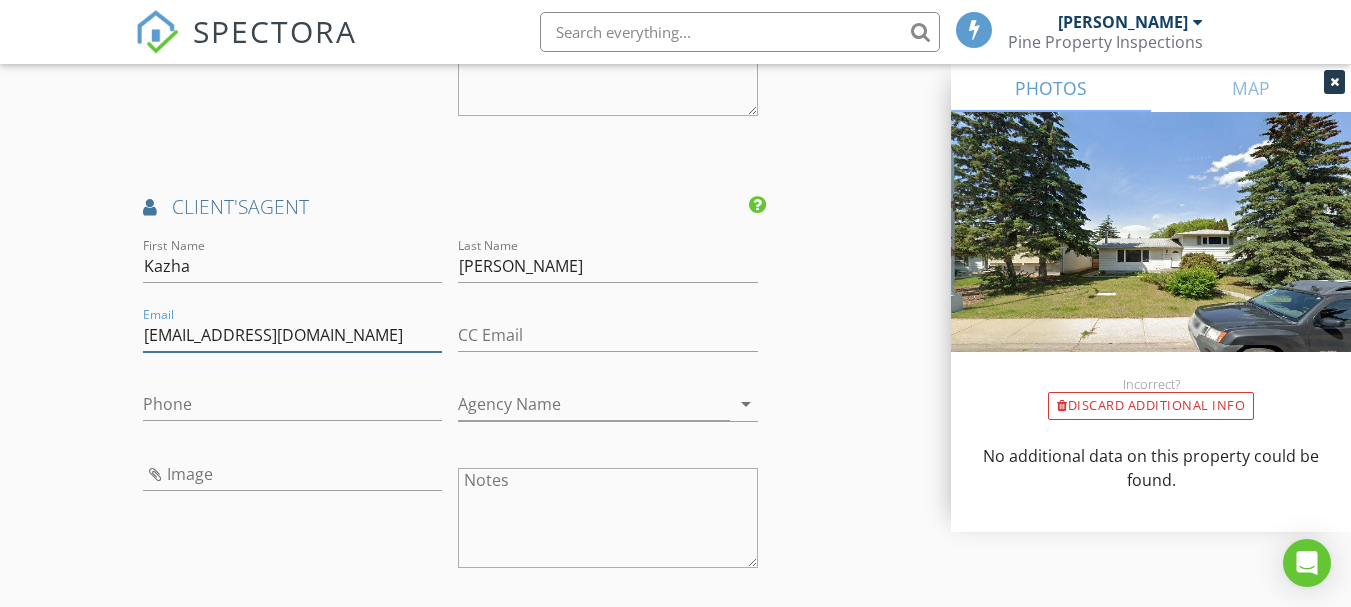 type on "[EMAIL_ADDRESS][DOMAIN_NAME]" 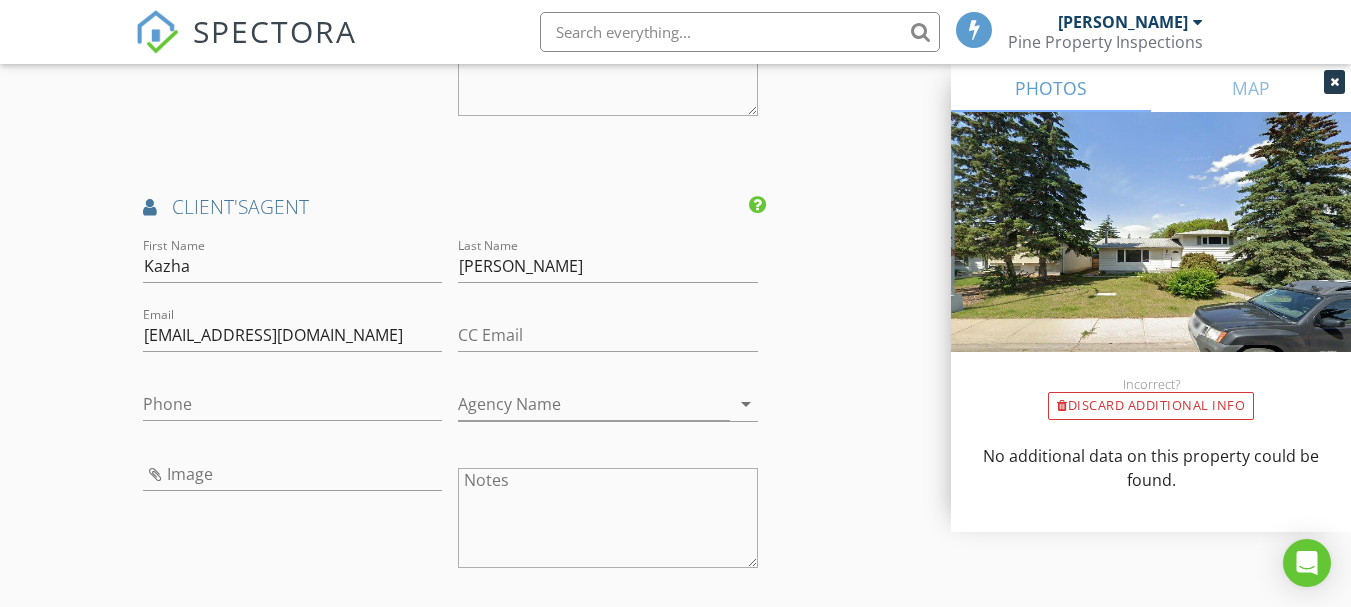 click on "New Inspection
Click here to use the New Order Form
INSPECTOR(S)
check_box   Jeremy Killen   PRIMARY   Jeremy Killen arrow_drop_down   check_box_outline_blank Jeremy Killen specifically requested
Date/Time
2025/07/14 10:00 AM
Location
Address Search       Address 11744 37 Ave NW   Unit   City Edmonton   State AB   Zip T6J 0J2   County     Square Meters (m²) 1094   Year Built 1967   Foundation Basement arrow_drop_down     Jeremy Killen     31.4 km     (28 minutes)
client
check_box Enable Client CC email for this inspection   Client Search     check_box_outline_blank Client is a Company/Organization     First Name Emily   Last Name Clare   Email emily.j.hopgood@gmail.com   CC Email   Phone 780-953-3959   Address #102 1745 Cunningham Way SW   City Edmonton   State AB   Zip t6w3b5       Notes   Private Notes          check_box" at bounding box center (675, -387) 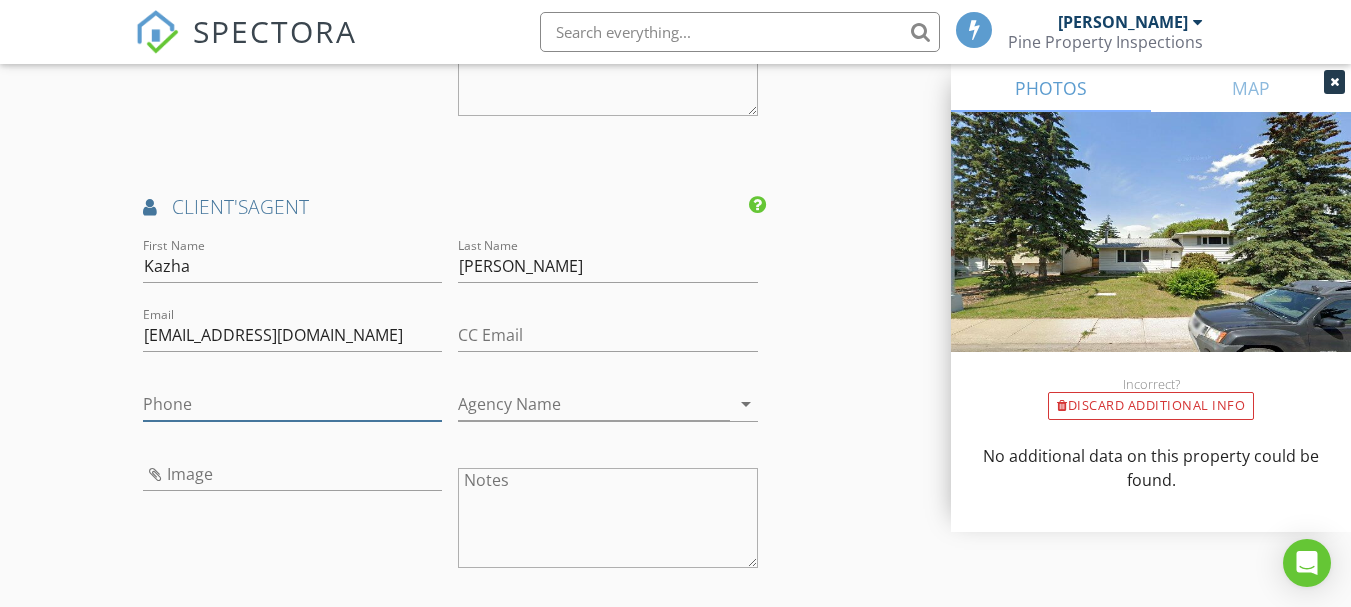 click on "Phone" at bounding box center [292, 404] 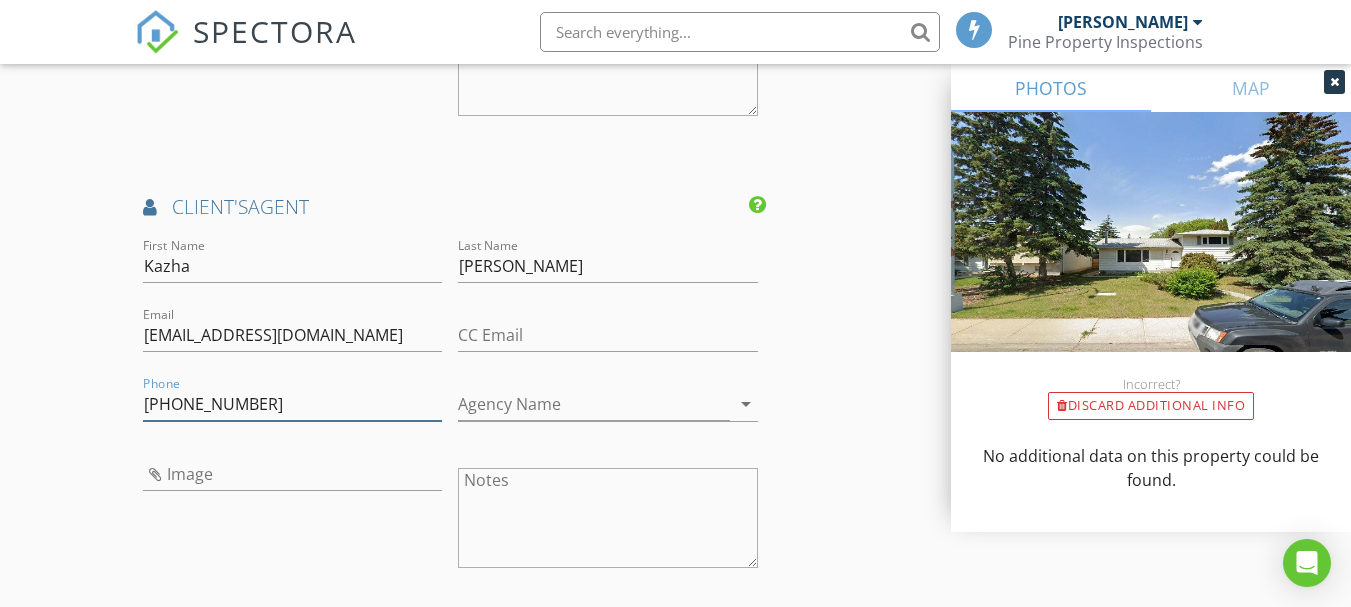 type on "587-409-9636" 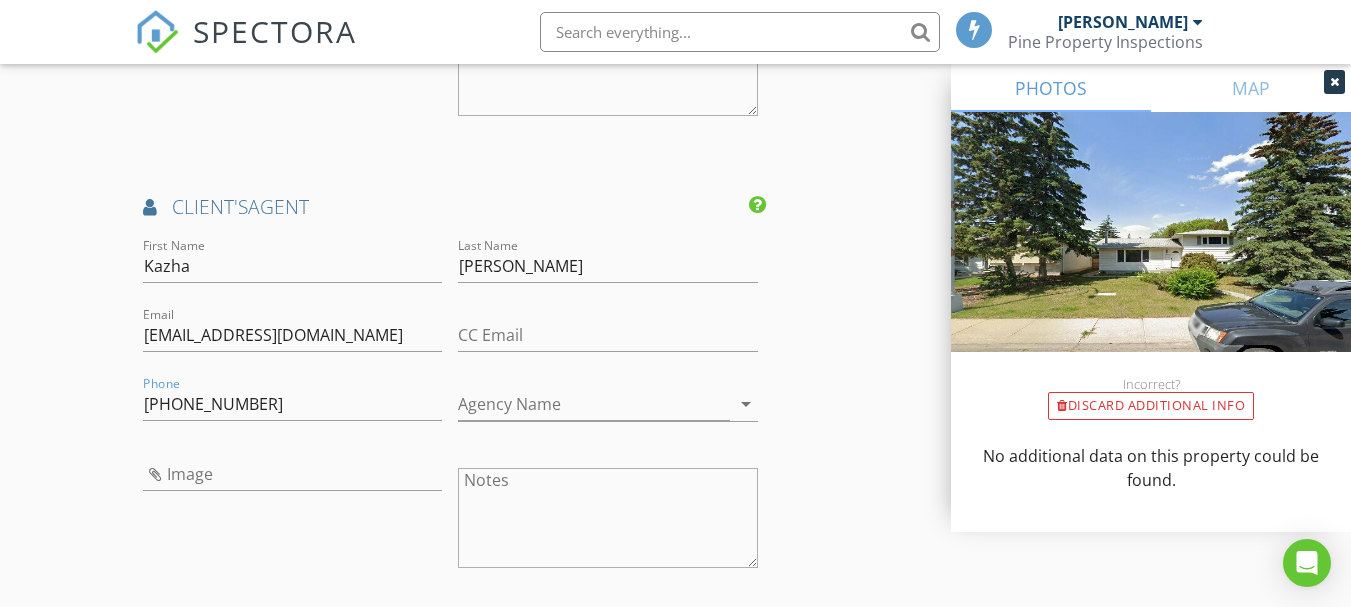 click on "New Inspection
Click here to use the New Order Form
INSPECTOR(S)
check_box   Jeremy Killen   PRIMARY   Jeremy Killen arrow_drop_down   check_box_outline_blank Jeremy Killen specifically requested
Date/Time
2025/07/14 10:00 AM
Location
Address Search       Address 11744 37 Ave NW   Unit   City Edmonton   State AB   Zip T6J 0J2   County     Square Meters (m²) 1094   Year Built 1967   Foundation Basement arrow_drop_down     Jeremy Killen     31.4 km     (28 minutes)
client
check_box Enable Client CC email for this inspection   Client Search     check_box_outline_blank Client is a Company/Organization     First Name Emily   Last Name Clare   Email emily.j.hopgood@gmail.com   CC Email   Phone 780-953-3959   Address #102 1745 Cunningham Way SW   City Edmonton   State AB   Zip t6w3b5       Notes   Private Notes          check_box" at bounding box center [675, -387] 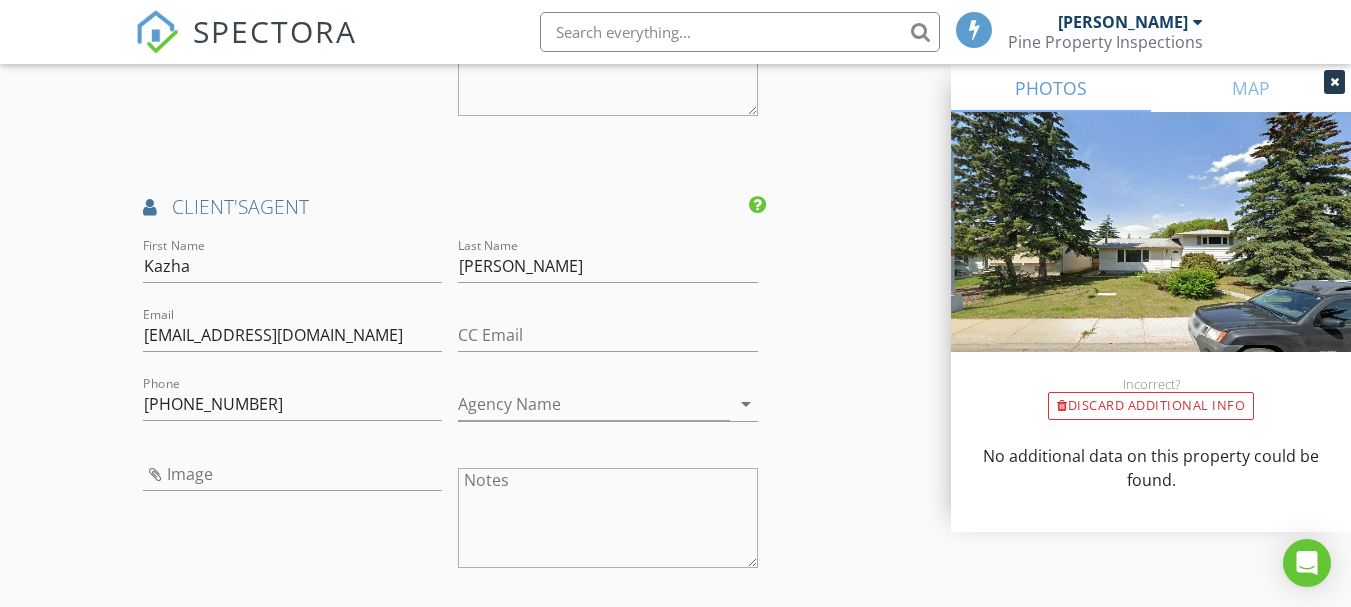 scroll, scrollTop: 2700, scrollLeft: 0, axis: vertical 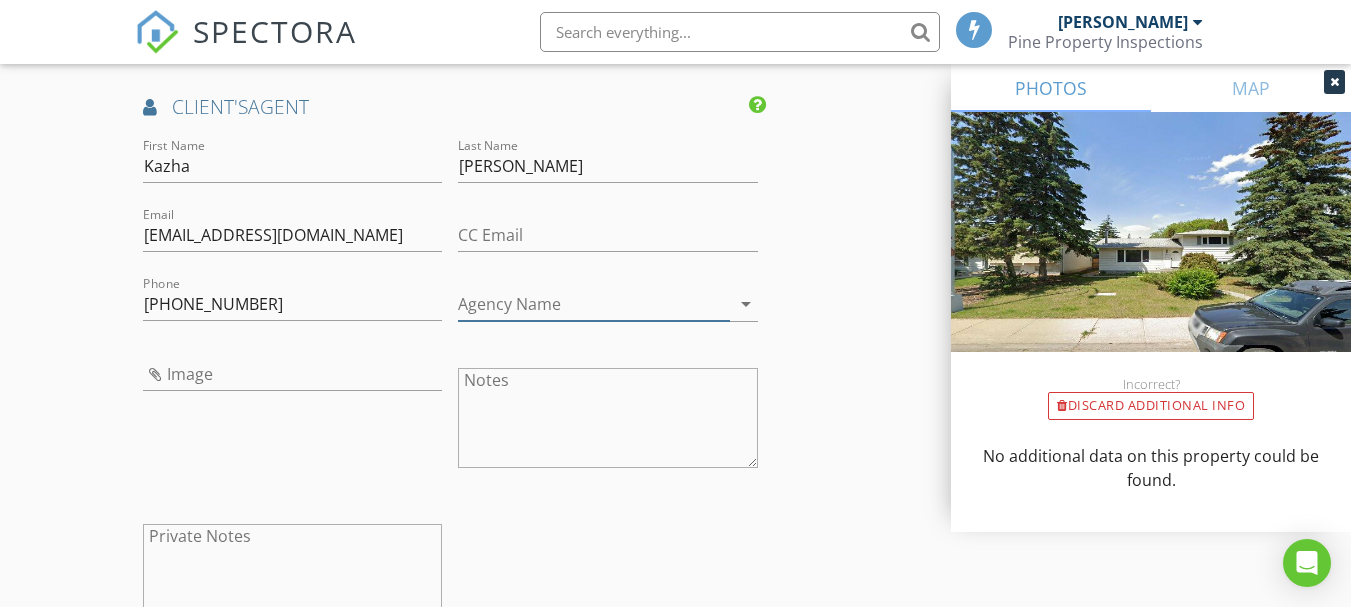 click on "Agency Name" at bounding box center [593, 304] 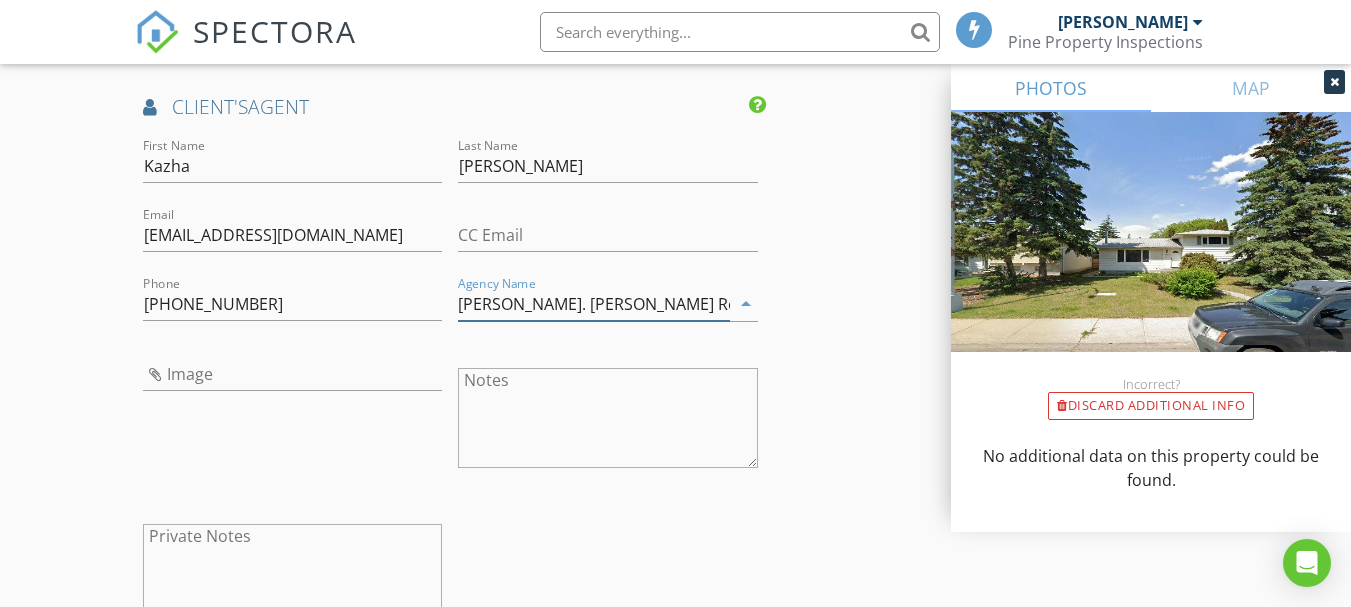 type on "David St. Jean Real Estate Group" 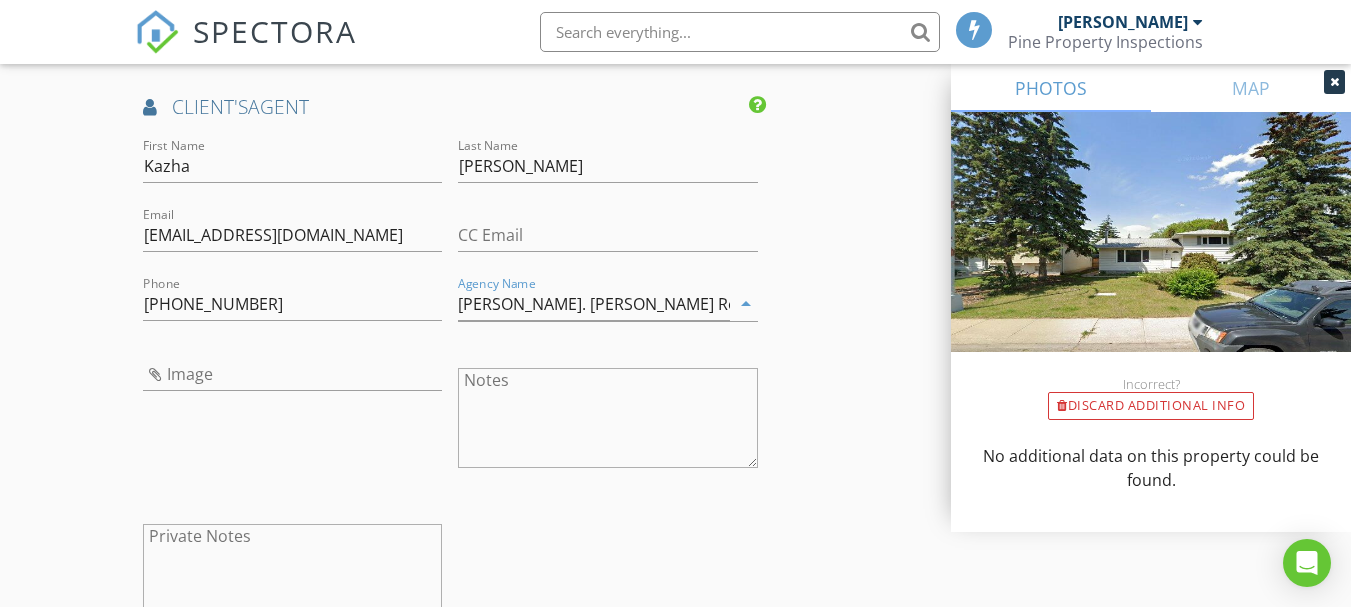 click on "INSPECTOR(S)
check_box   Jeremy Killen   PRIMARY   Jeremy Killen arrow_drop_down   check_box_outline_blank Jeremy Killen specifically requested
Date/Time
2025/07/14 10:00 AM
Location
Address Search       Address 11744 37 Ave NW   Unit   City Edmonton   State AB   Zip T6J 0J2   County     Square Meters (m²) 1094   Year Built 1967   Foundation Basement arrow_drop_down     Jeremy Killen     31.4 km     (28 minutes)
client
check_box Enable Client CC email for this inspection   Client Search     check_box_outline_blank Client is a Company/Organization     First Name Emily   Last Name Clare   Email emily.j.hopgood@gmail.com   CC Email   Phone 780-953-3959   Address #102 1745 Cunningham Way SW   City Edmonton   State AB   Zip t6w3b5       Notes   Private Notes
ADD ADDITIONAL client
check_box" at bounding box center (675, -454) 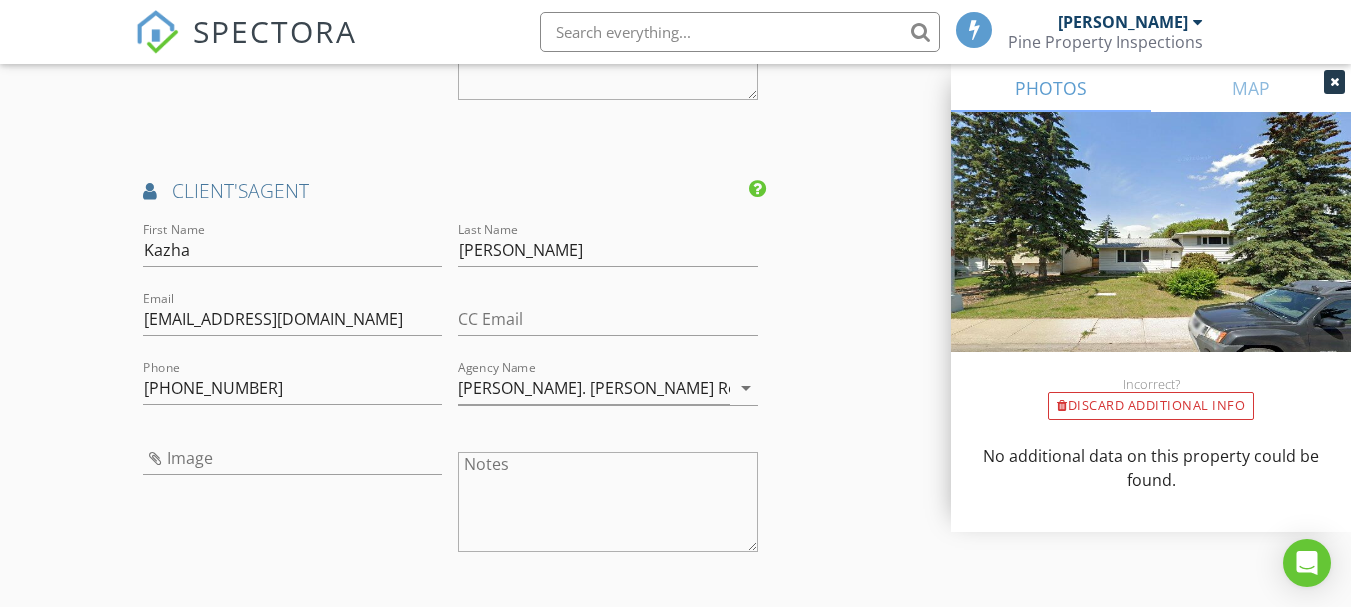 scroll, scrollTop: 2600, scrollLeft: 0, axis: vertical 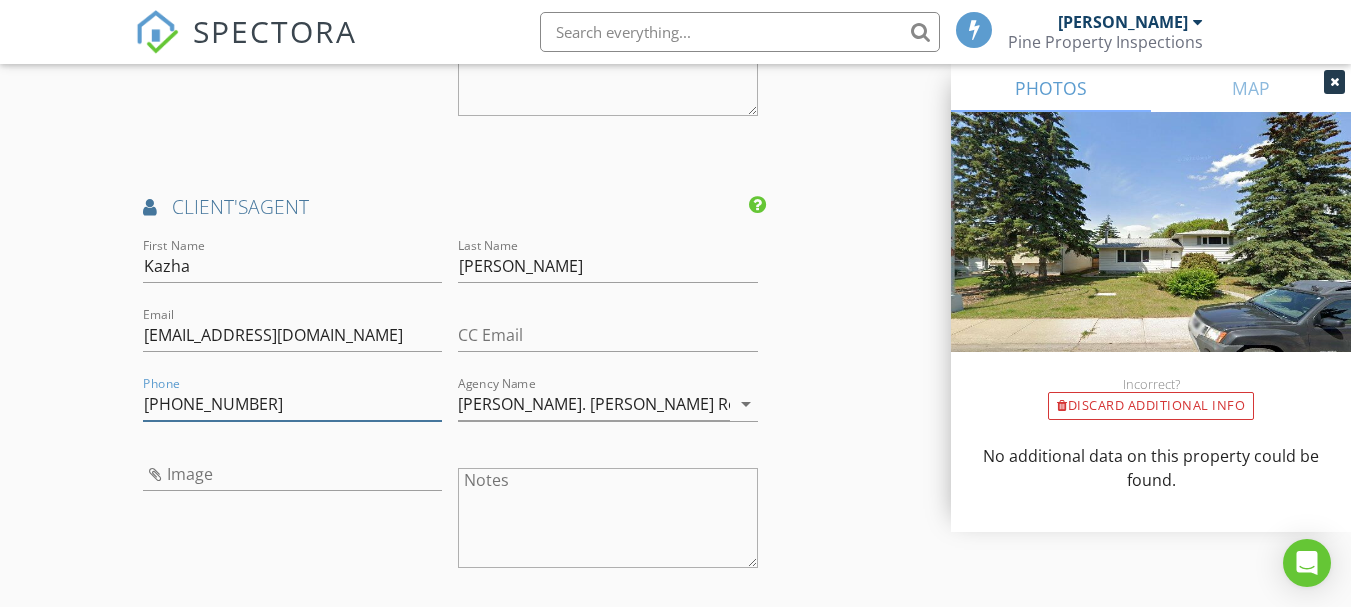 drag, startPoint x: 264, startPoint y: 452, endPoint x: 126, endPoint y: 445, distance: 138.17743 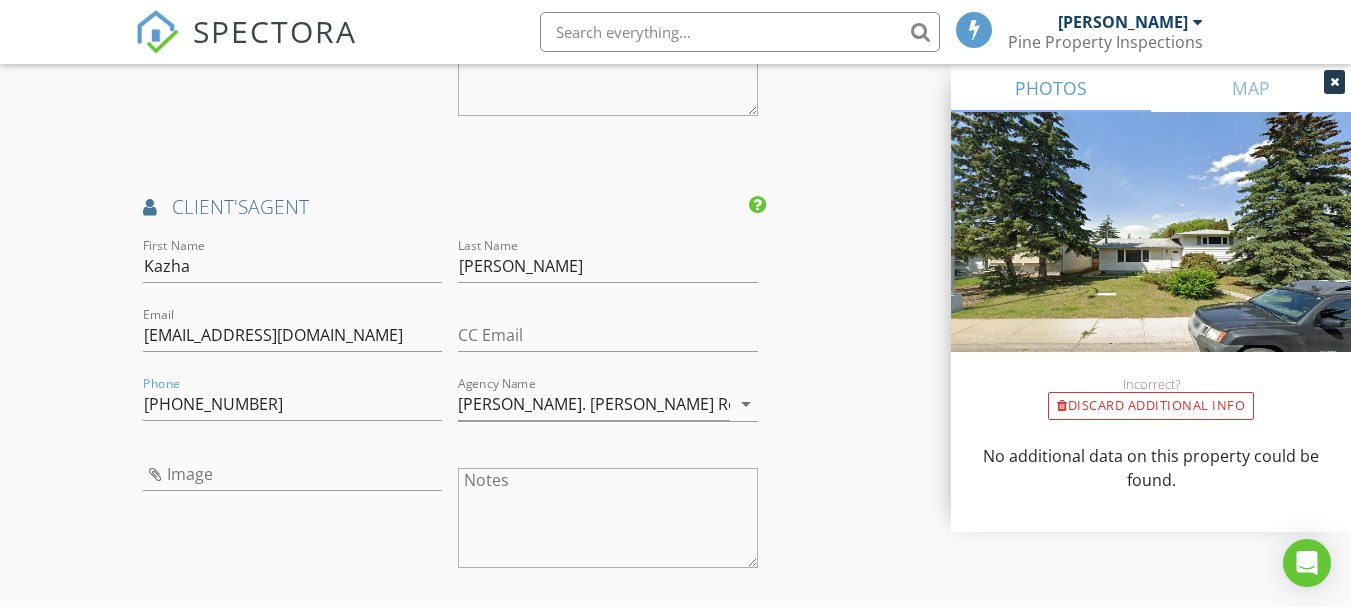 click on "New Inspection
Click here to use the New Order Form
INSPECTOR(S)
check_box   Jeremy Killen   PRIMARY   Jeremy Killen arrow_drop_down   check_box_outline_blank Jeremy Killen specifically requested
Date/Time
2025/07/14 10:00 AM
Location
Address Search       Address 11744 37 Ave NW   Unit   City Edmonton   State AB   Zip T6J 0J2   County     Square Meters (m²) 1094   Year Built 1967   Foundation Basement arrow_drop_down     Jeremy Killen     31.4 km     (28 minutes)
client
check_box Enable Client CC email for this inspection   Client Search     check_box_outline_blank Client is a Company/Organization     First Name Emily   Last Name Clare   Email emily.j.hopgood@gmail.com   CC Email   Phone 780-953-3959   Address #102 1745 Cunningham Way SW   City Edmonton   State AB   Zip t6w3b5       Notes   Private Notes          check_box" at bounding box center (675, -387) 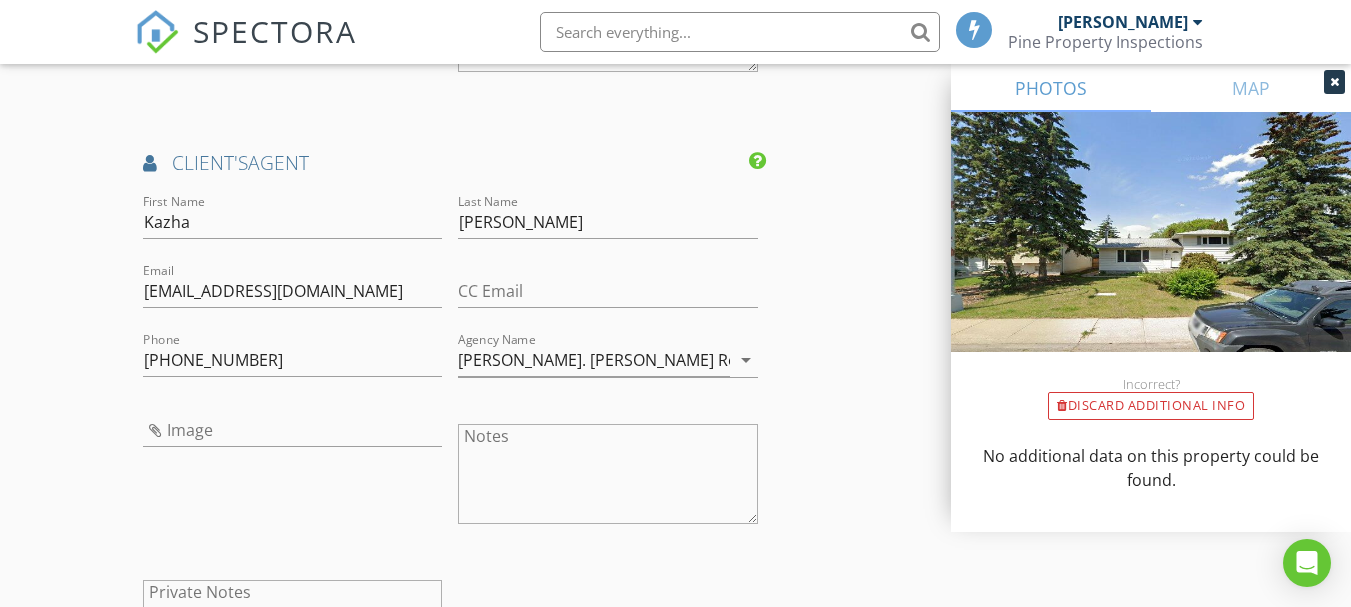 scroll, scrollTop: 2600, scrollLeft: 0, axis: vertical 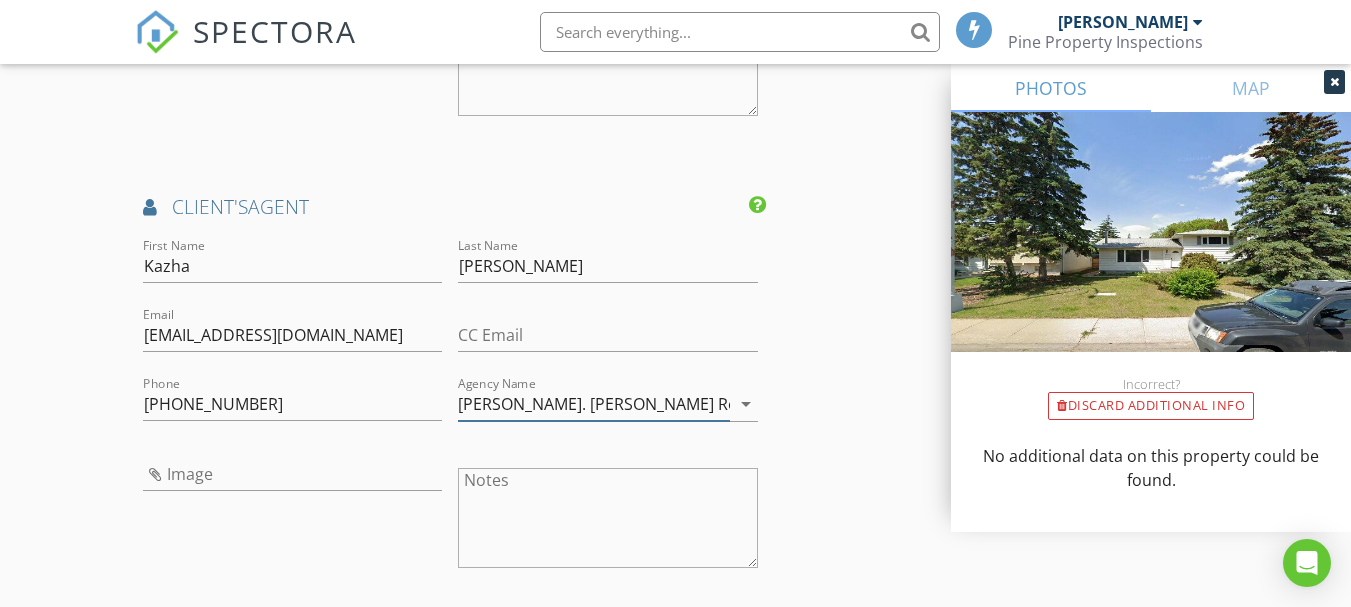 click on "David St. Jean Real Estate Group" at bounding box center (593, 404) 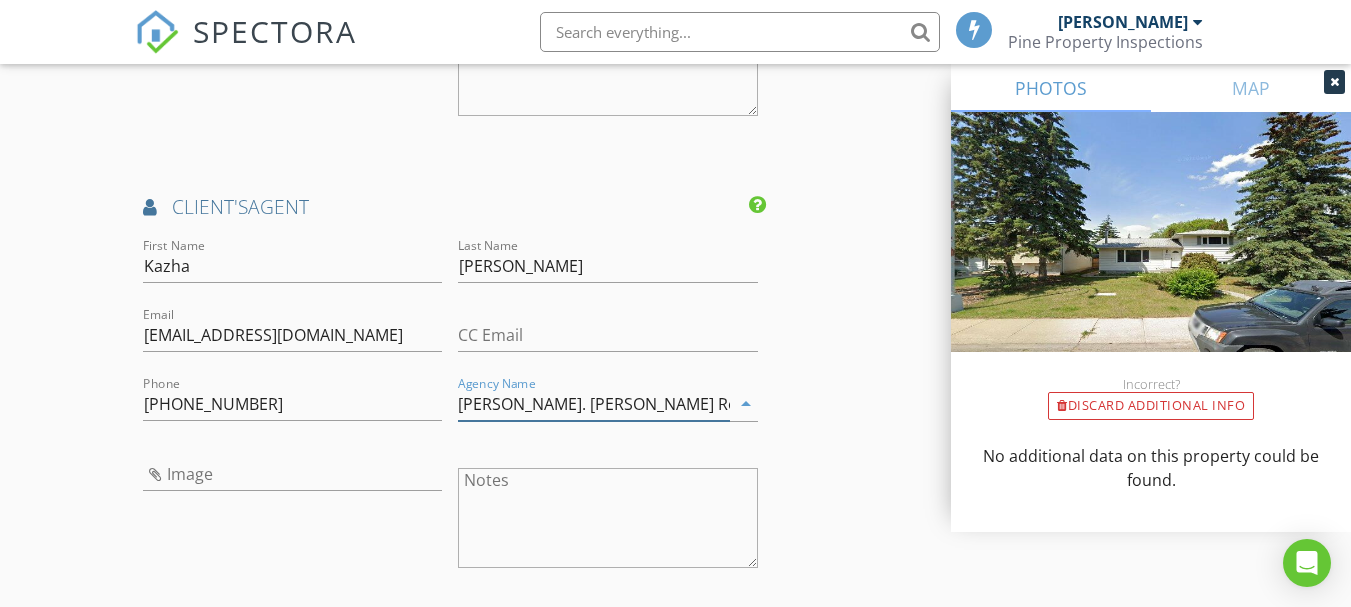 click on "David St. Jean Real Estate Group" at bounding box center [593, 404] 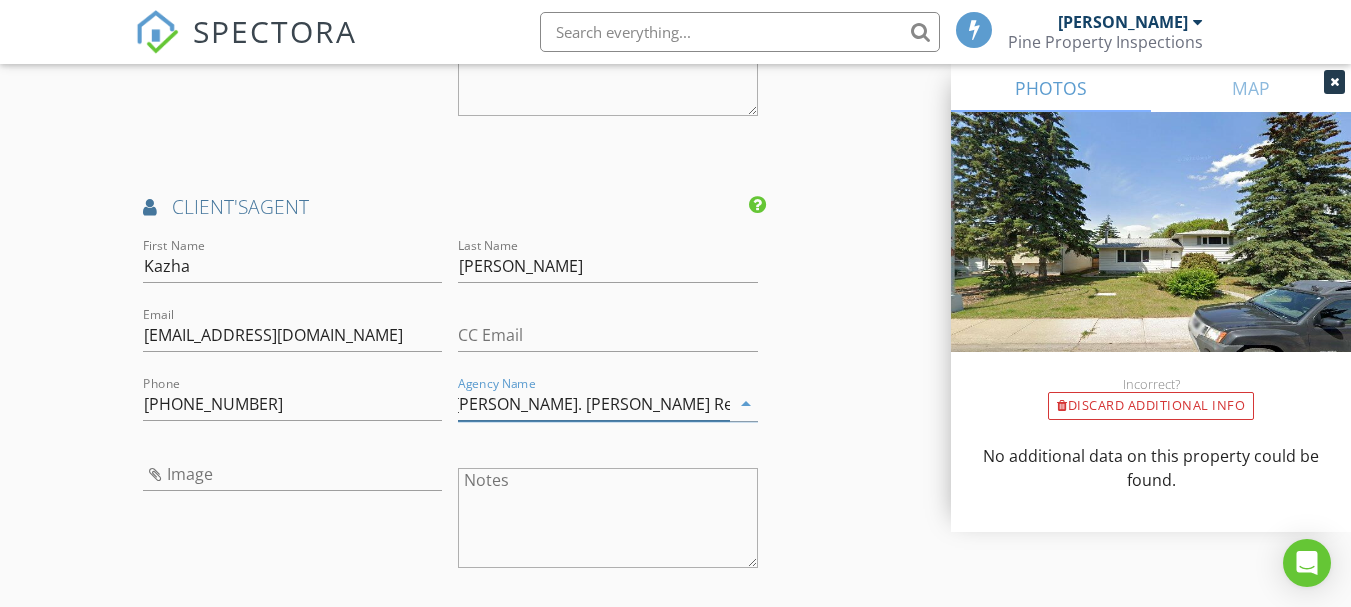 scroll, scrollTop: 0, scrollLeft: 9, axis: horizontal 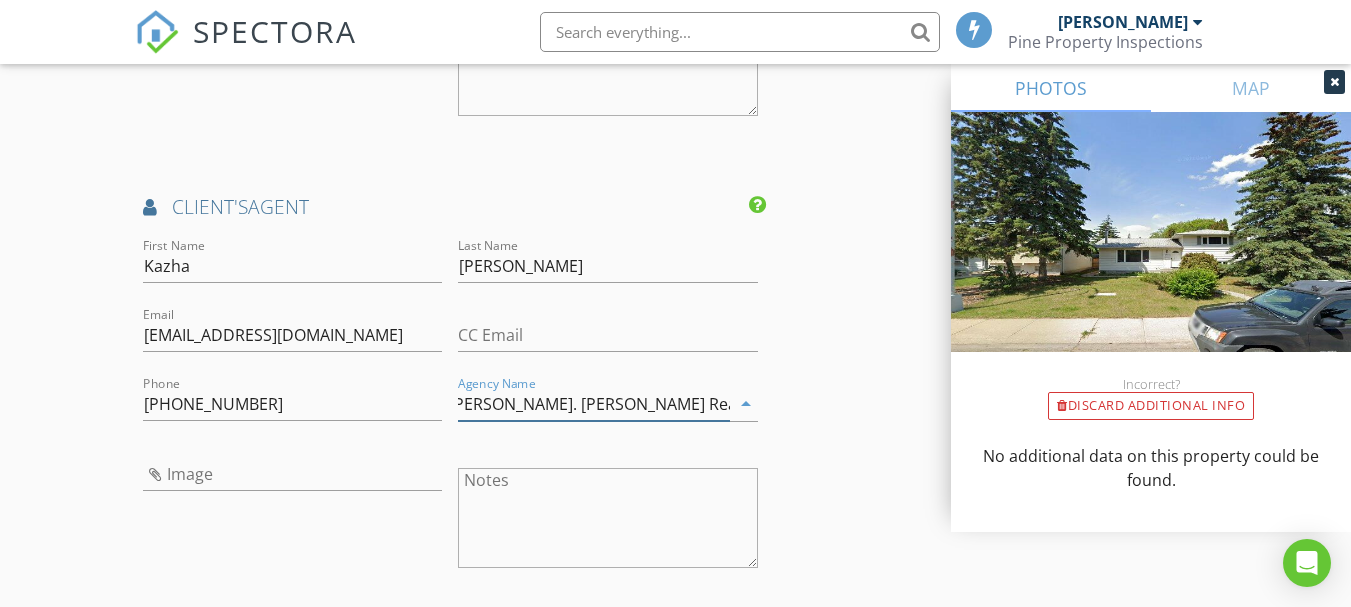 type on "David St. Jean Real Estate Group (EXP)" 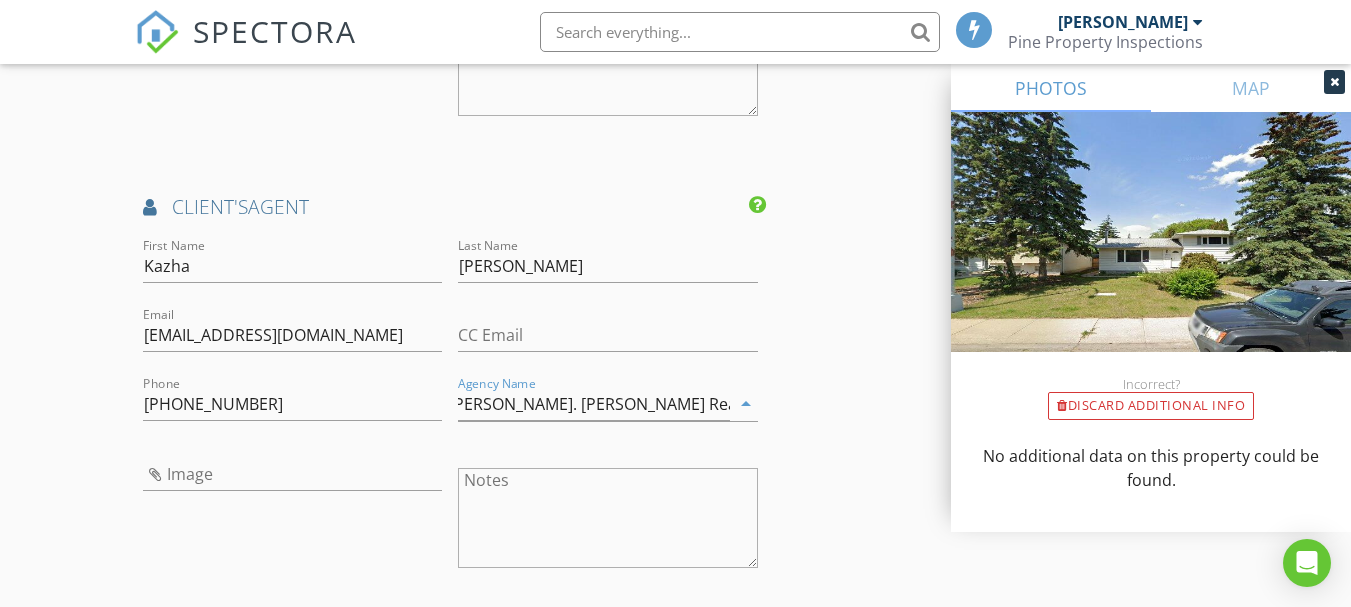 click on "INSPECTOR(S)
check_box   Jeremy Killen   PRIMARY   Jeremy Killen arrow_drop_down   check_box_outline_blank Jeremy Killen specifically requested
Date/Time
2025/07/14 10:00 AM
Location
Address Search       Address 11744 37 Ave NW   Unit   City Edmonton   State AB   Zip T6J 0J2   County     Square Meters (m²) 1094   Year Built 1967   Foundation Basement arrow_drop_down     Jeremy Killen     31.4 km     (28 minutes)
client
check_box Enable Client CC email for this inspection   Client Search     check_box_outline_blank Client is a Company/Organization     First Name Emily   Last Name Clare   Email emily.j.hopgood@gmail.com   CC Email   Phone 780-953-3959   Address #102 1745 Cunningham Way SW   City Edmonton   State AB   Zip t6w3b5       Notes   Private Notes
ADD ADDITIONAL client
check_box" at bounding box center [675, -354] 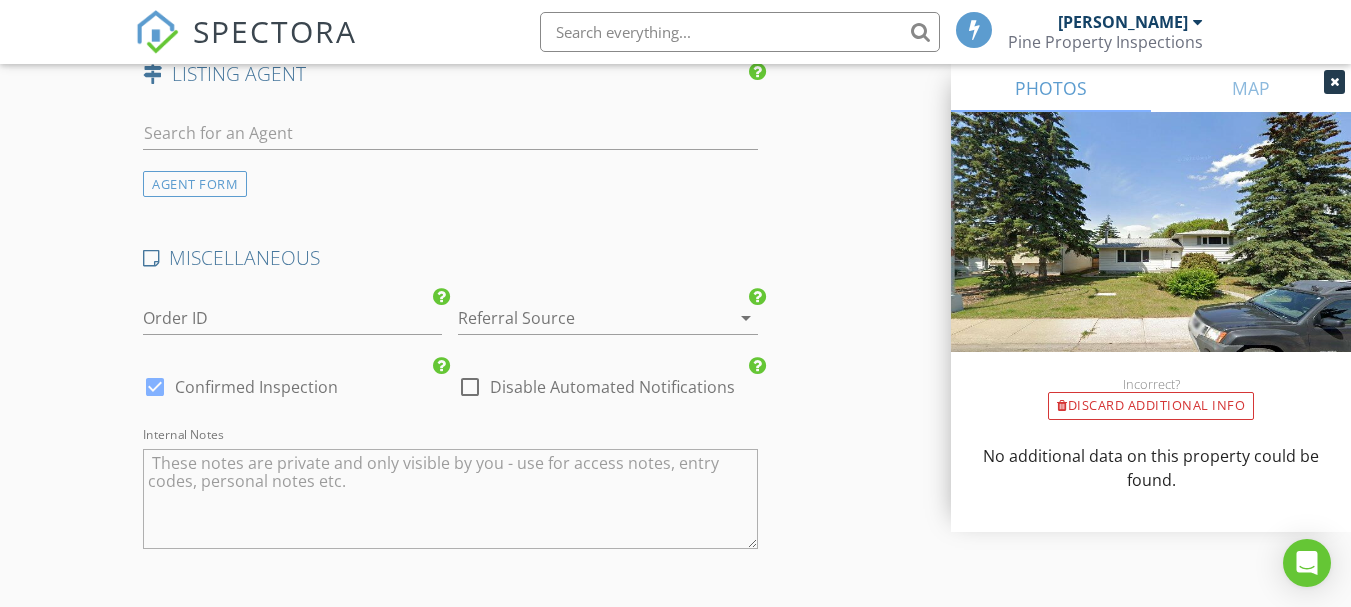 scroll, scrollTop: 3400, scrollLeft: 0, axis: vertical 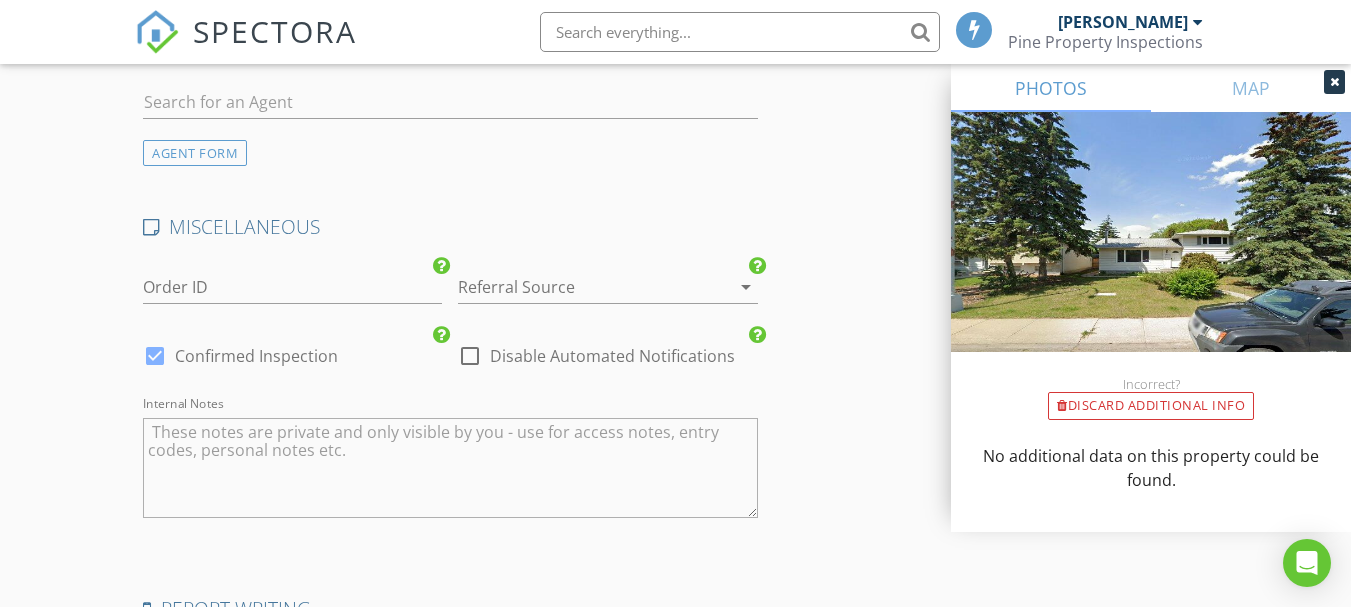 click at bounding box center (579, 287) 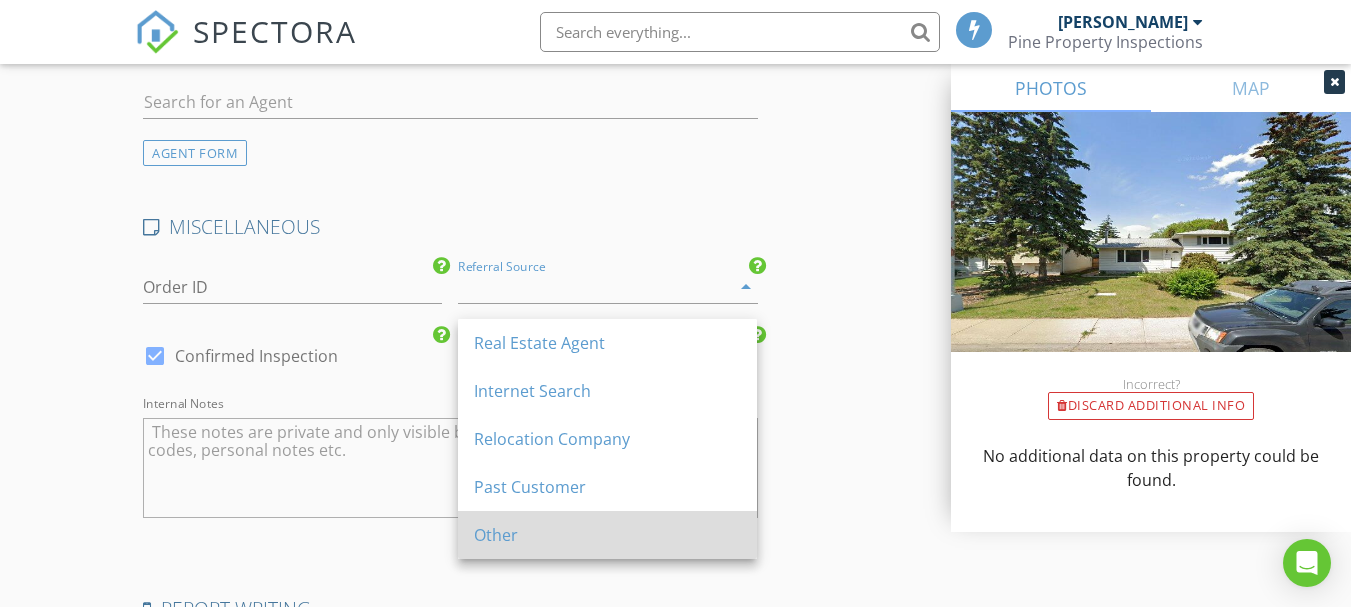 click on "Other" at bounding box center (607, 535) 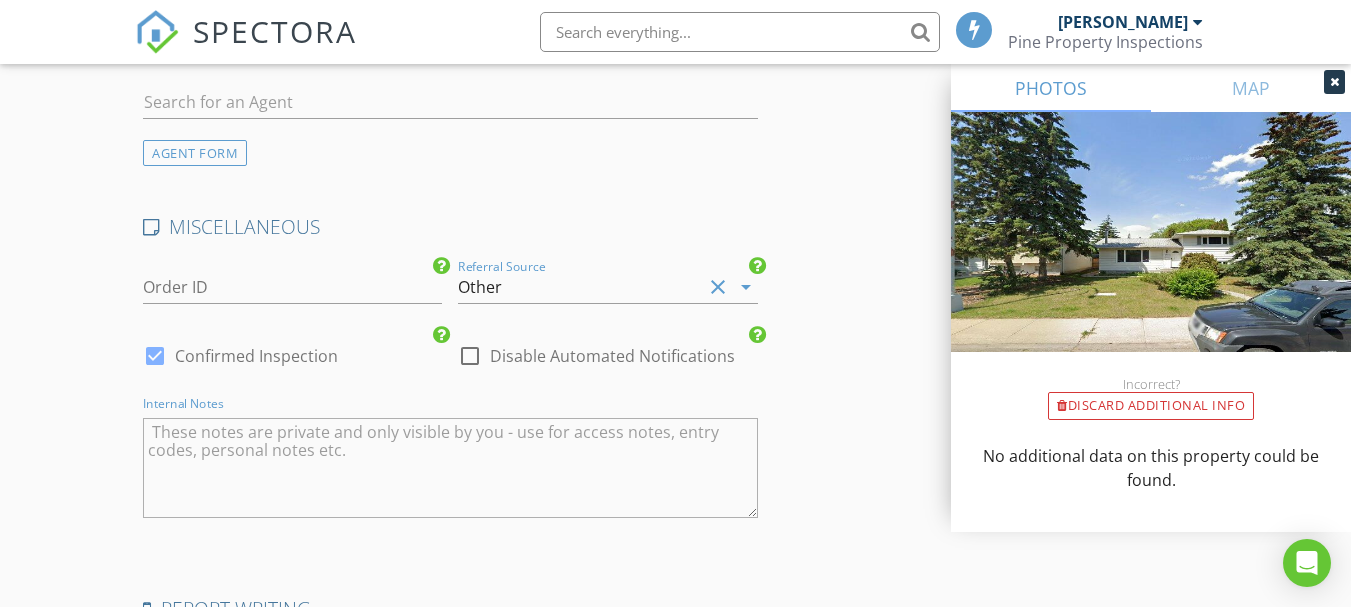 click at bounding box center (450, 468) 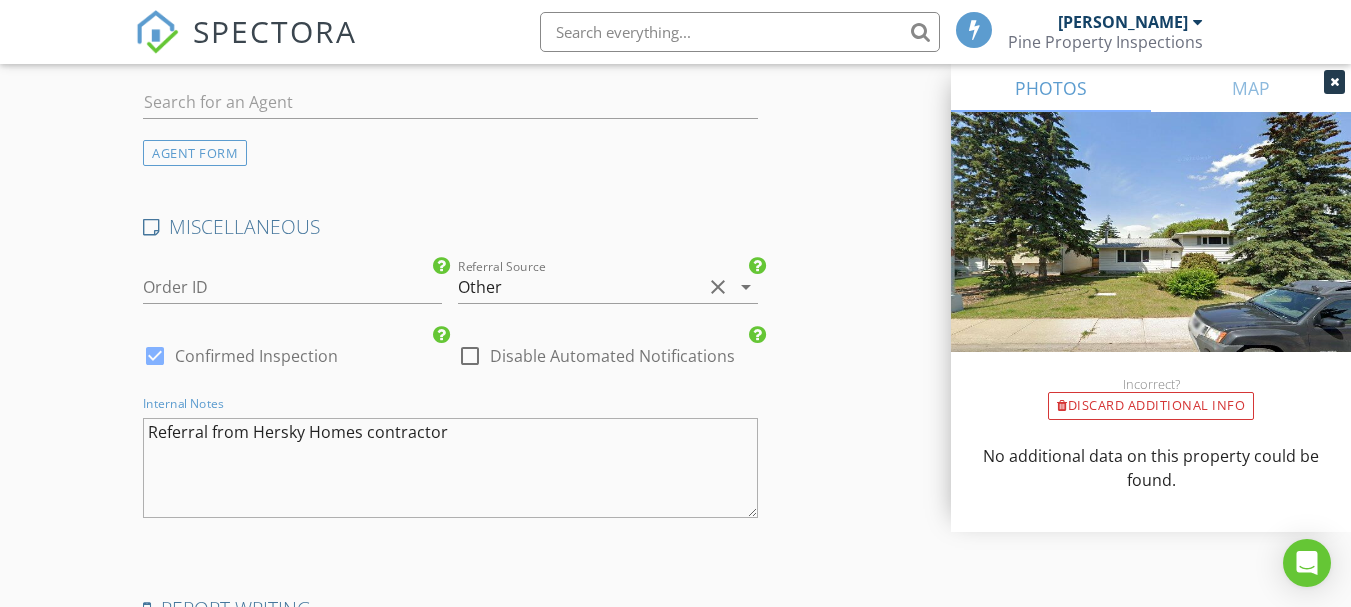type on "Referral from Hersky Homes contractor" 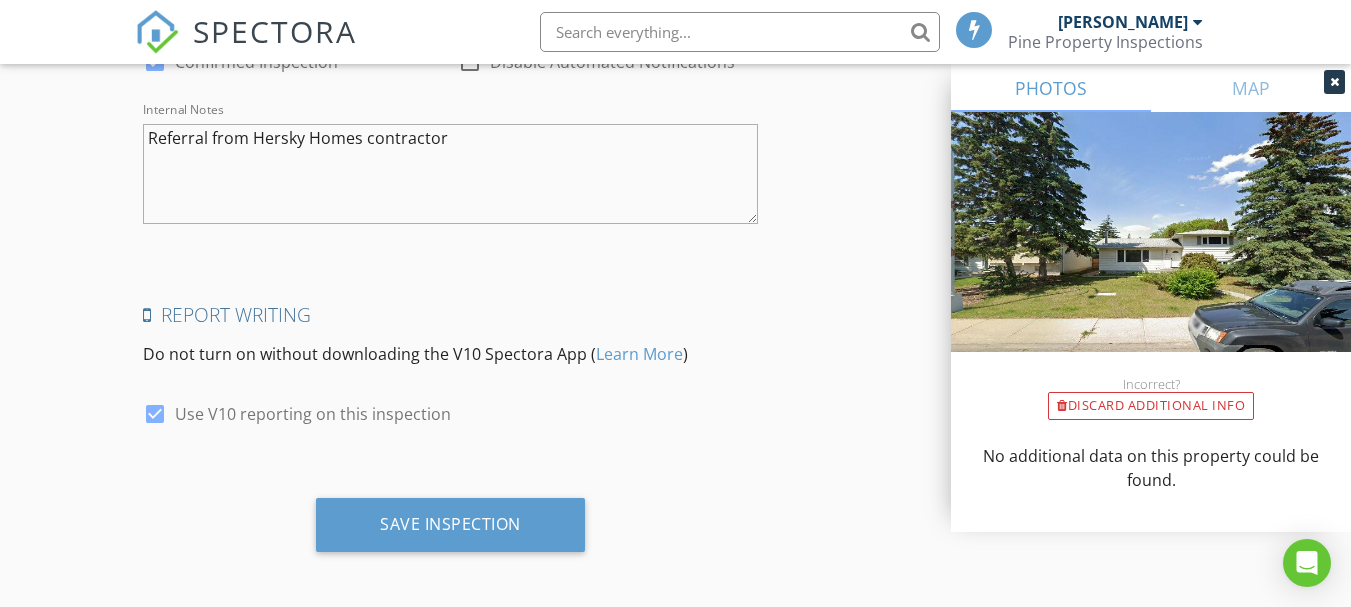 scroll, scrollTop: 3750, scrollLeft: 0, axis: vertical 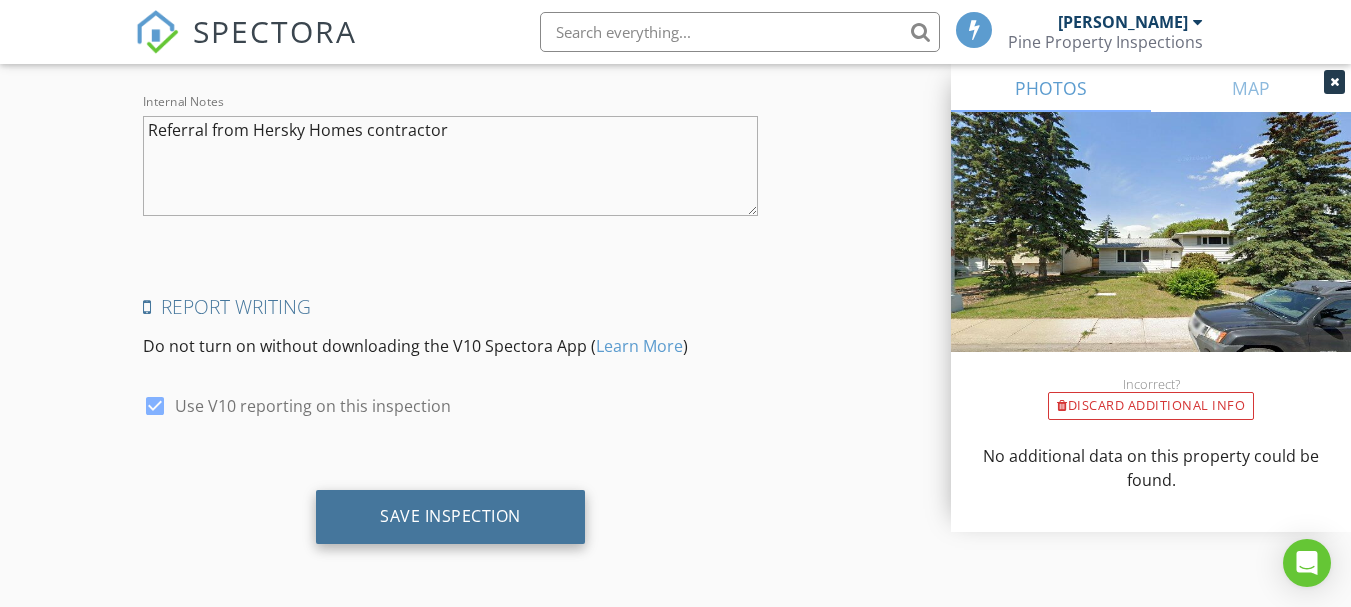 click on "Save Inspection" at bounding box center [450, 516] 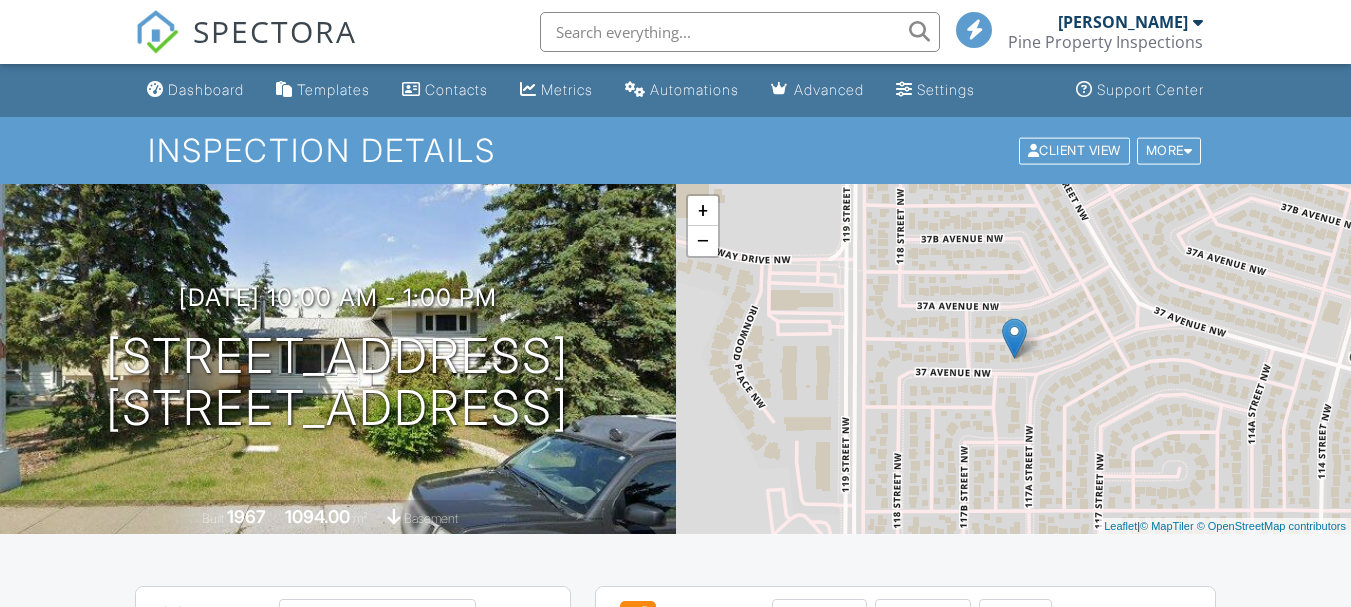 scroll, scrollTop: 0, scrollLeft: 0, axis: both 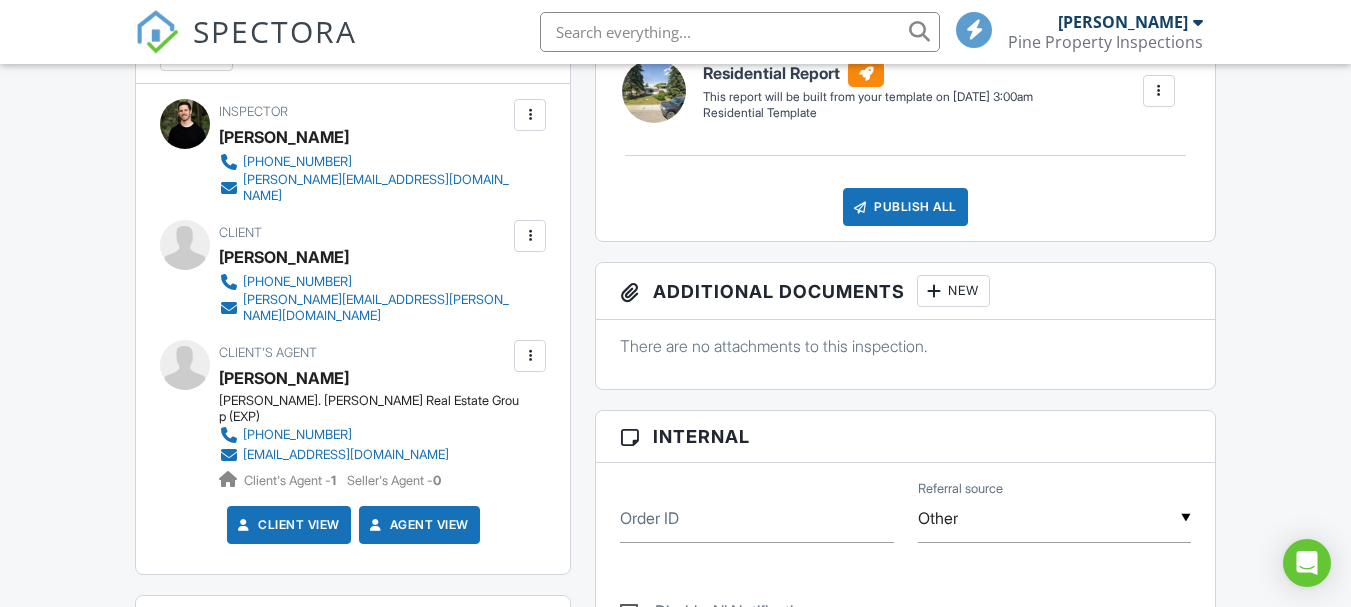 click on "Agent View" at bounding box center (417, 525) 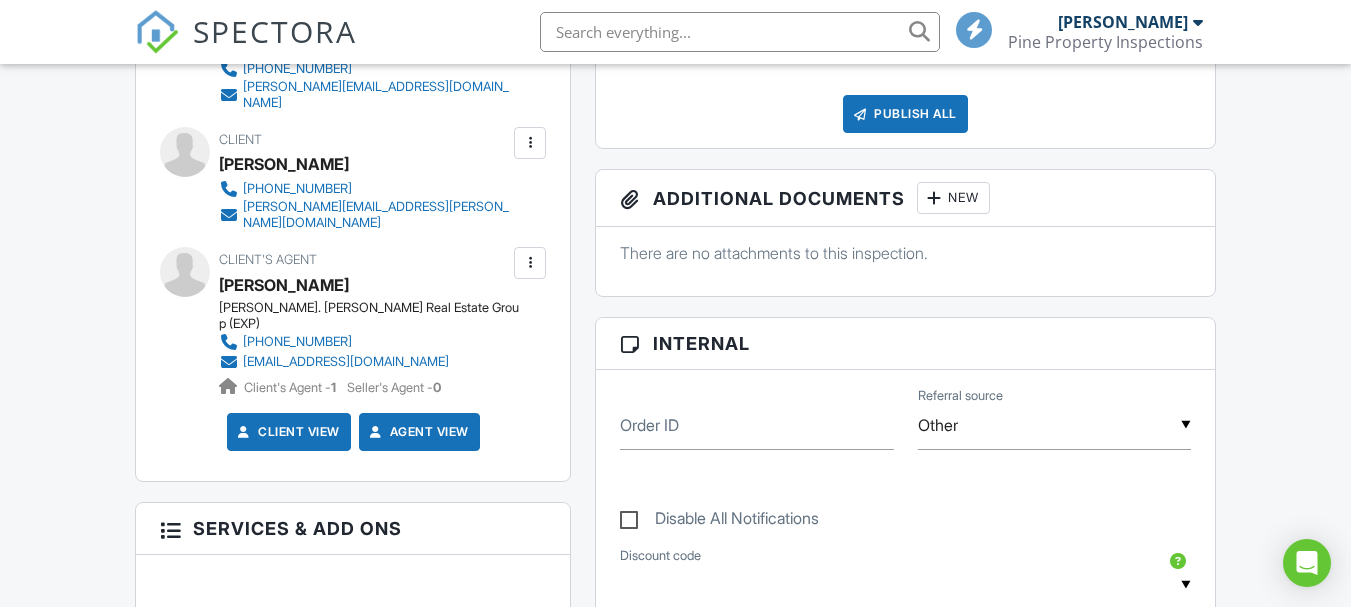scroll, scrollTop: 700, scrollLeft: 0, axis: vertical 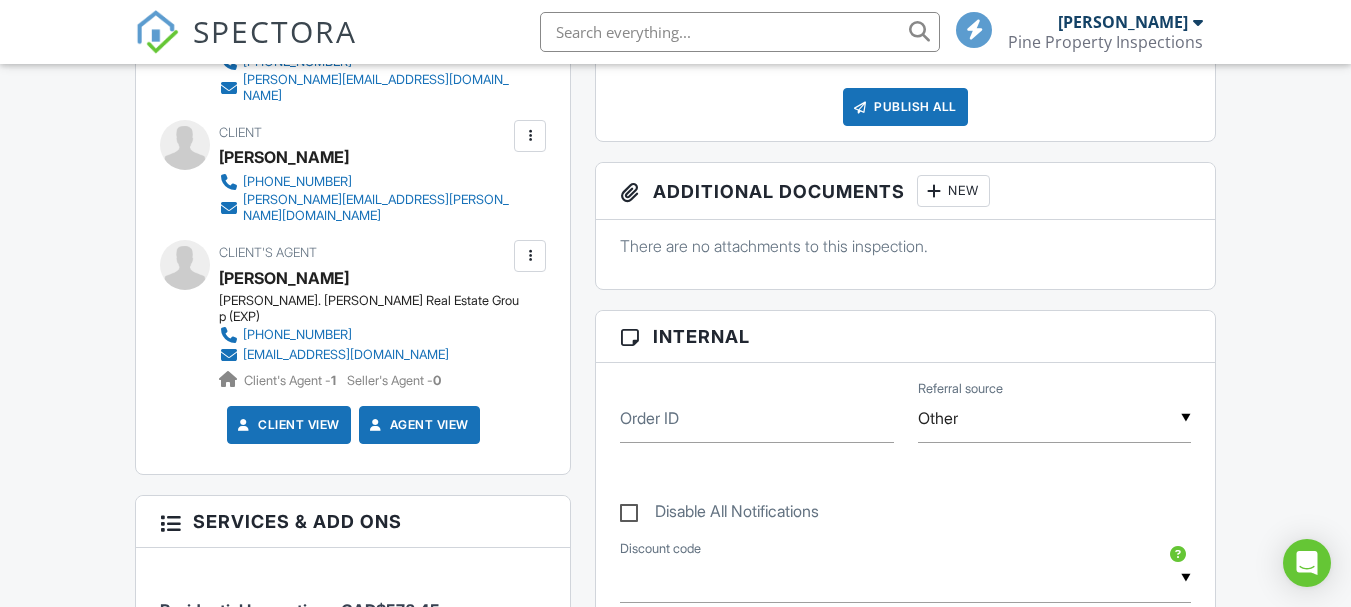 click on "Agent View" at bounding box center (417, 425) 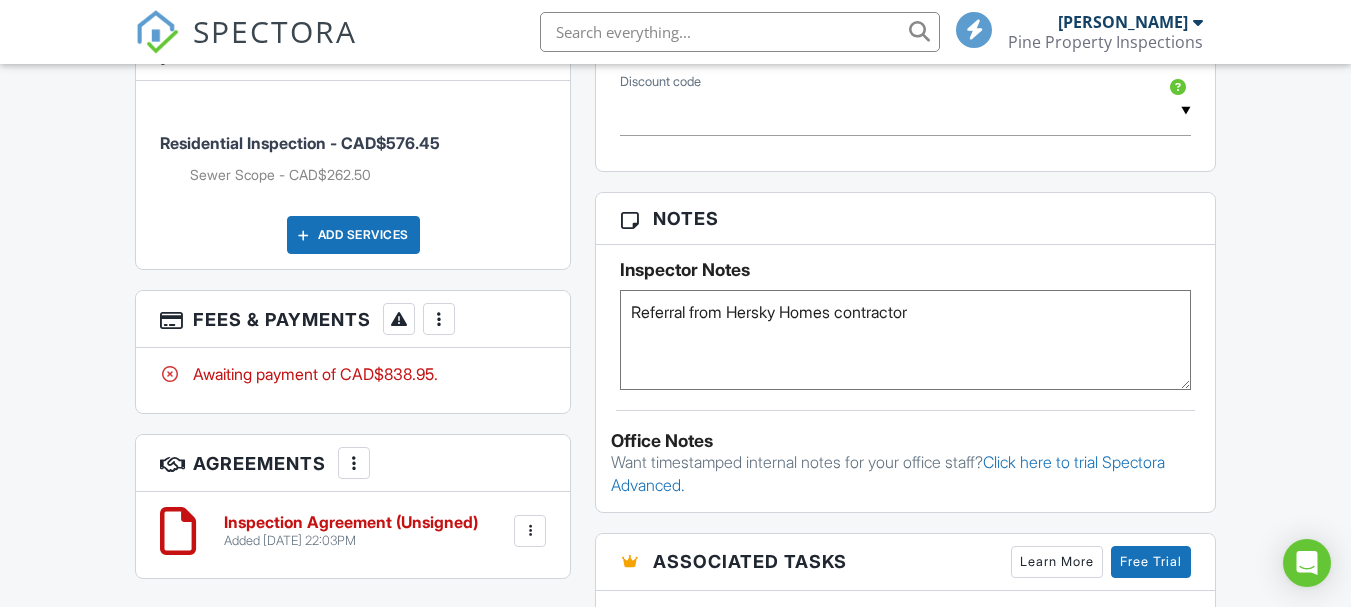 scroll, scrollTop: 1200, scrollLeft: 0, axis: vertical 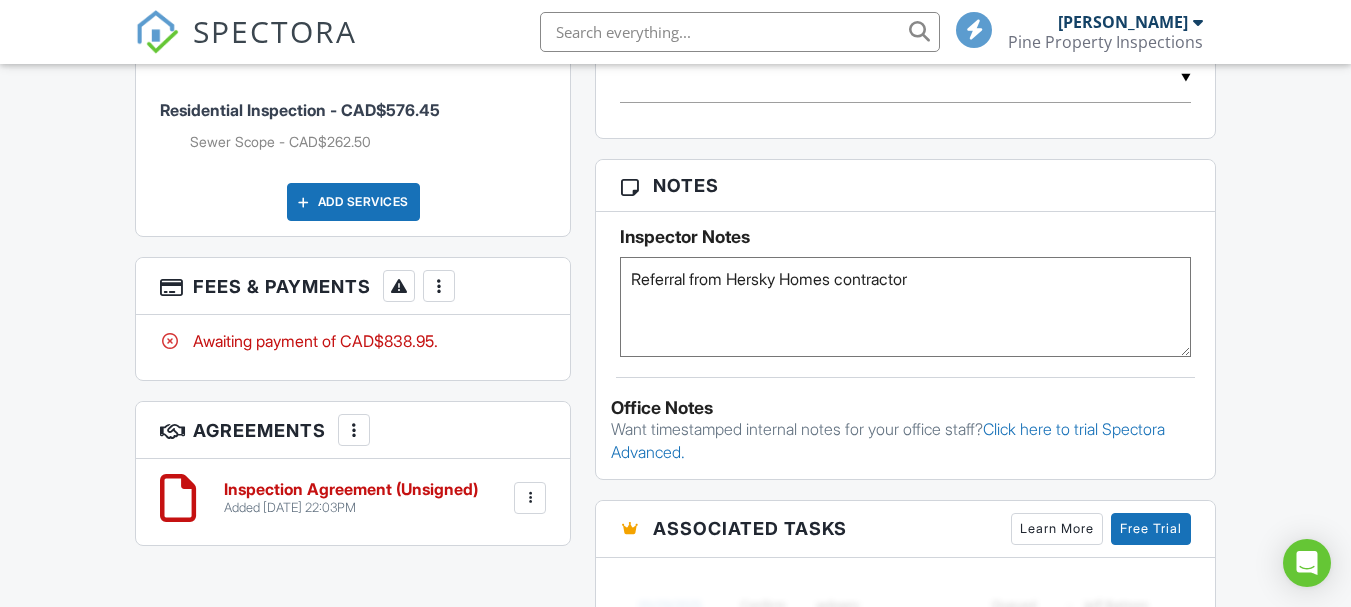 click on "Referral from Hersky Homes contractor" at bounding box center [905, 307] 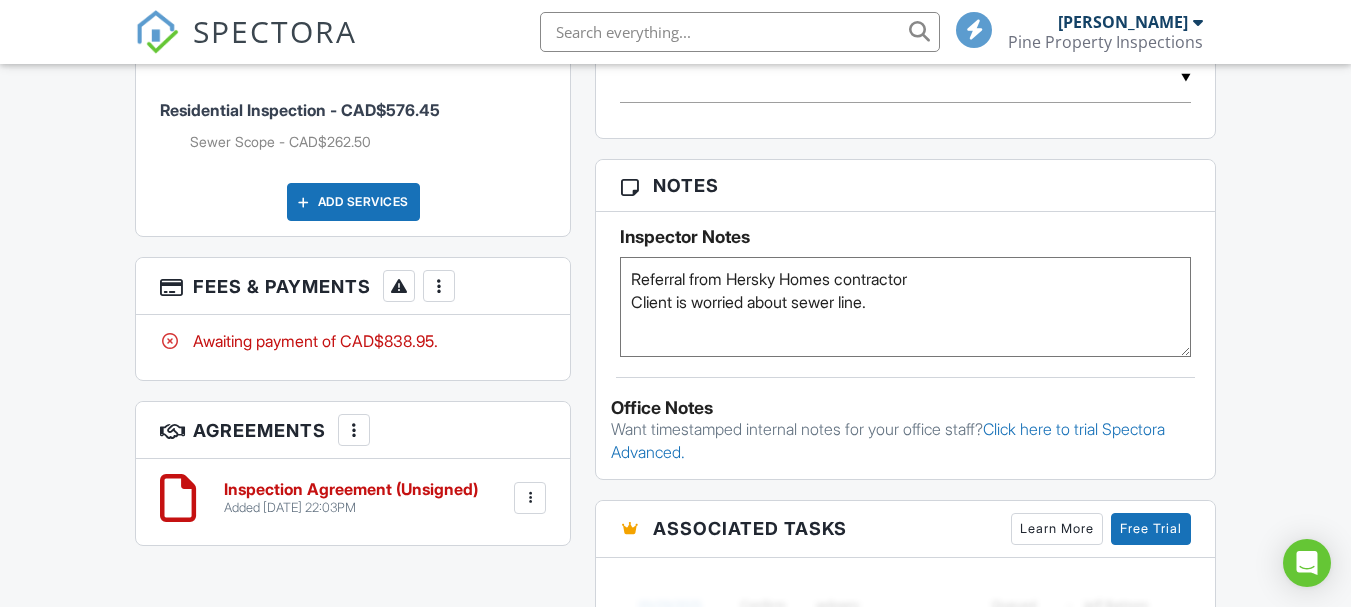 click on "Reports
Locked
Attach
New
Residential Report
Residential Template
Edit
View
Residential Report
Residential Template
This report will be built from your template on [DATE]  3:00am
Quick Publish
Copy
Build Now
[GEOGRAPHIC_DATA]
Publish All
Checking report completion
Publish report?
Before publishing from the web, click "Preview/Publish" in the Report Editor to save your changes ( don't know where that is? ). If this is not clicked, your latest changes may not appear in the report.
This will make this report available to your client and/or agent. It will not send out a notification.
To send an email, use 'Publish All' below or jump into the report and use the 'Publish' button there.
Cancel
Publish
Share archived report
To
Subject
Inspection Report For [STREET_ADDRESS]" at bounding box center [905, 210] 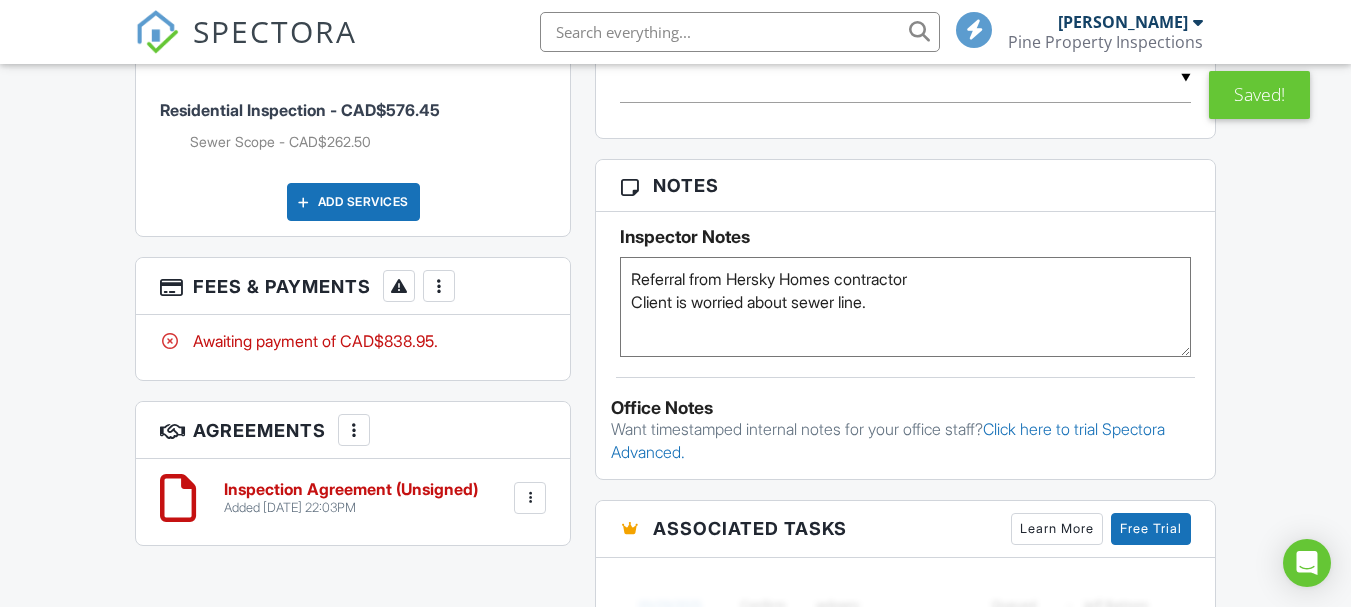 click on "Referral from Hersky Homes contractor" at bounding box center (905, 307) 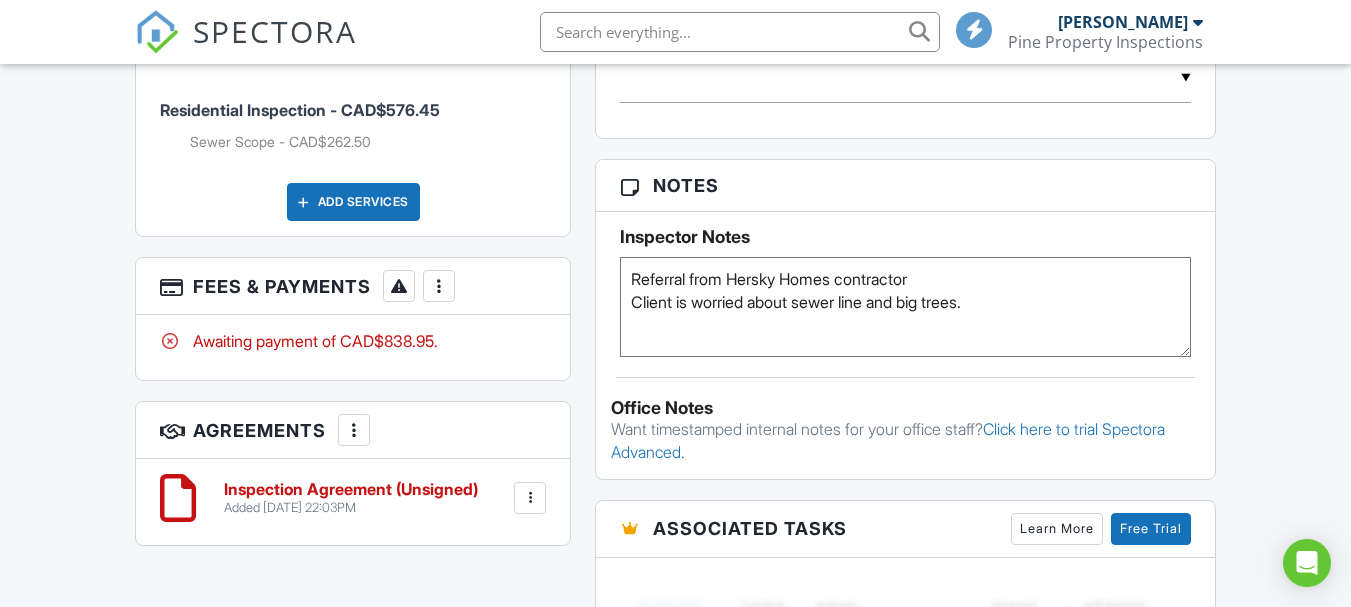 type on "Referral from Hersky Homes contractor
Client is worried about sewer line and big trees." 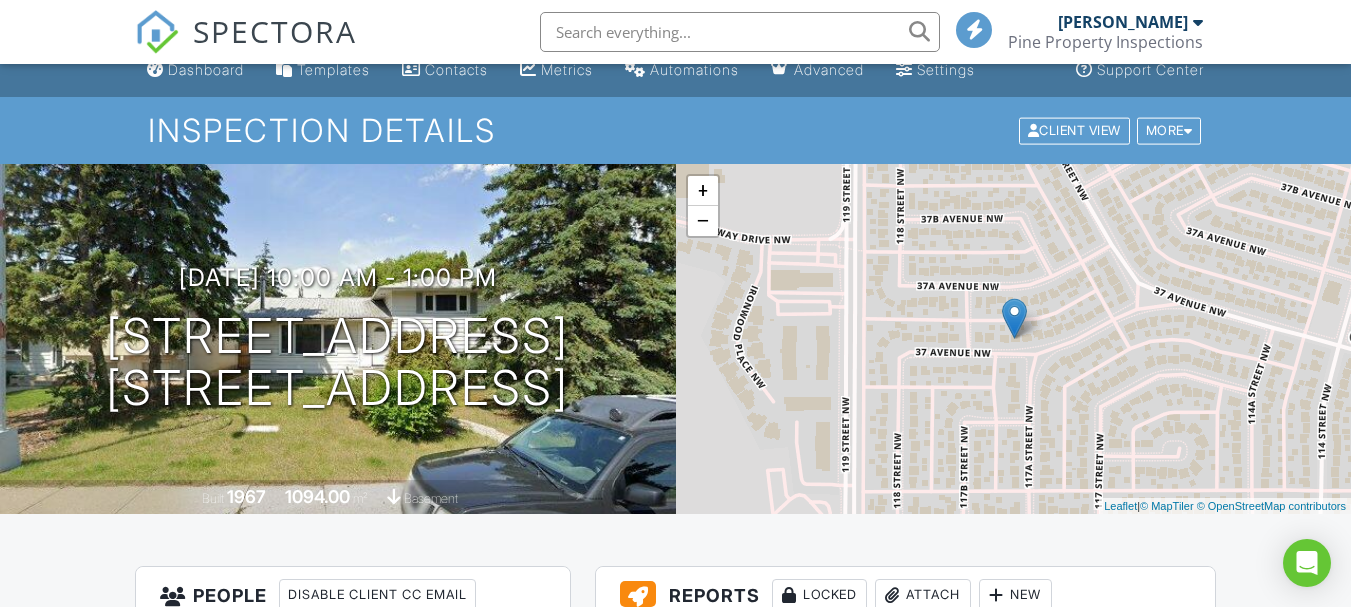 scroll, scrollTop: 0, scrollLeft: 0, axis: both 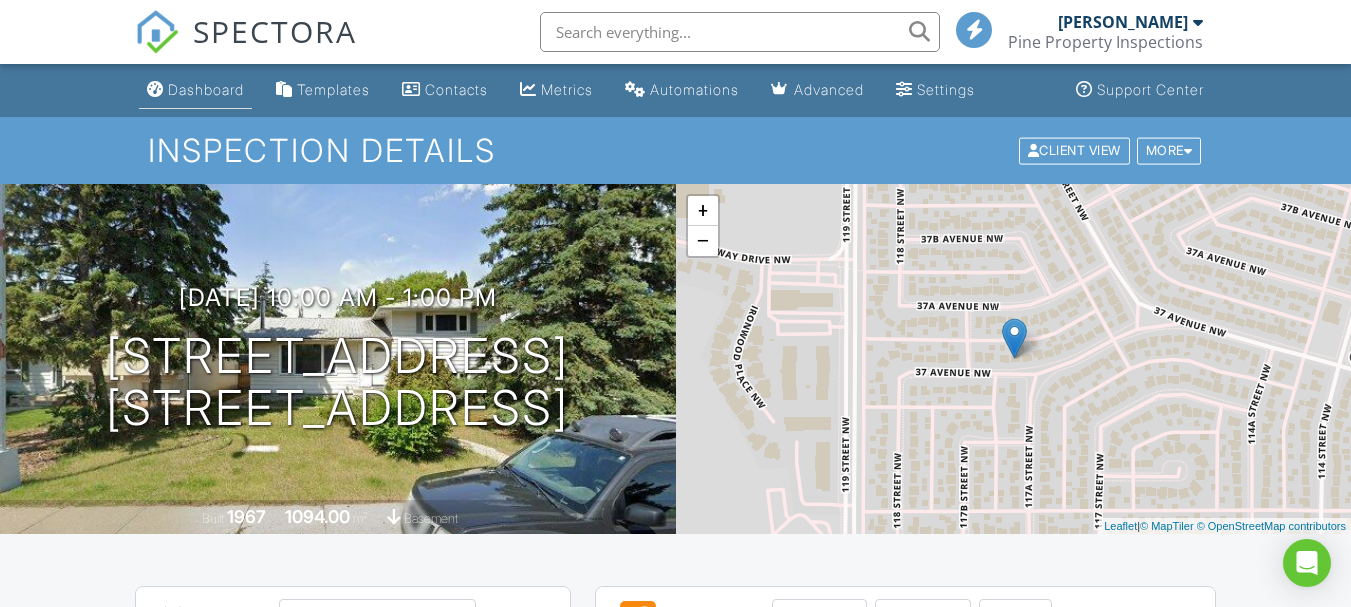 click on "Dashboard" at bounding box center (206, 89) 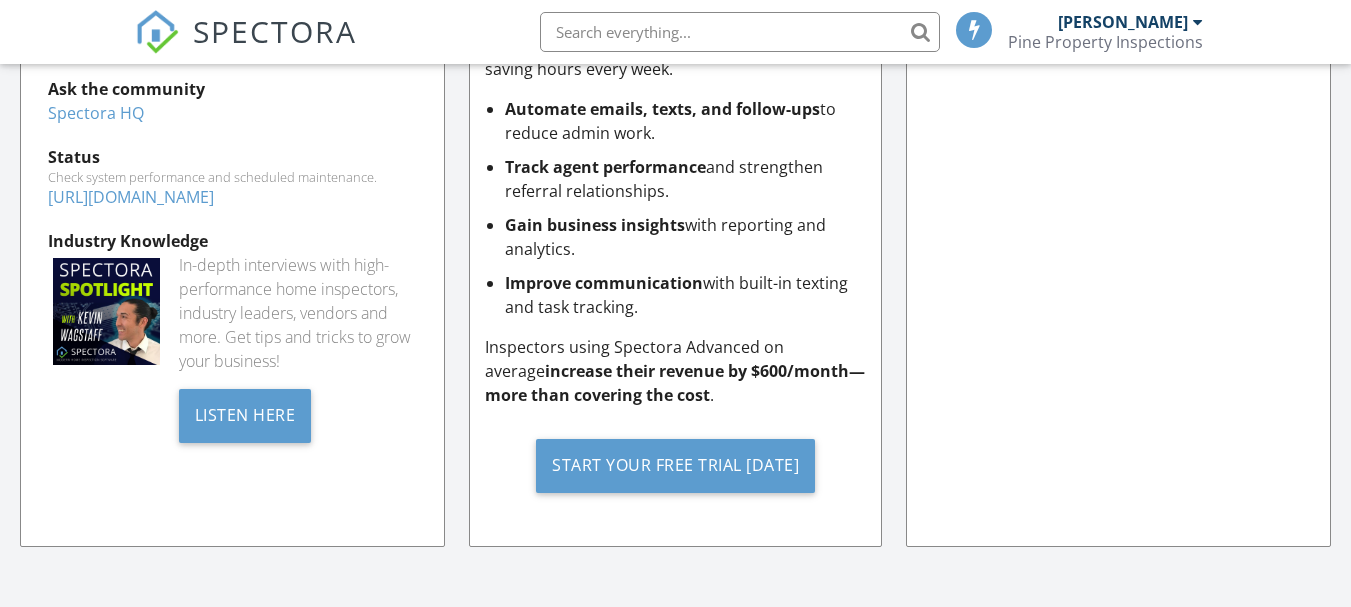 scroll, scrollTop: 664, scrollLeft: 0, axis: vertical 